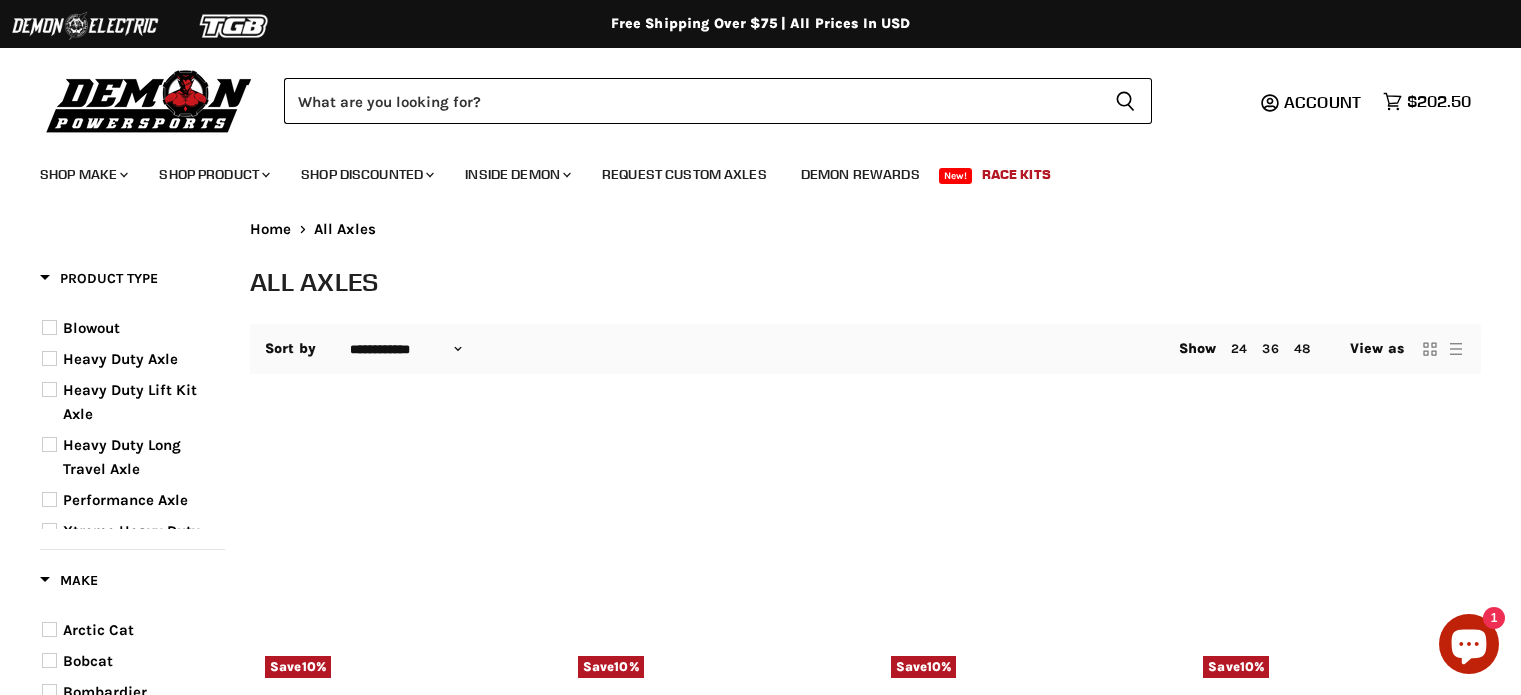 select on "**********" 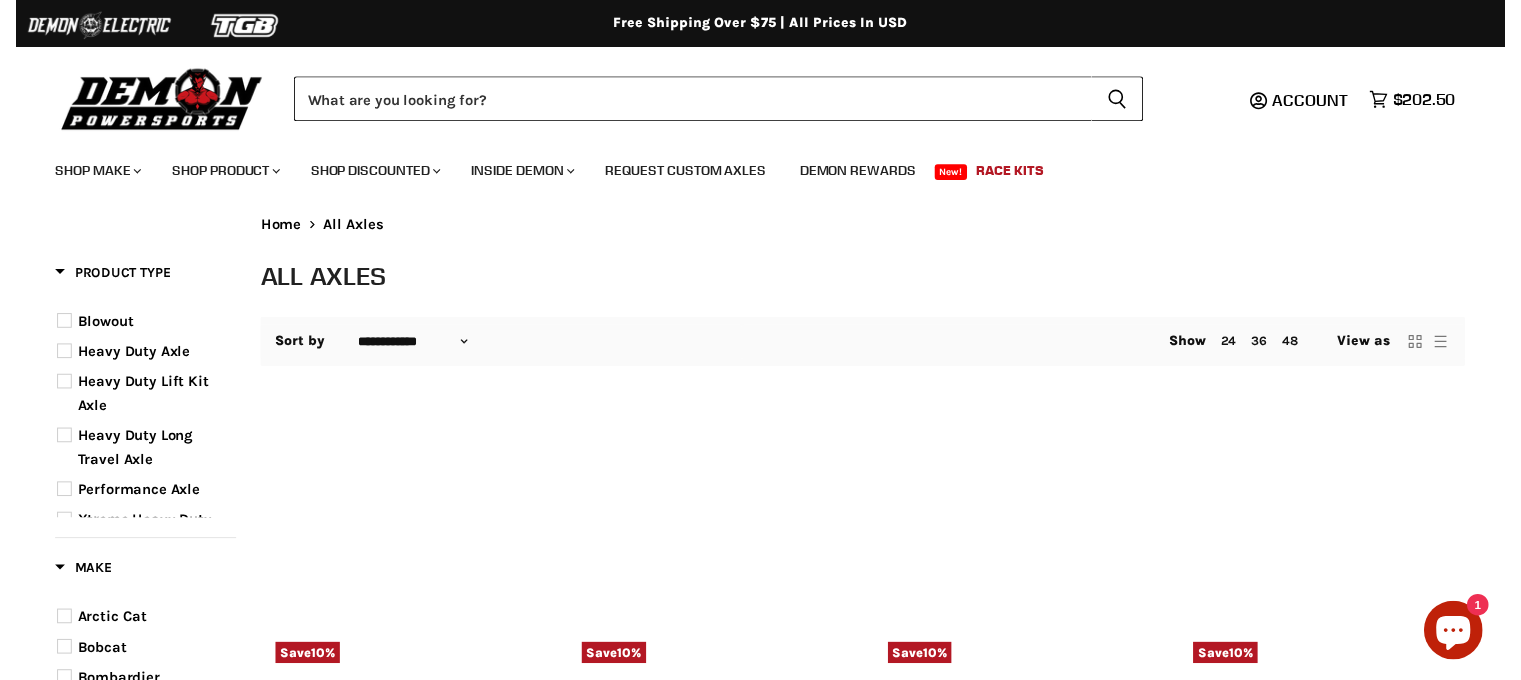 scroll, scrollTop: 0, scrollLeft: 0, axis: both 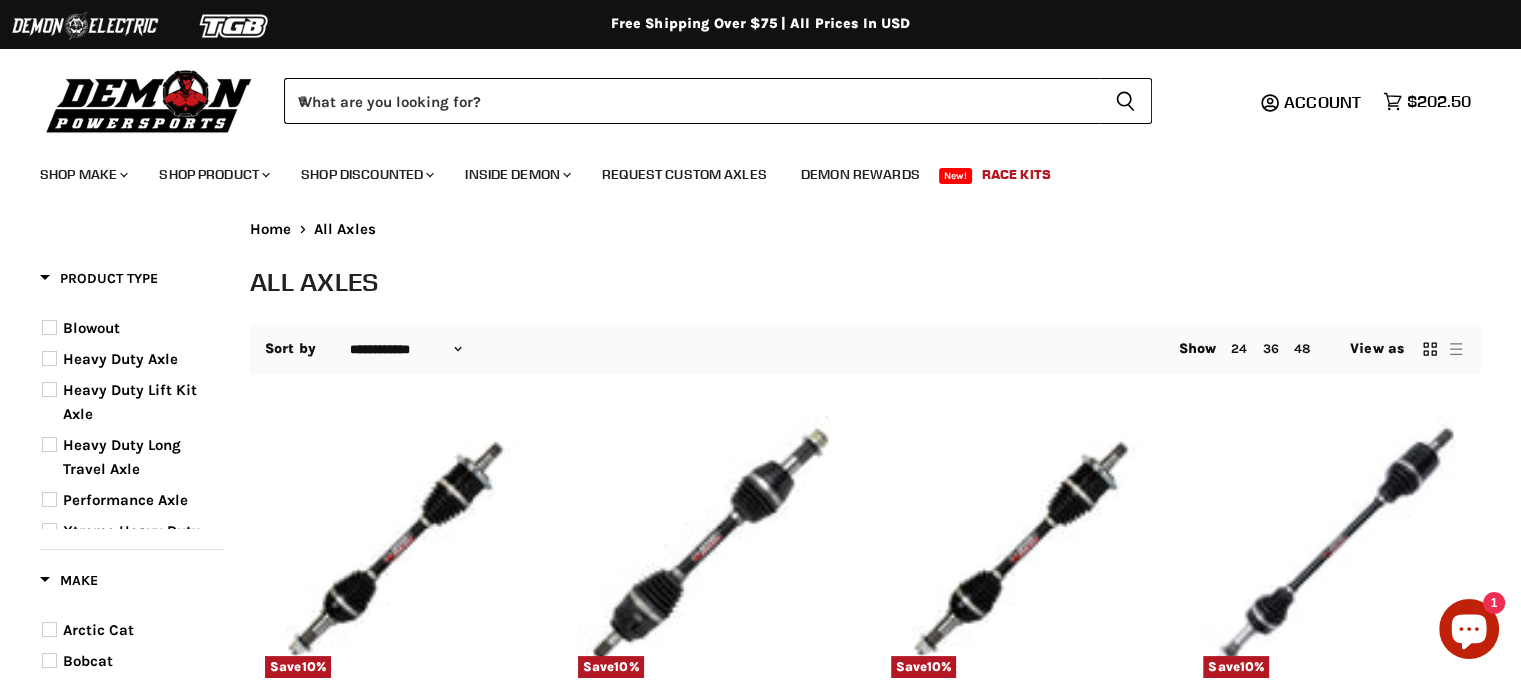click on "Account
Cart icon
View cart
$202.50" at bounding box center [1328, 101] 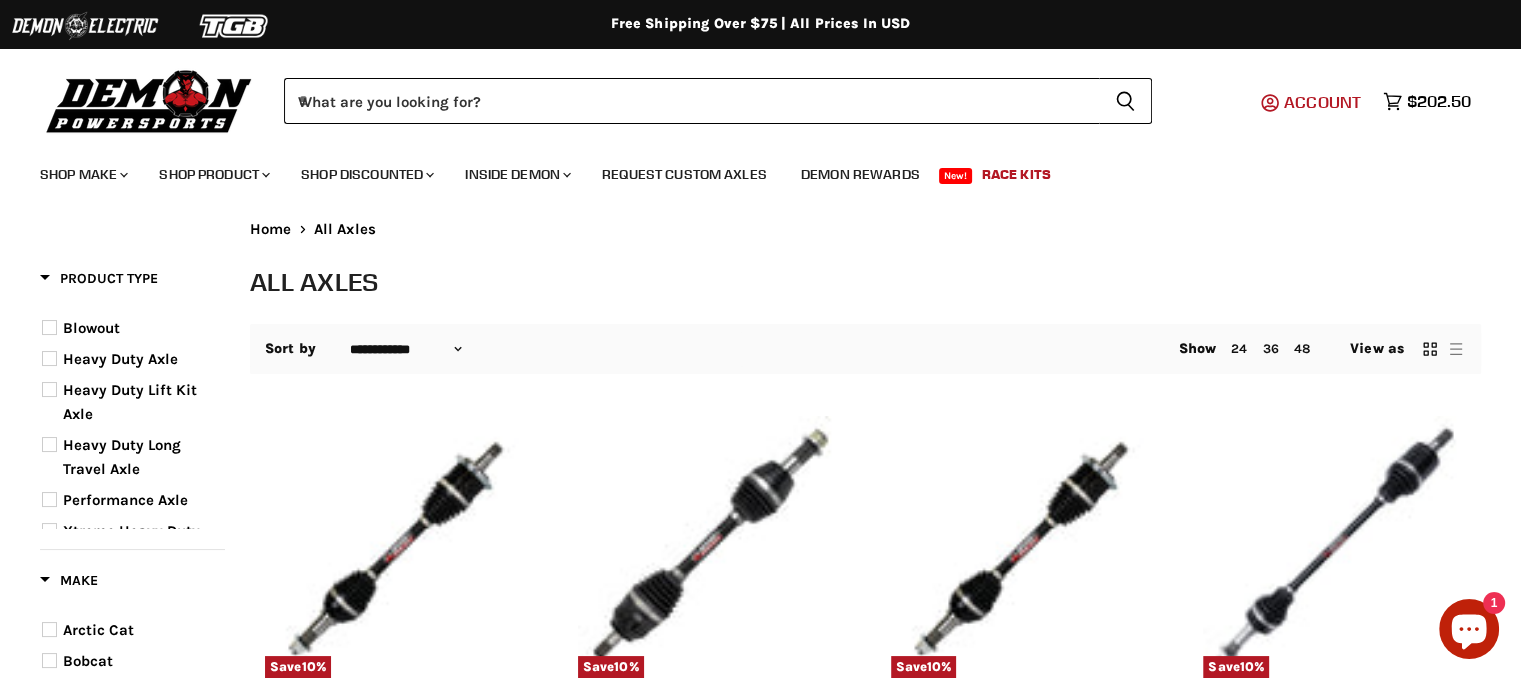 click on "Account" at bounding box center (1322, 102) 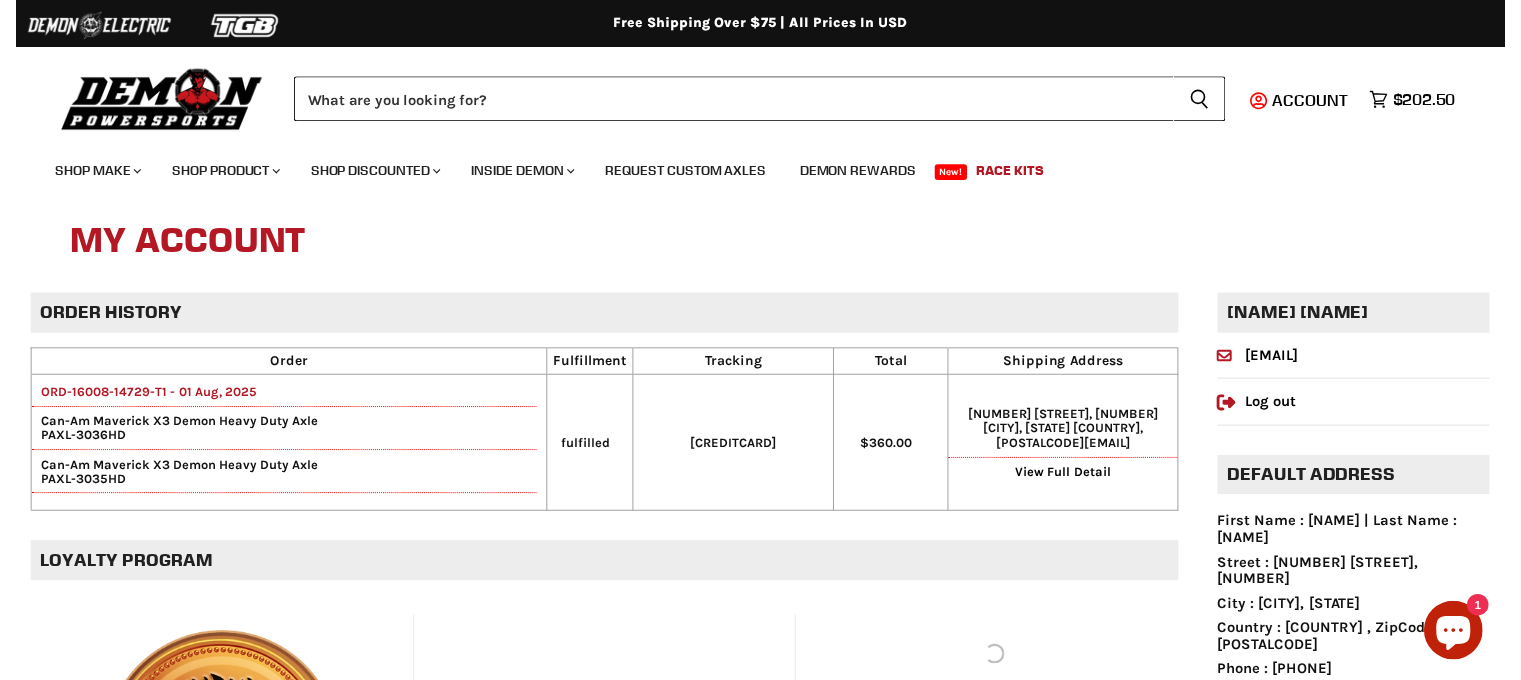 scroll, scrollTop: 0, scrollLeft: 0, axis: both 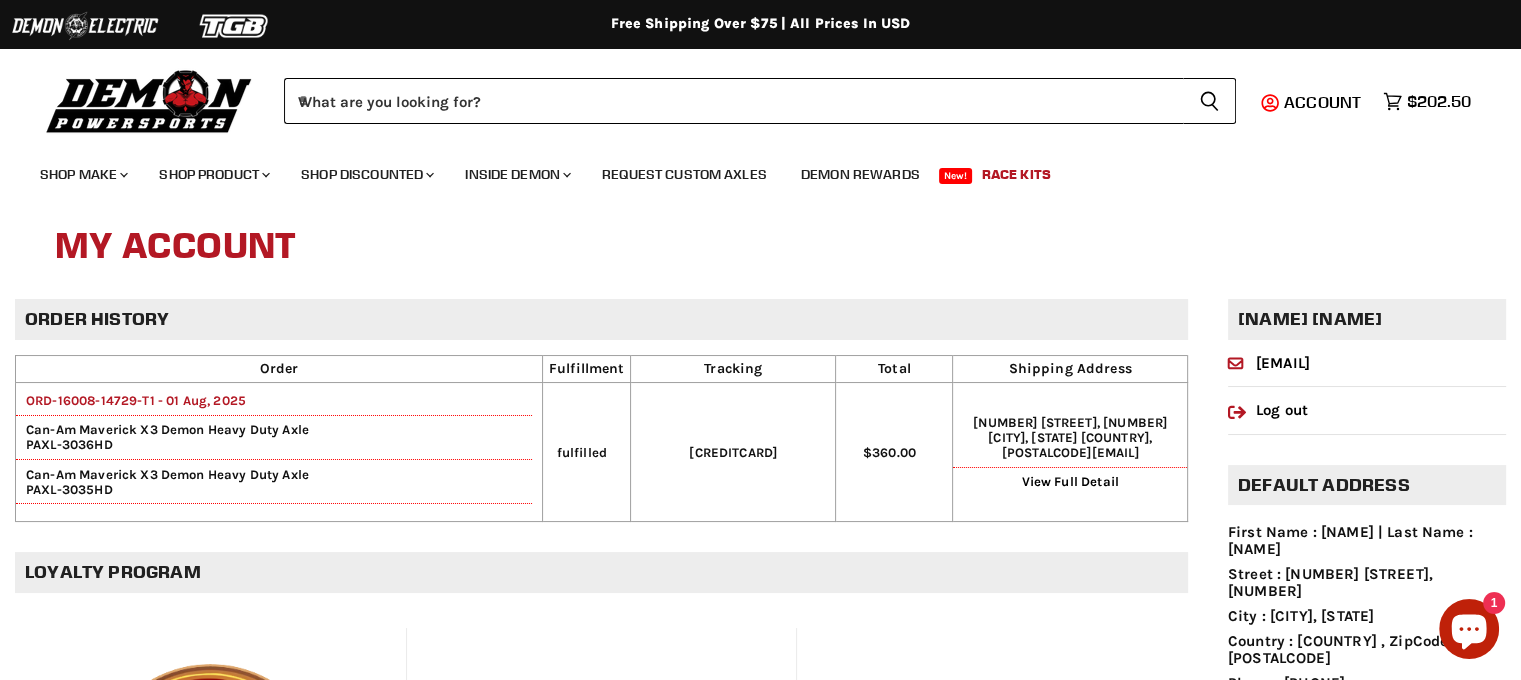 click on "ORD-16008-14729-T1 - 01 Aug, 2025" at bounding box center (131, 400) 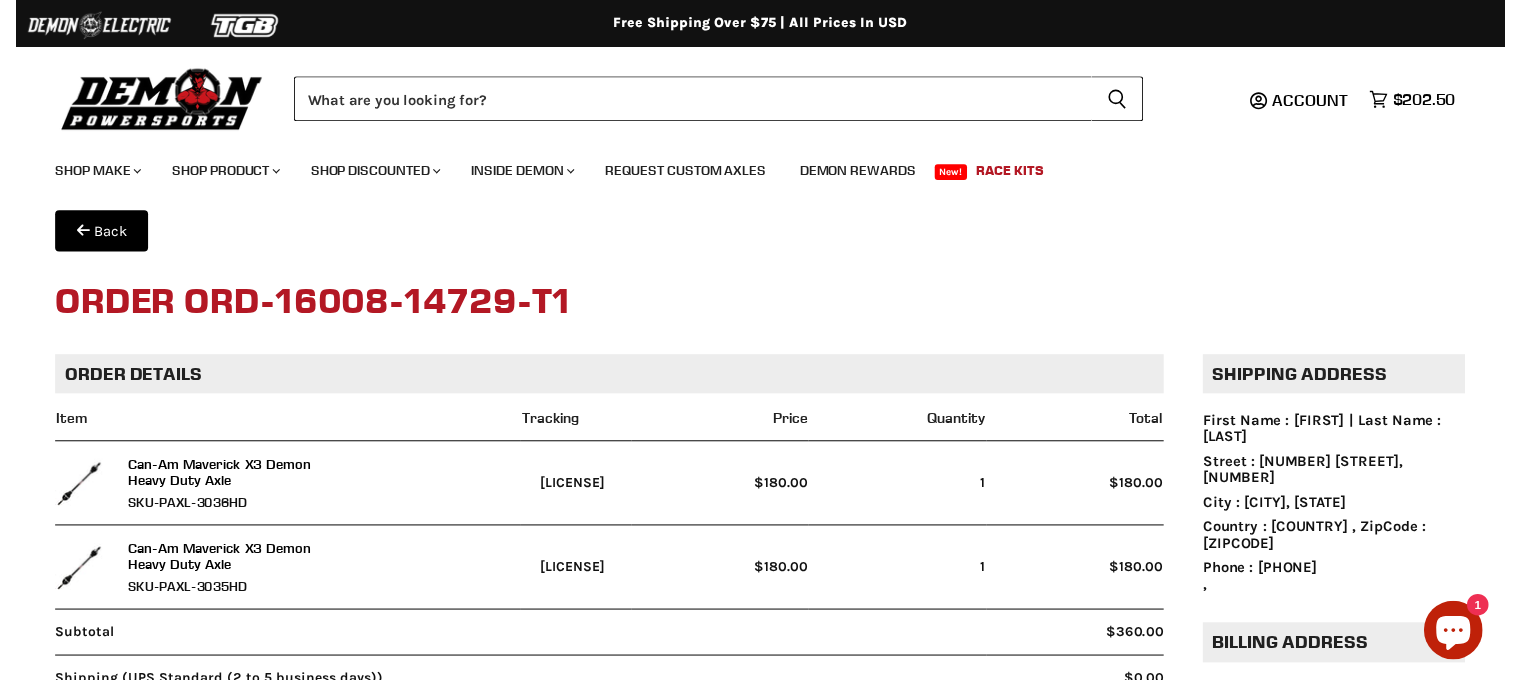 scroll, scrollTop: 0, scrollLeft: 0, axis: both 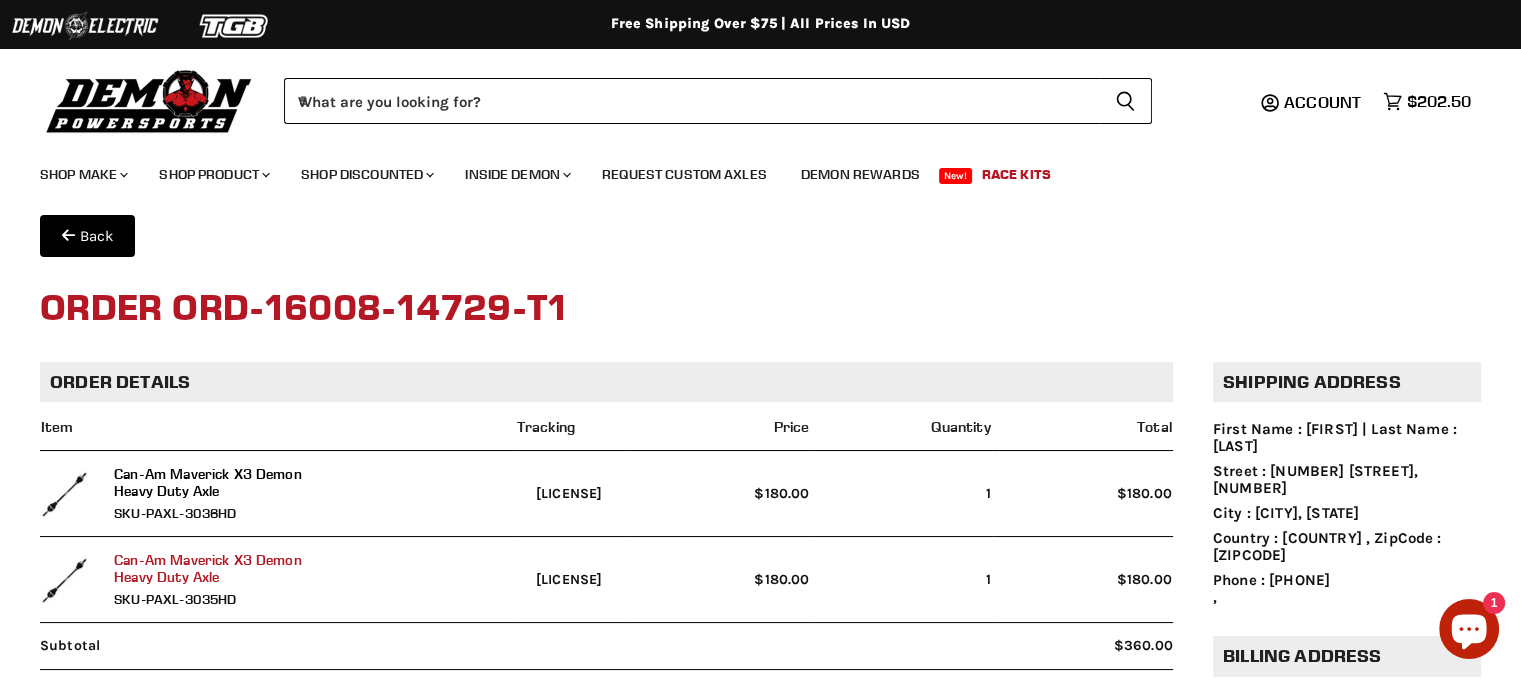 click on "Can-Am Maverick X3 Demon Heavy Duty Axle" at bounding box center (214, 568) 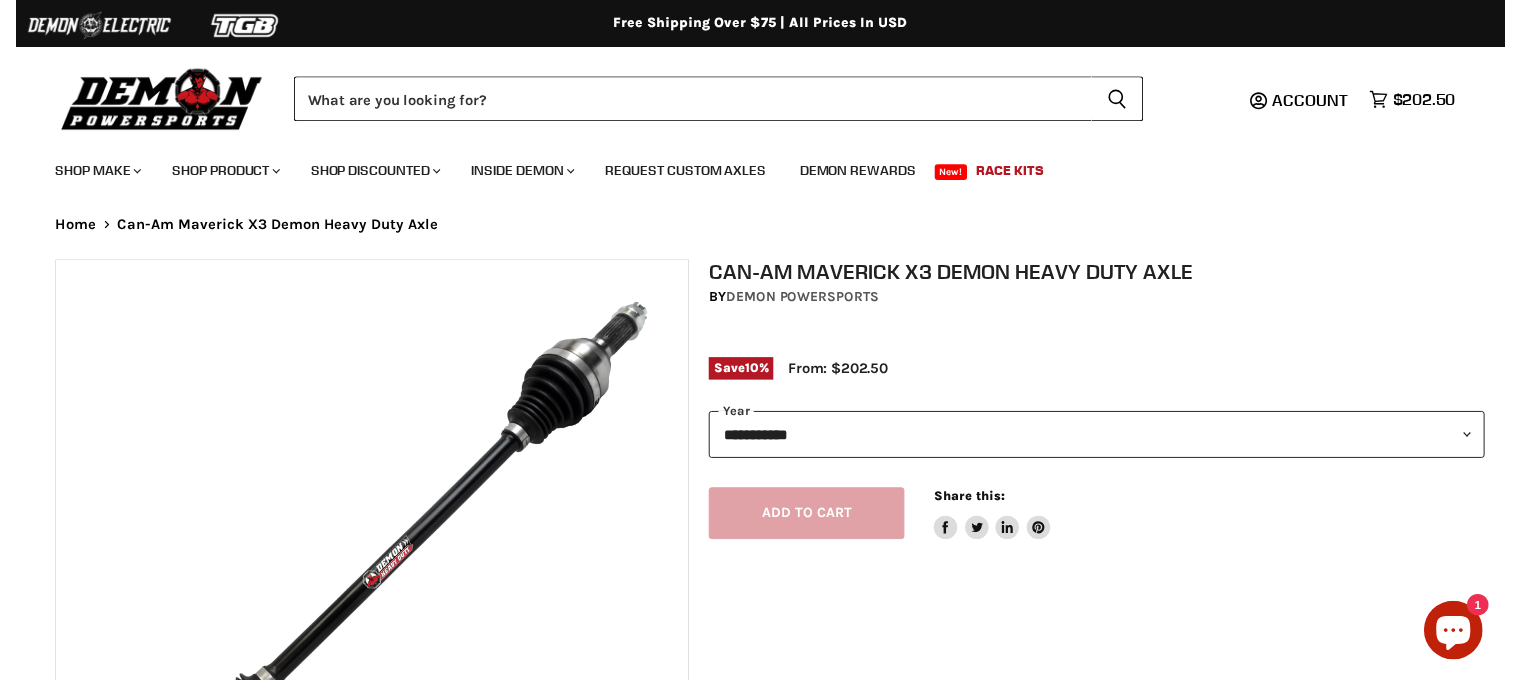 scroll, scrollTop: 0, scrollLeft: 0, axis: both 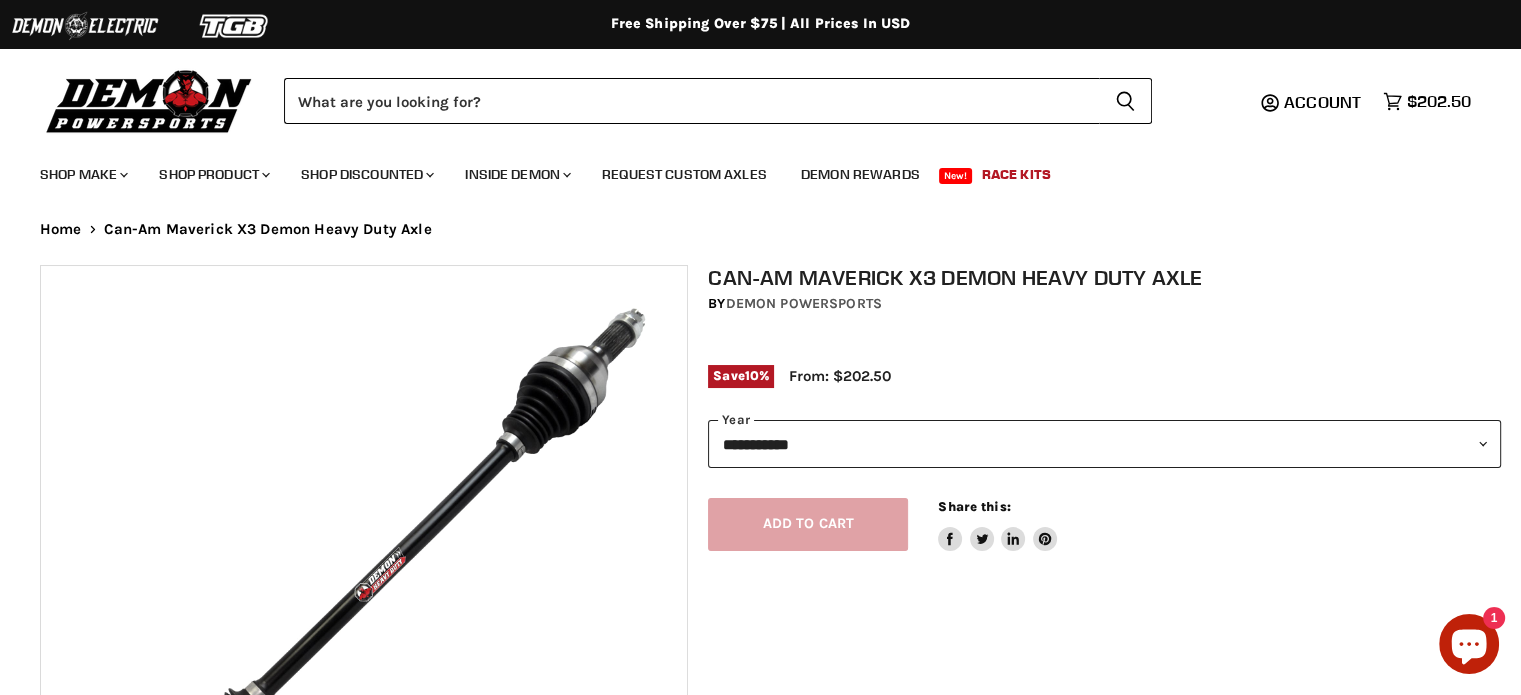 select on "******" 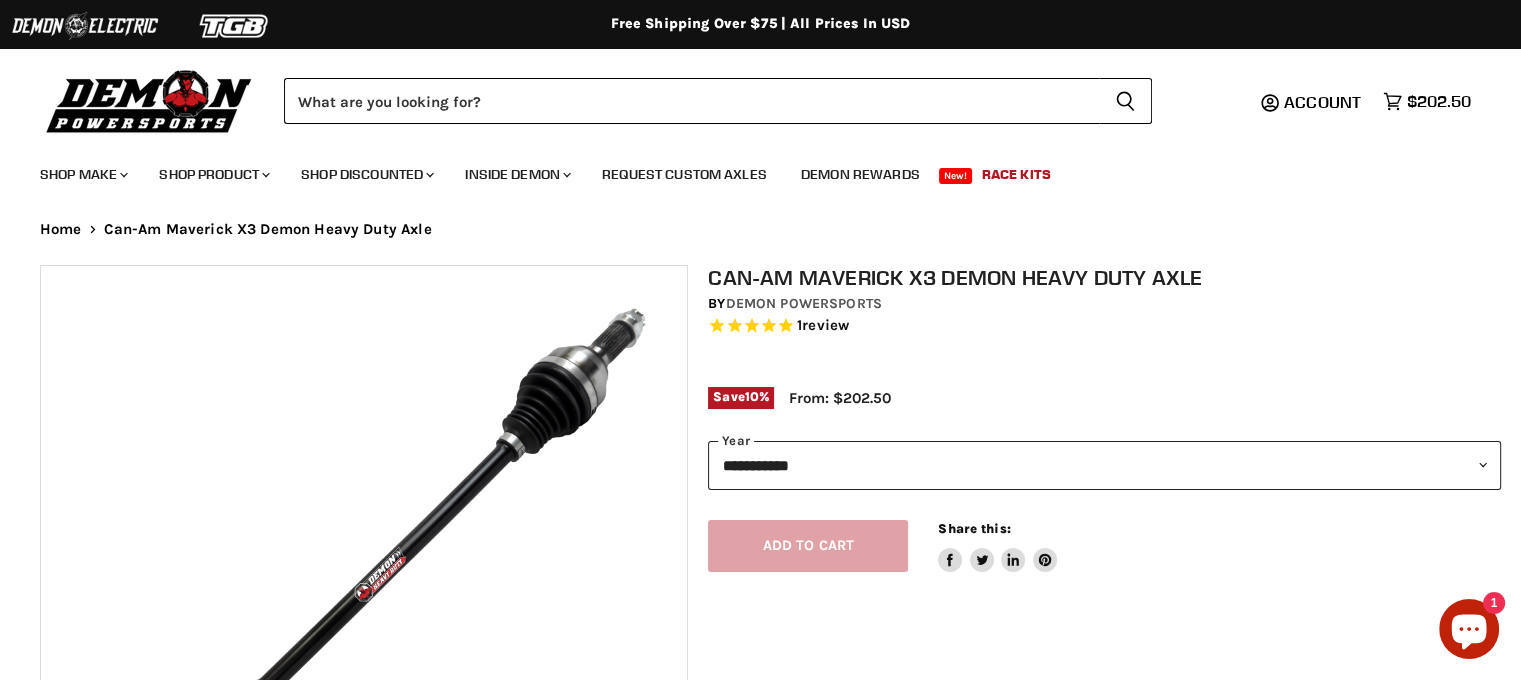 scroll, scrollTop: 0, scrollLeft: 0, axis: both 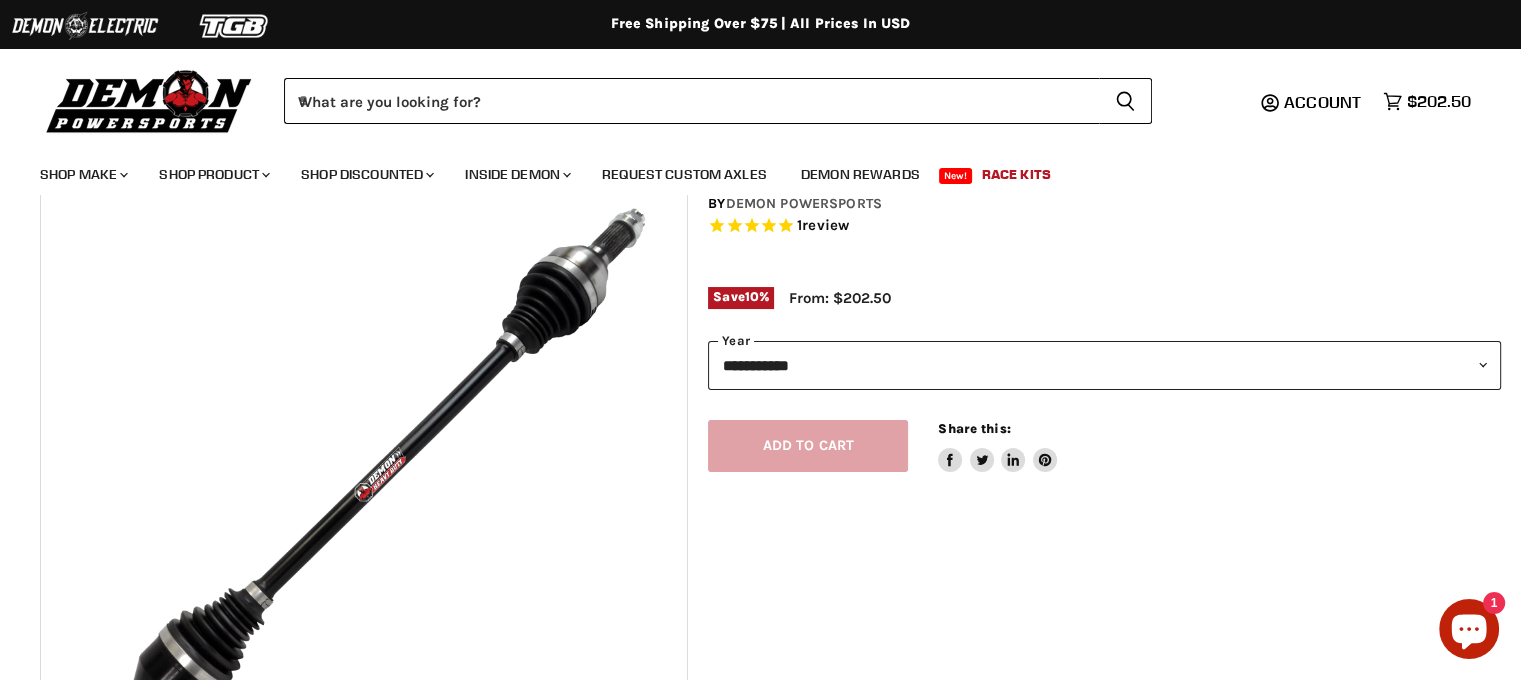click on "**********" at bounding box center (1104, 365) 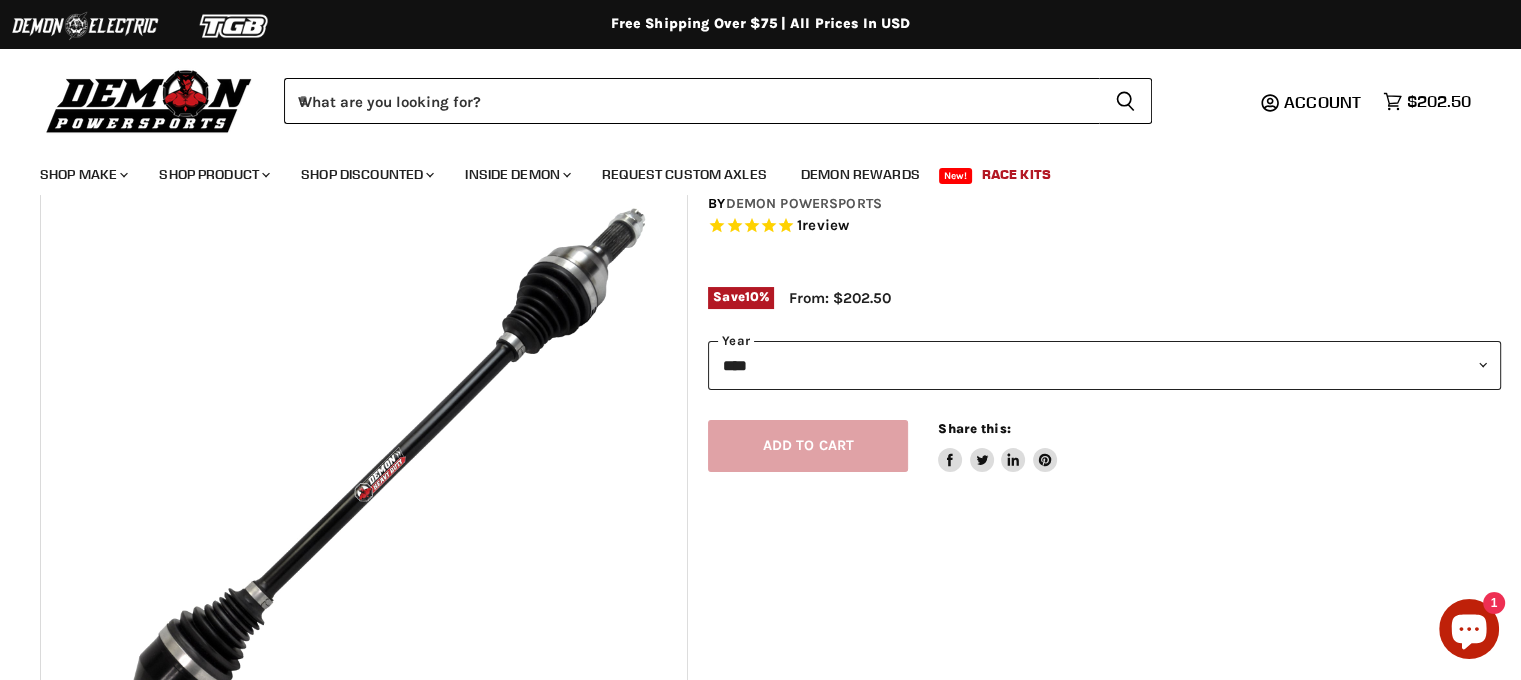 click on "**********" at bounding box center [1104, 365] 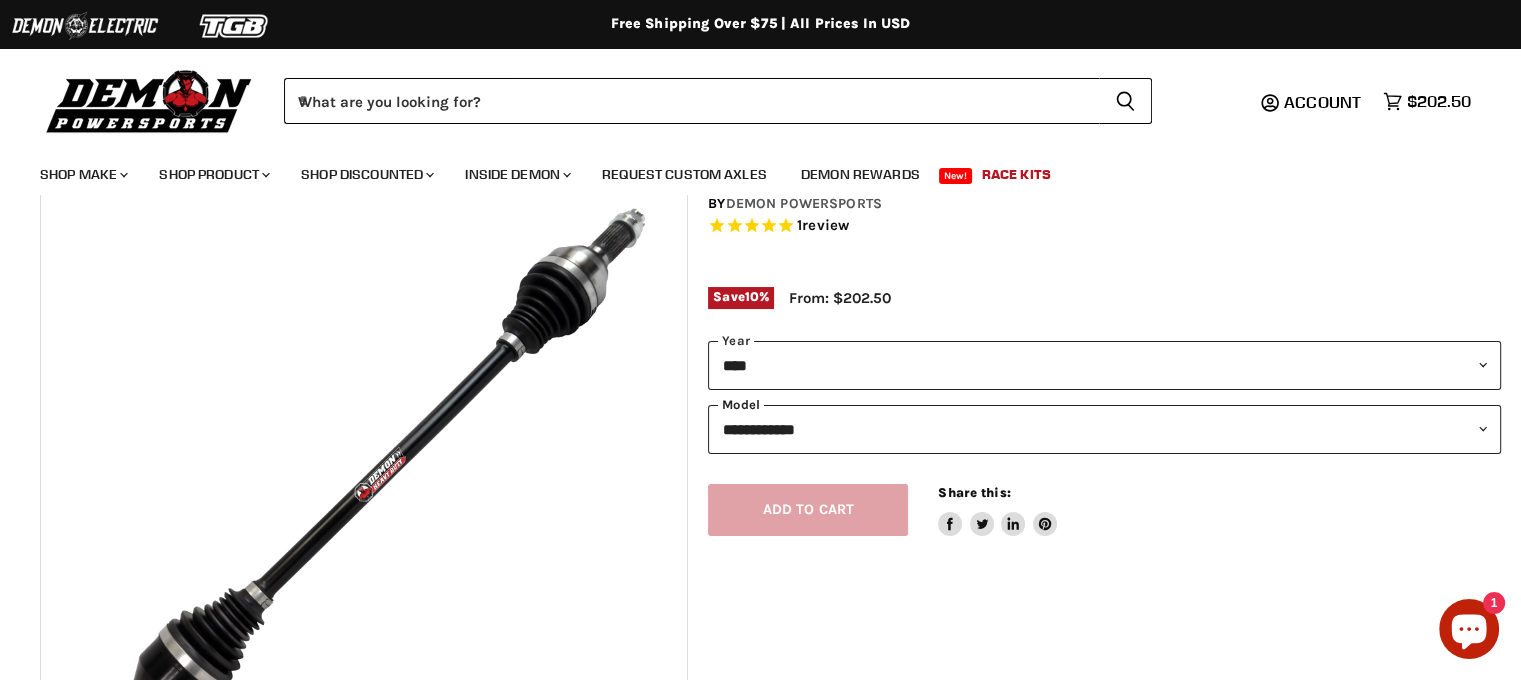 click on "**********" at bounding box center [1104, 429] 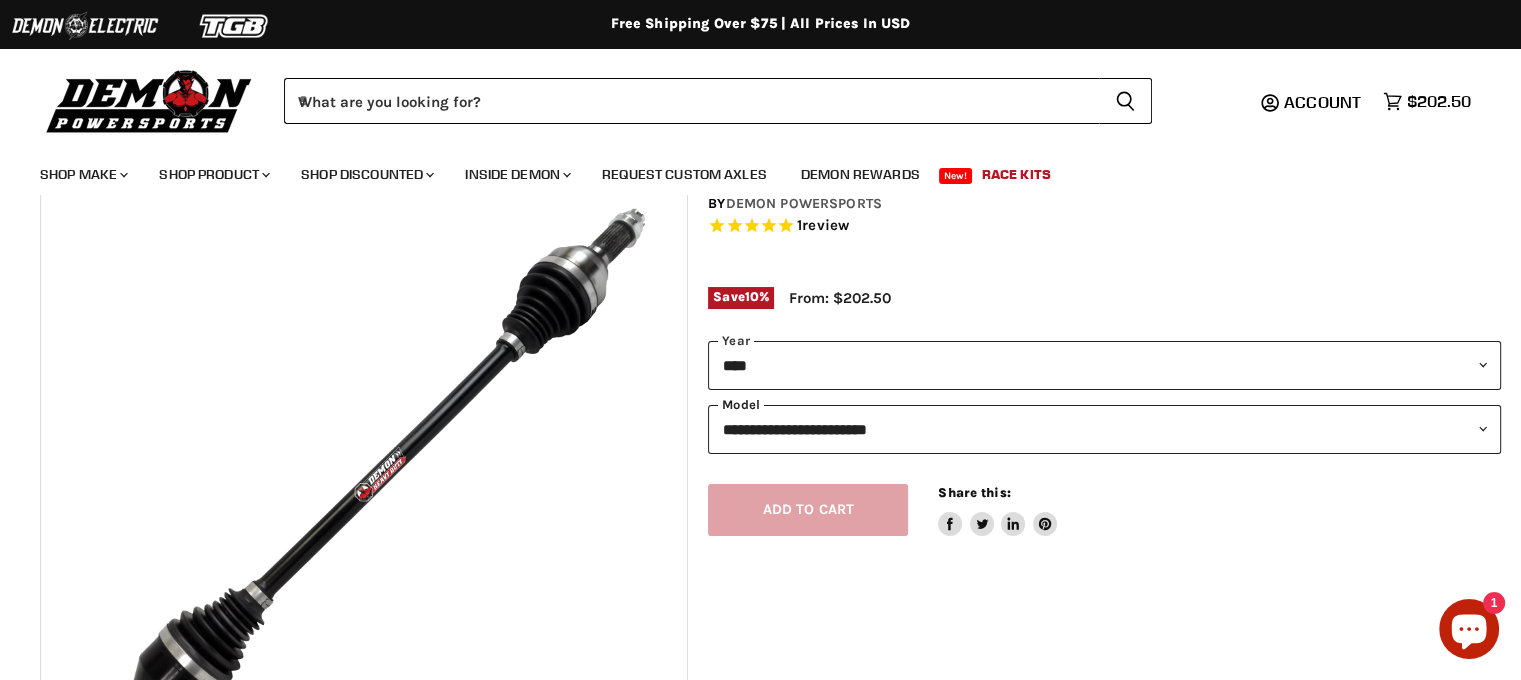 click on "**********" at bounding box center (1104, 429) 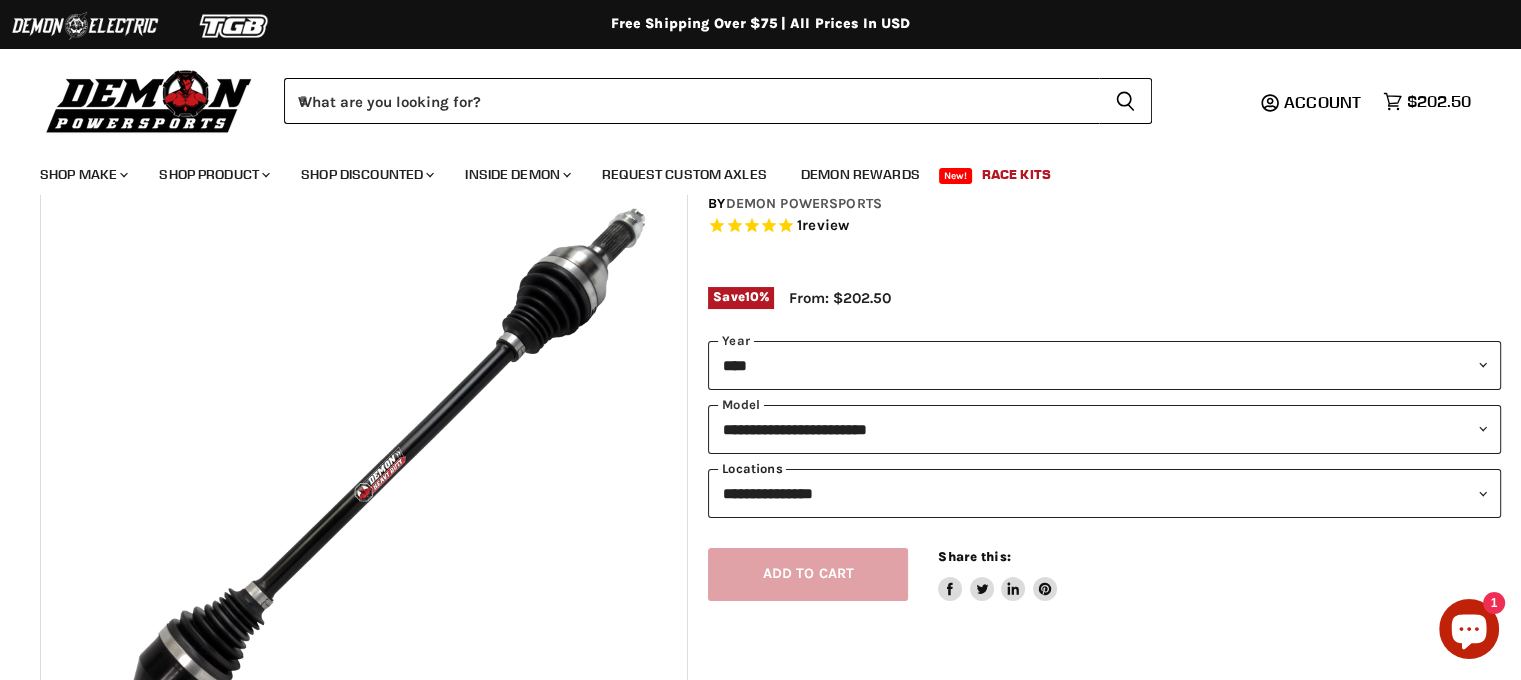 click on "**********" at bounding box center [1104, 493] 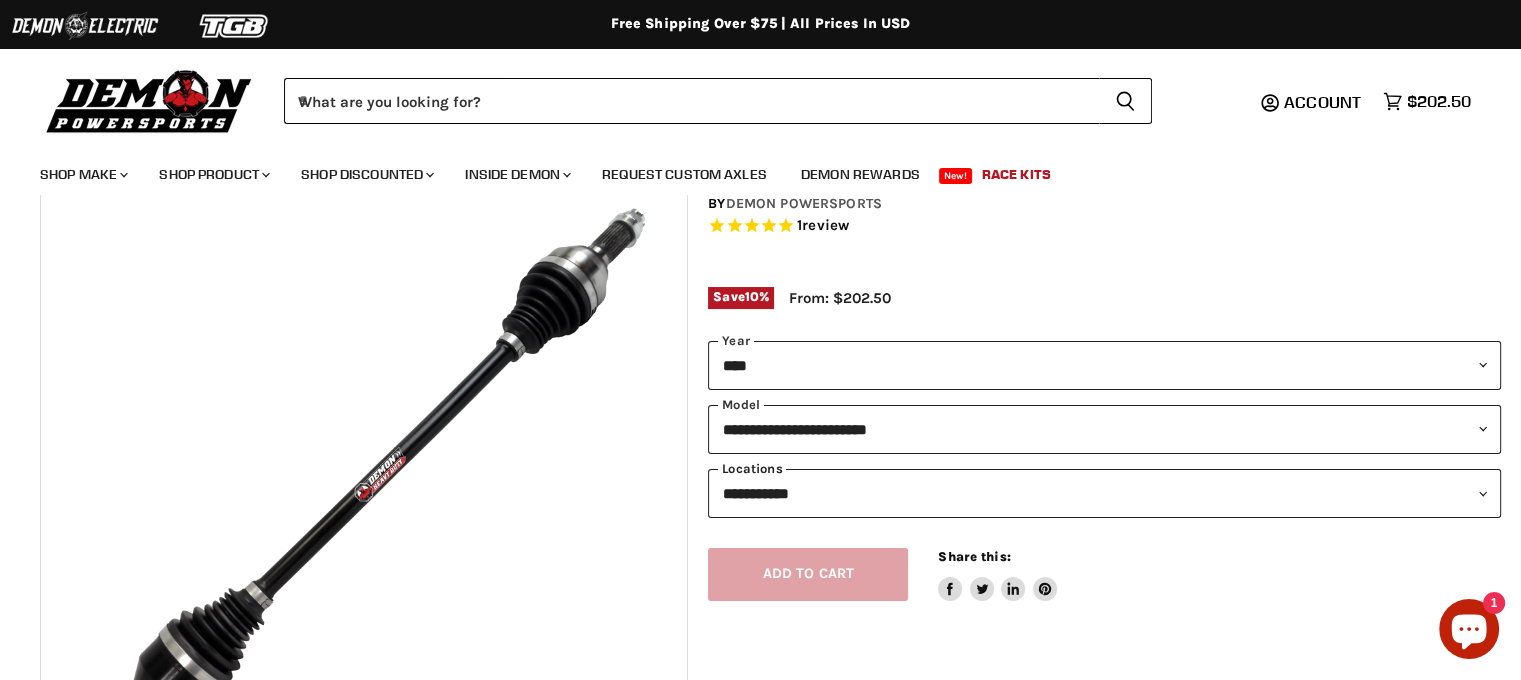 click on "**********" at bounding box center (1104, 493) 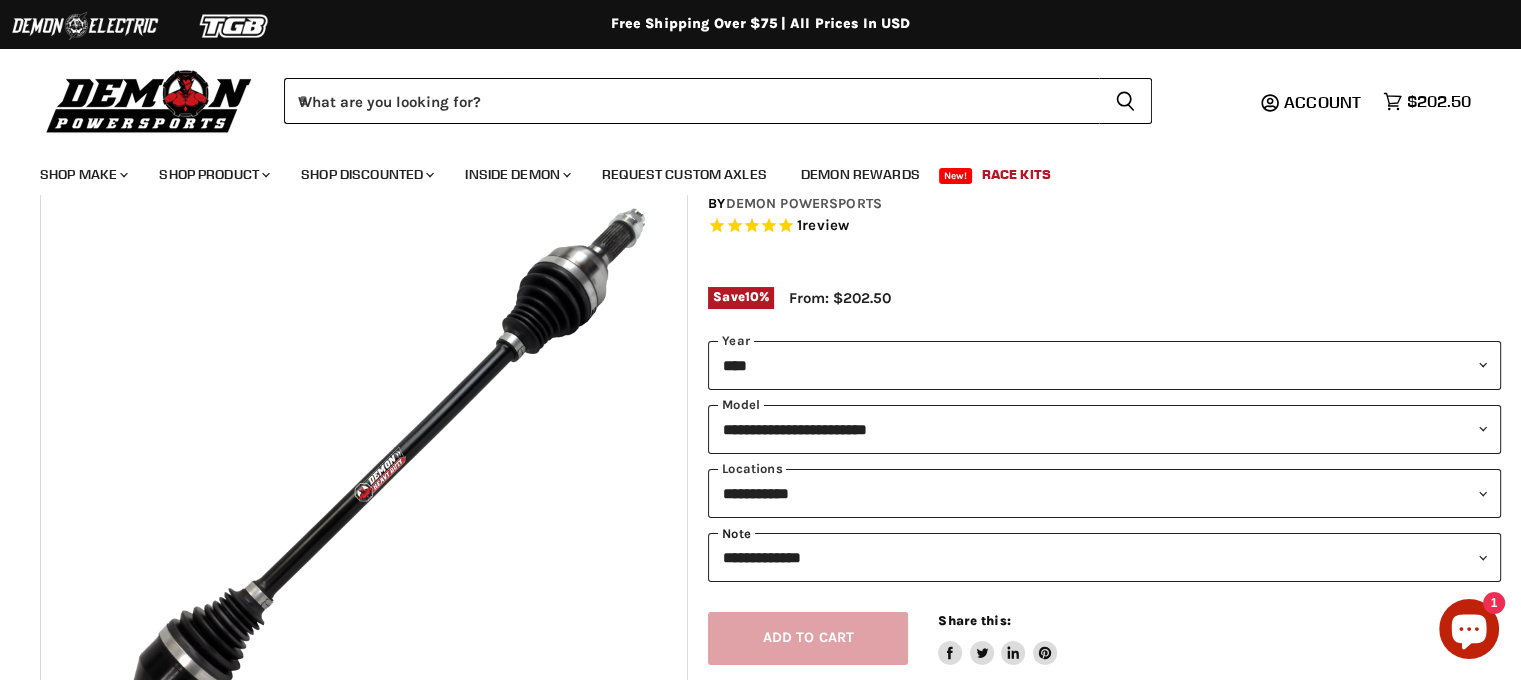 click on "**********" at bounding box center [1104, 557] 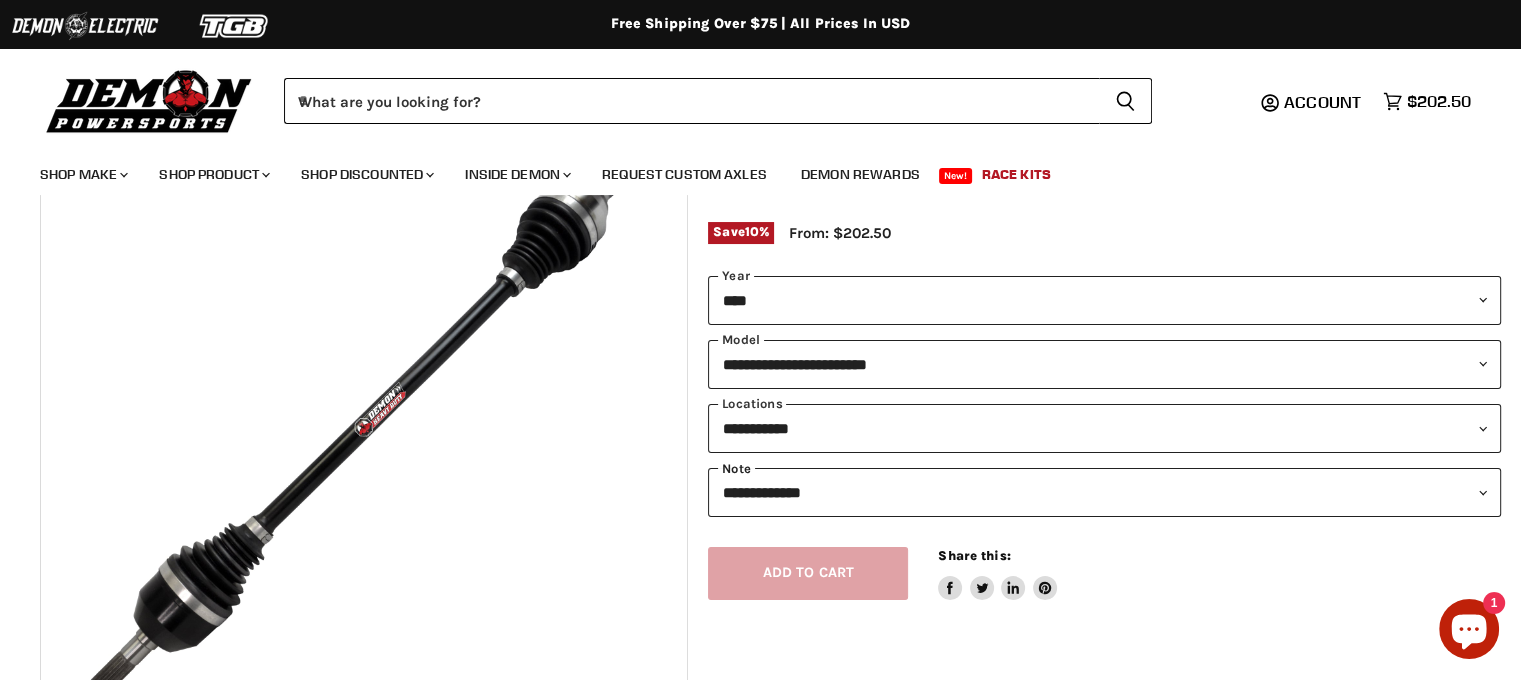 scroll, scrollTop: 200, scrollLeft: 0, axis: vertical 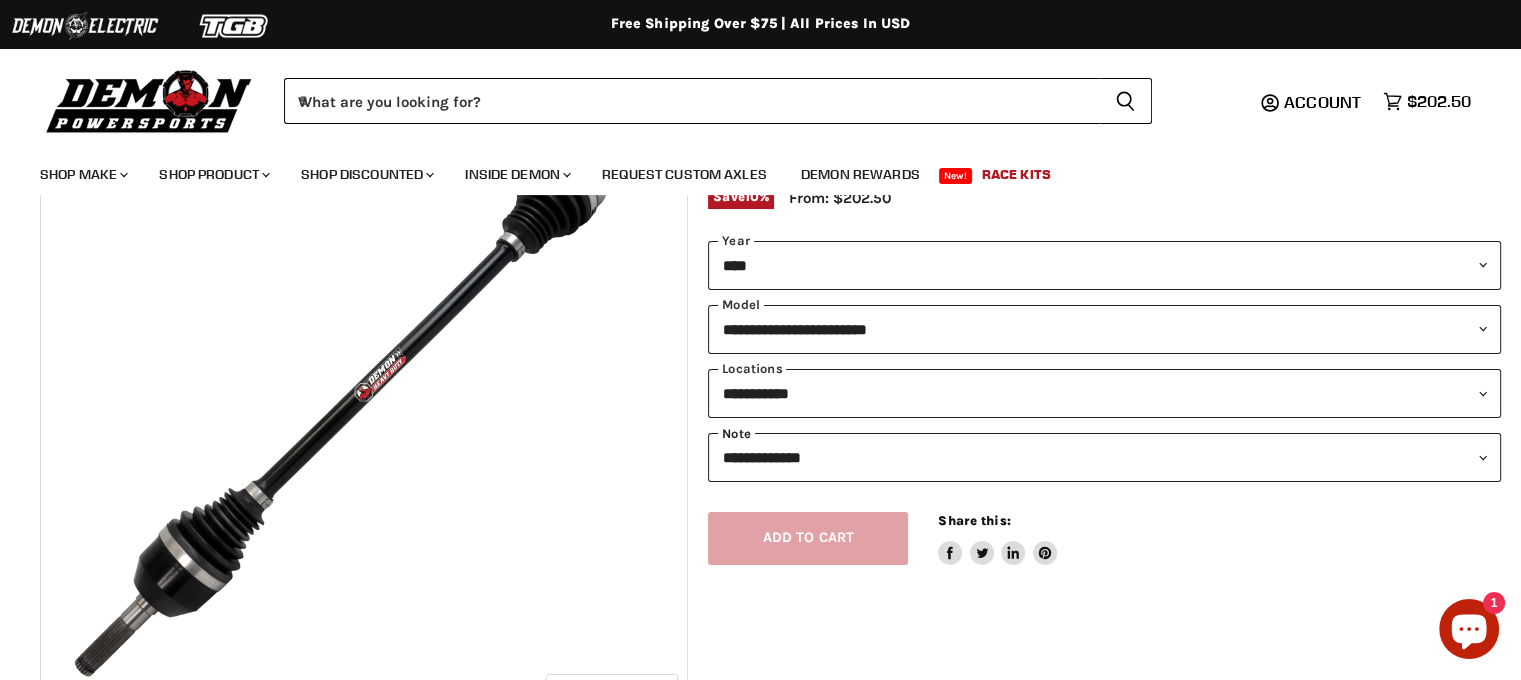 click on "**********" at bounding box center [1104, 457] 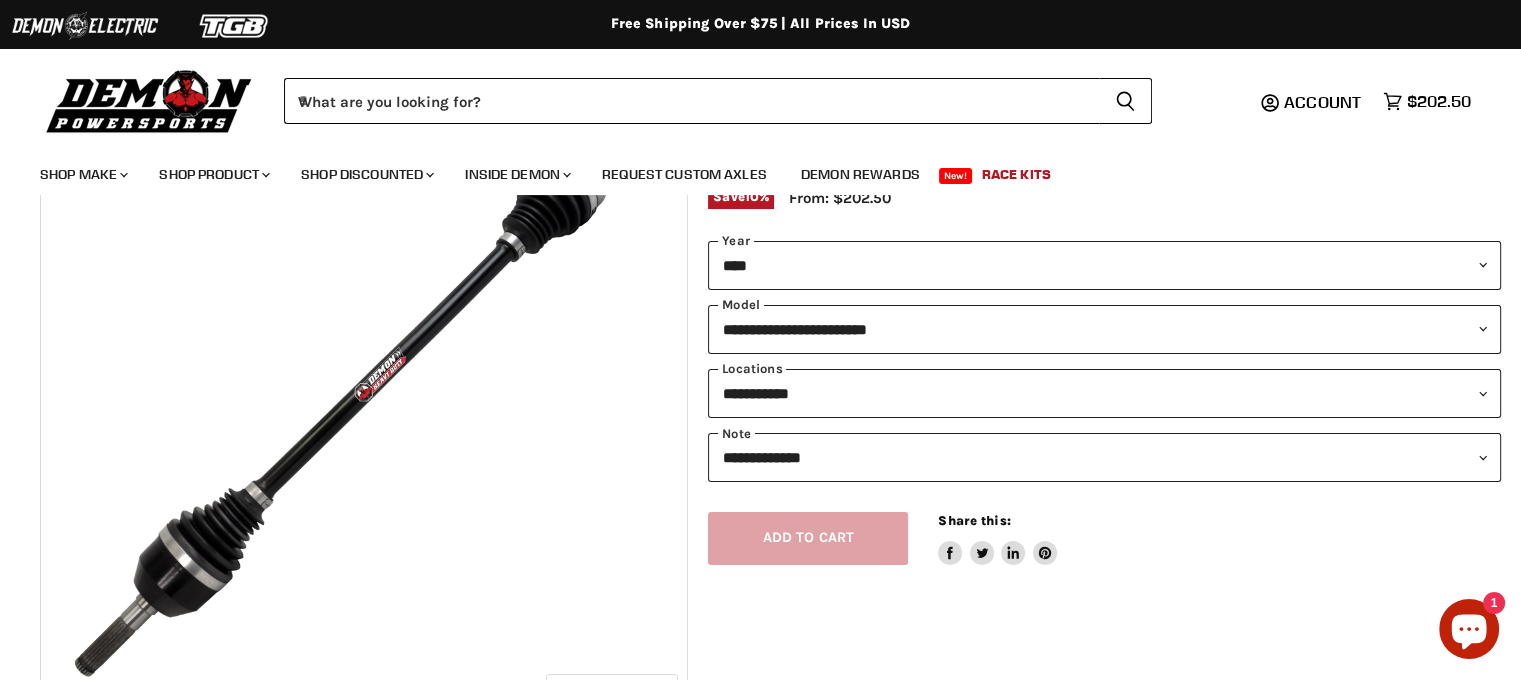 click on "**********" at bounding box center [1084, 440] 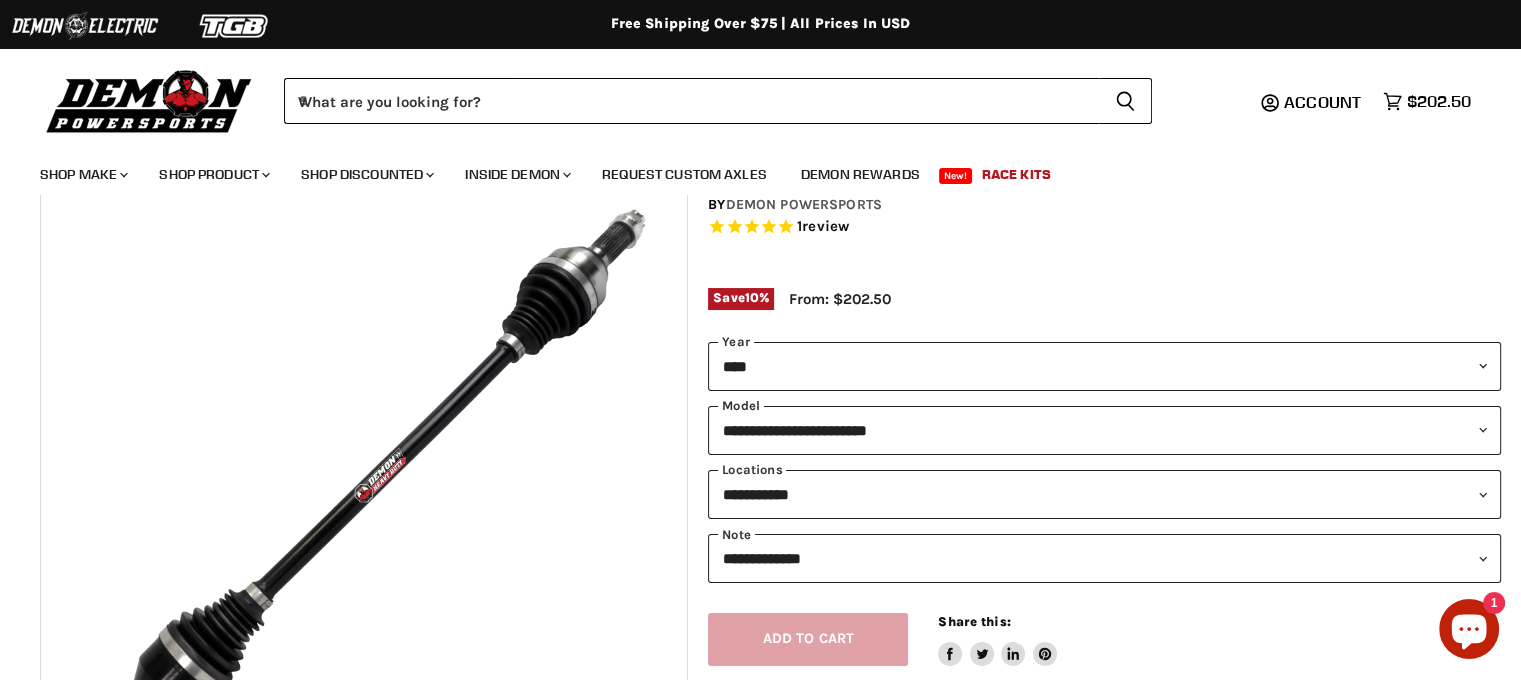 scroll, scrollTop: 100, scrollLeft: 0, axis: vertical 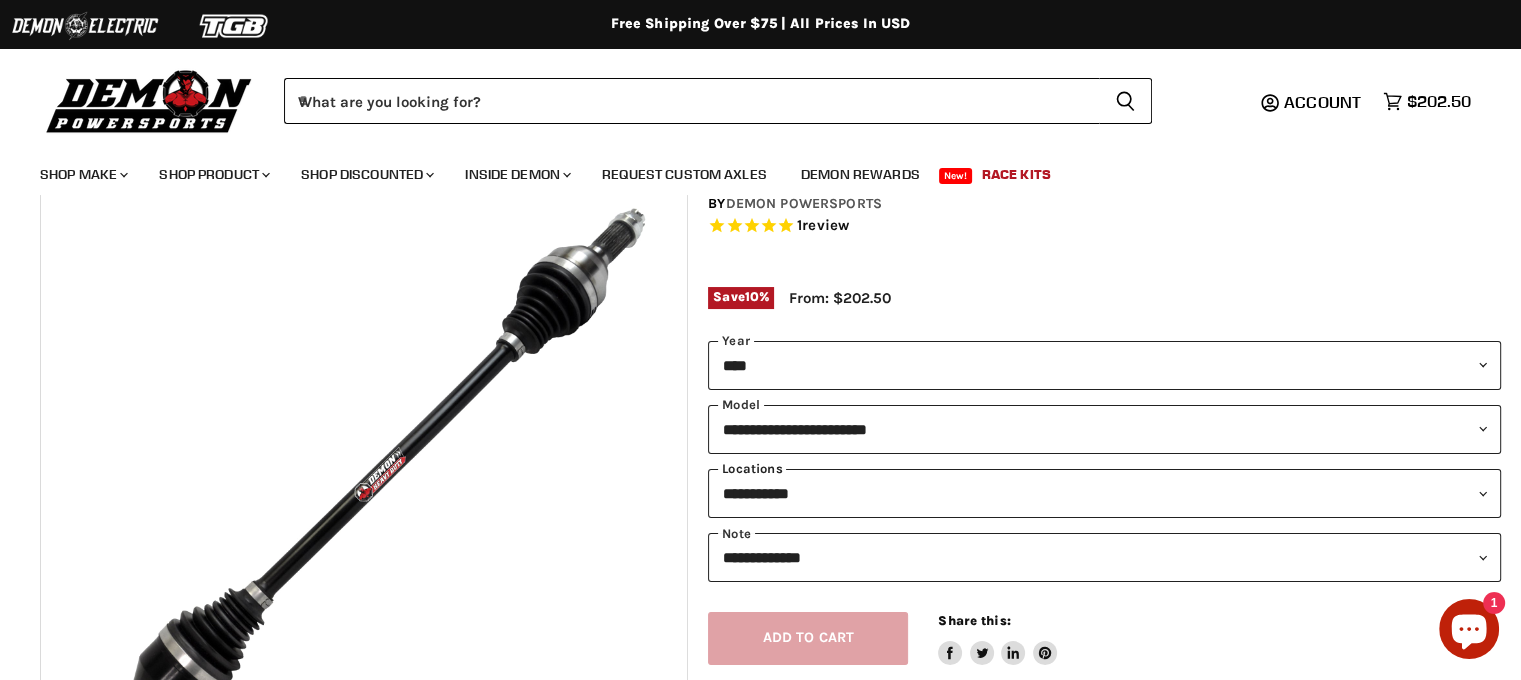 click on "**********" at bounding box center (1104, 493) 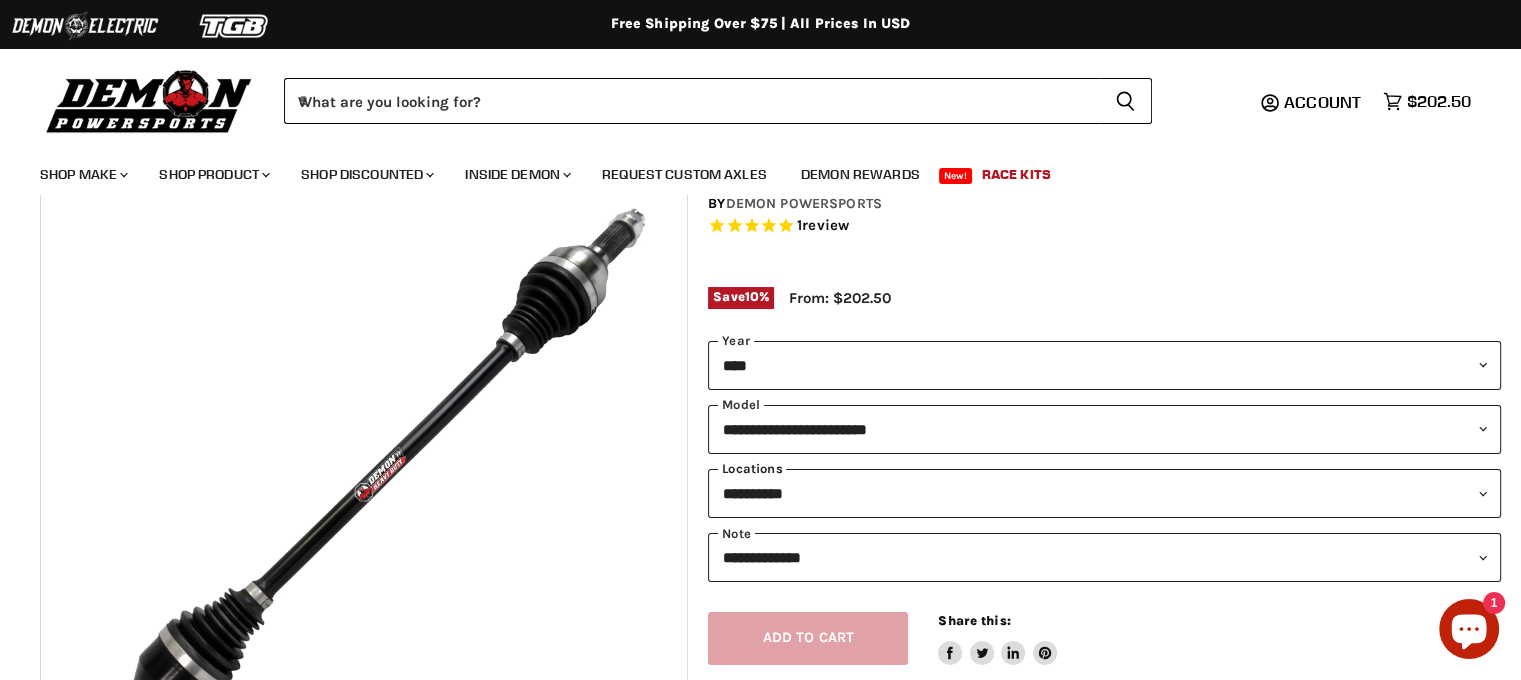 click on "**********" at bounding box center (1104, 493) 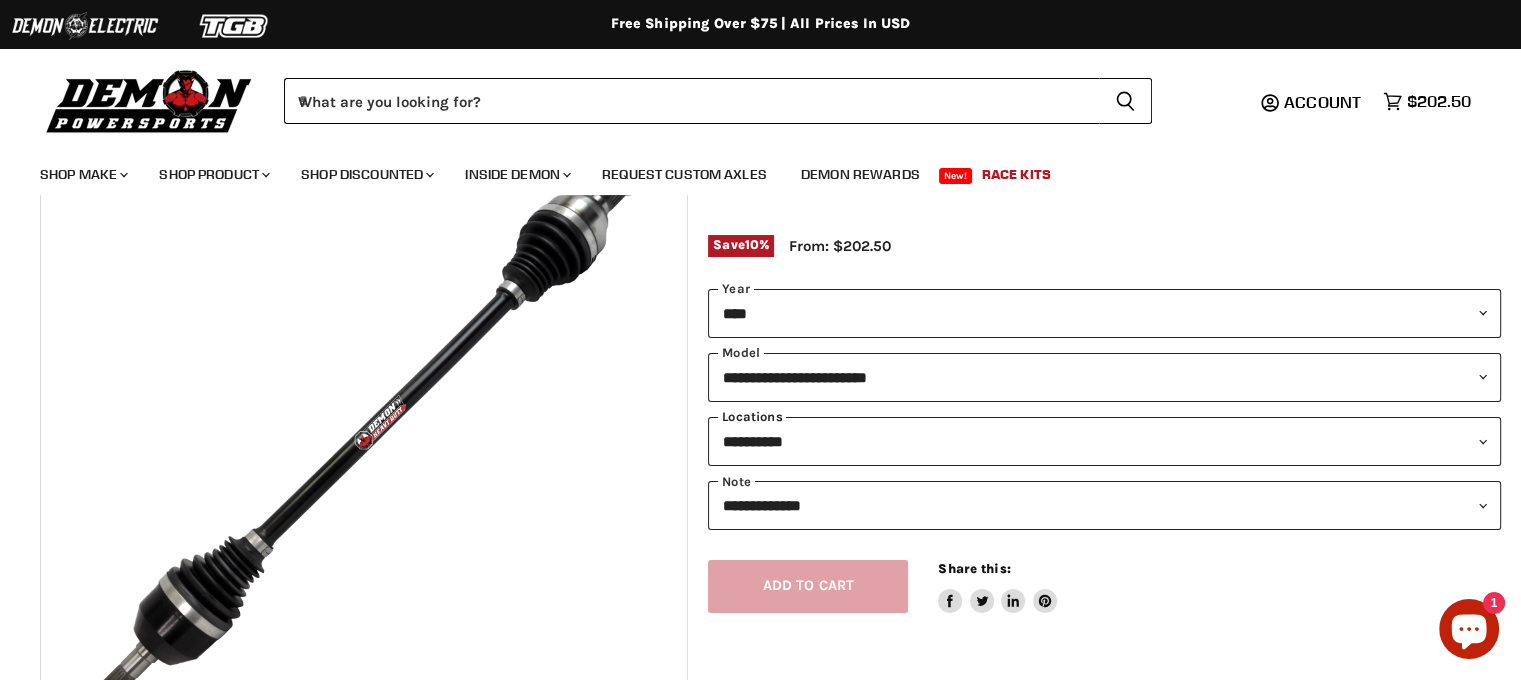scroll, scrollTop: 200, scrollLeft: 0, axis: vertical 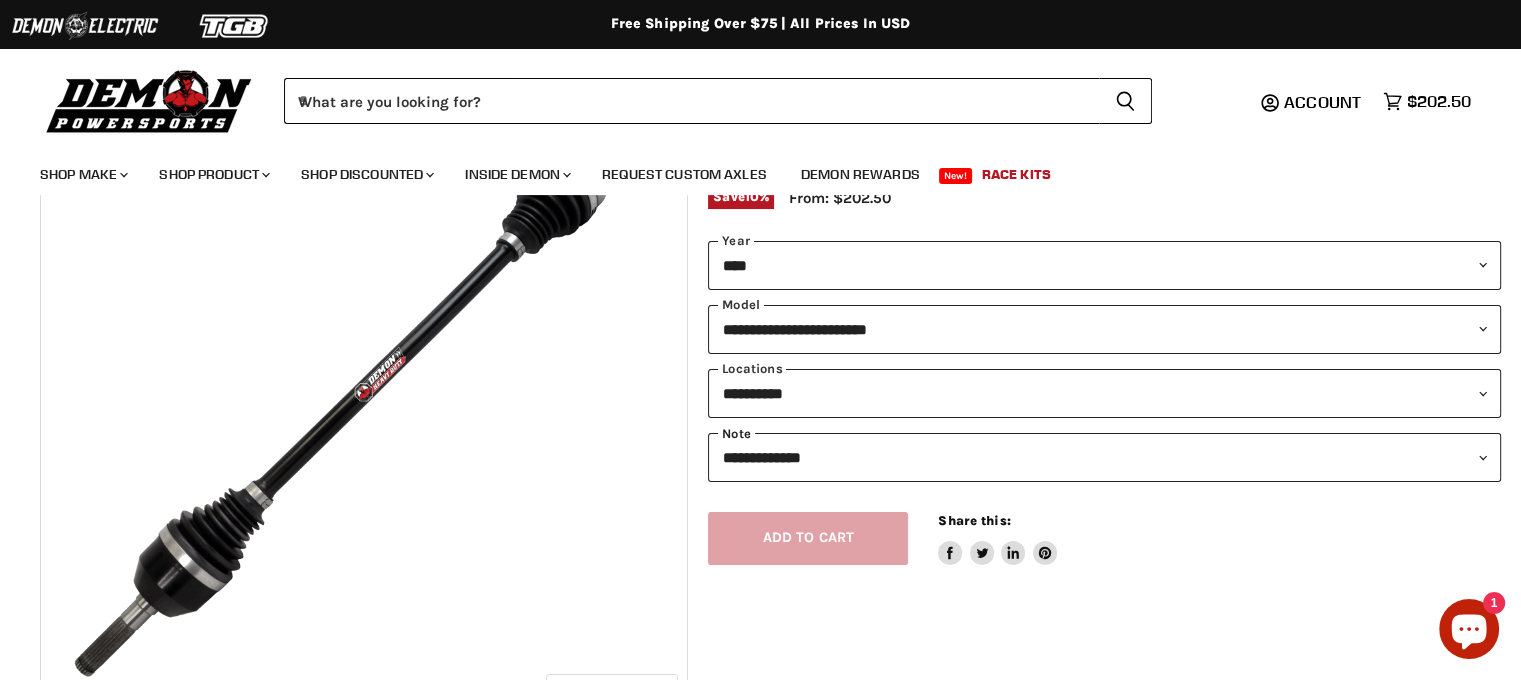 click on "**********" at bounding box center (1104, 457) 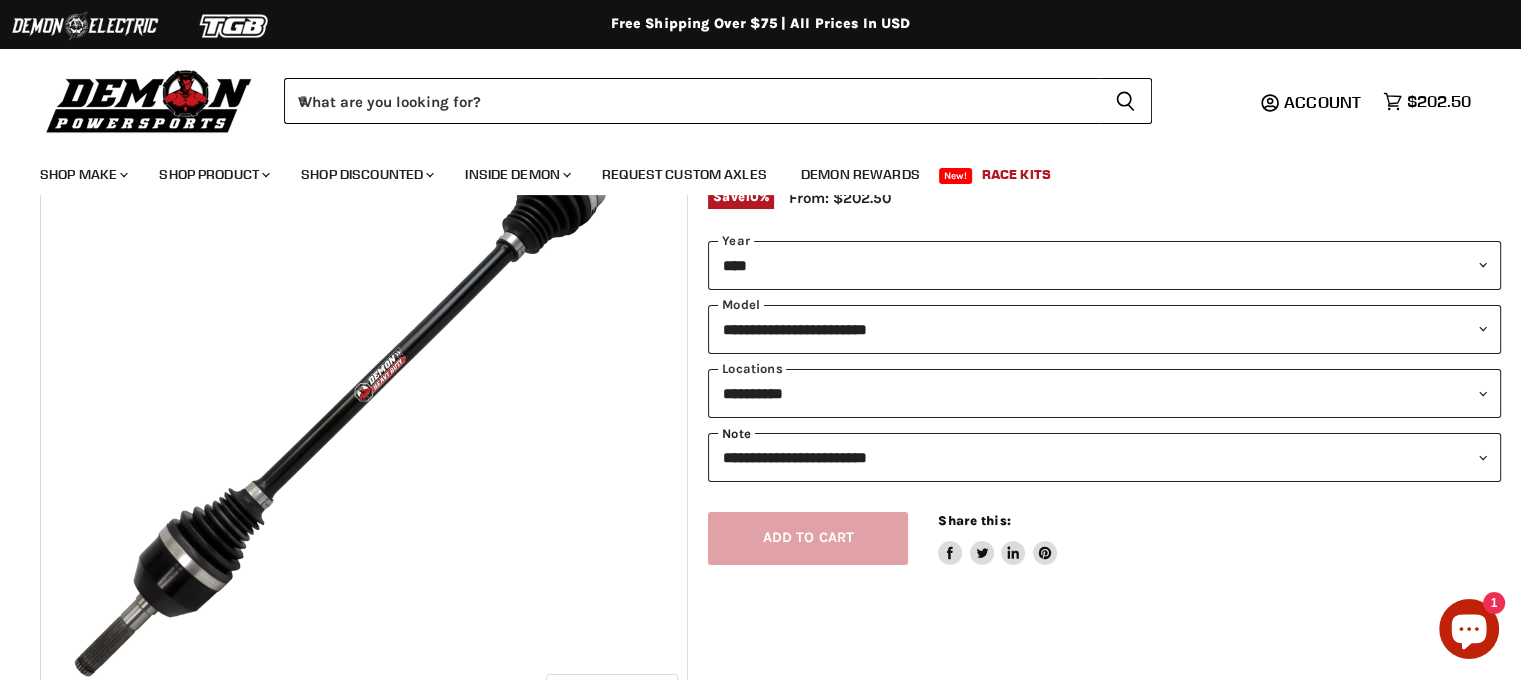 click on "**********" at bounding box center [1104, 457] 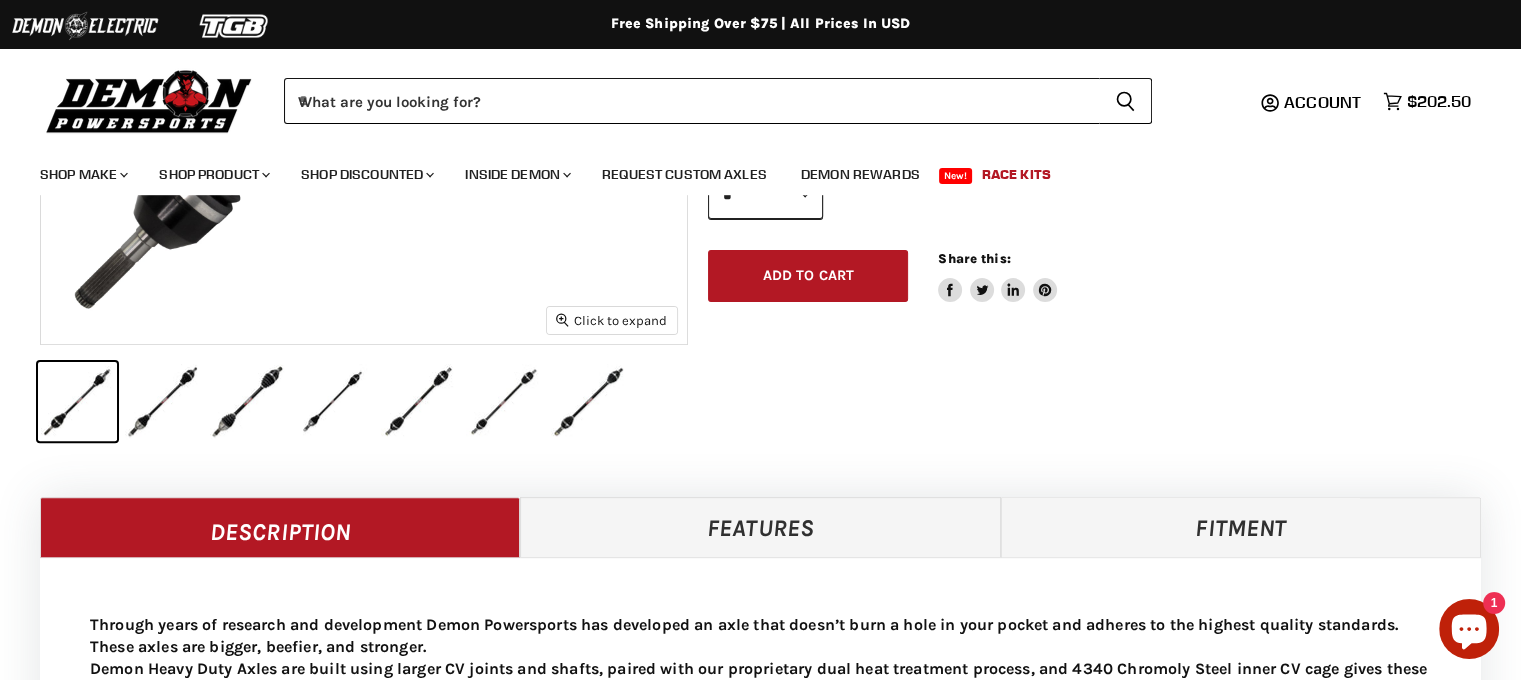 scroll, scrollTop: 600, scrollLeft: 0, axis: vertical 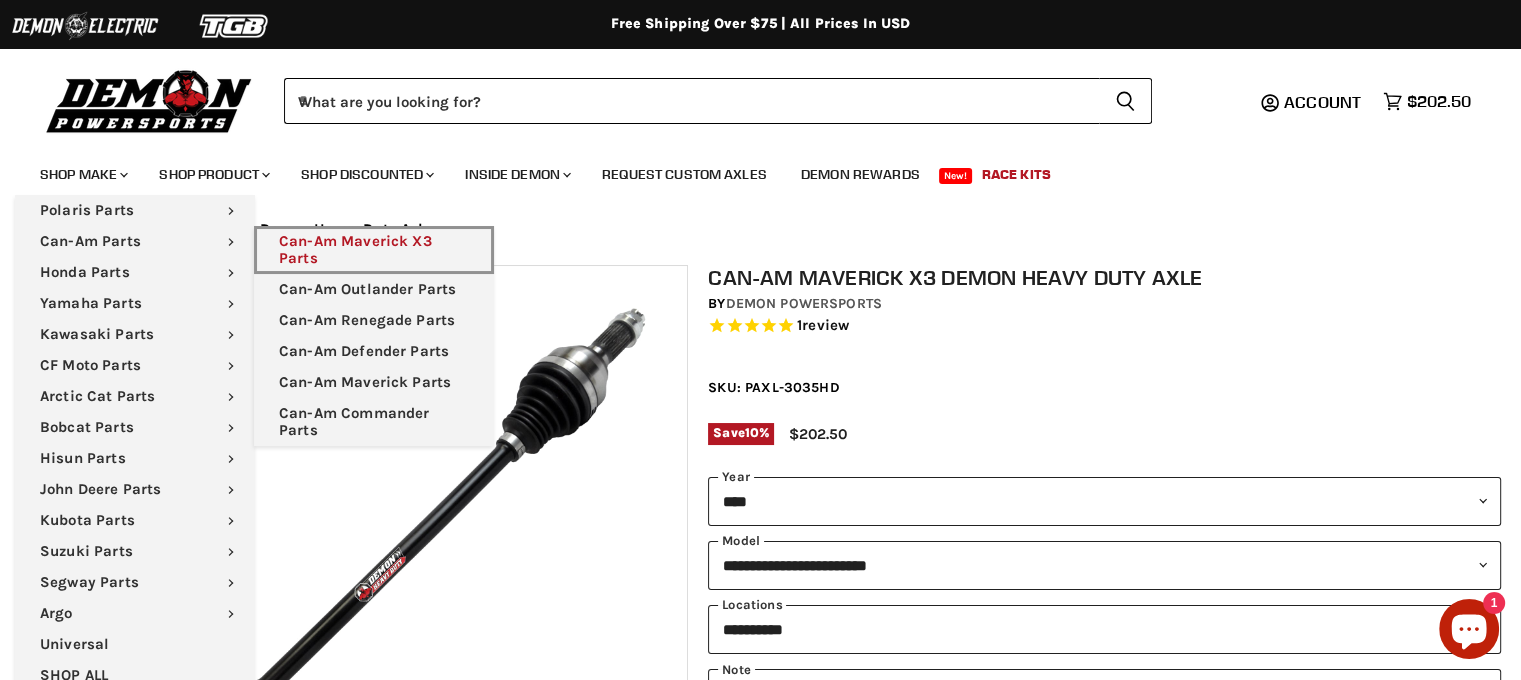 click on "Can-Am Maverick X3 Parts" at bounding box center (374, 250) 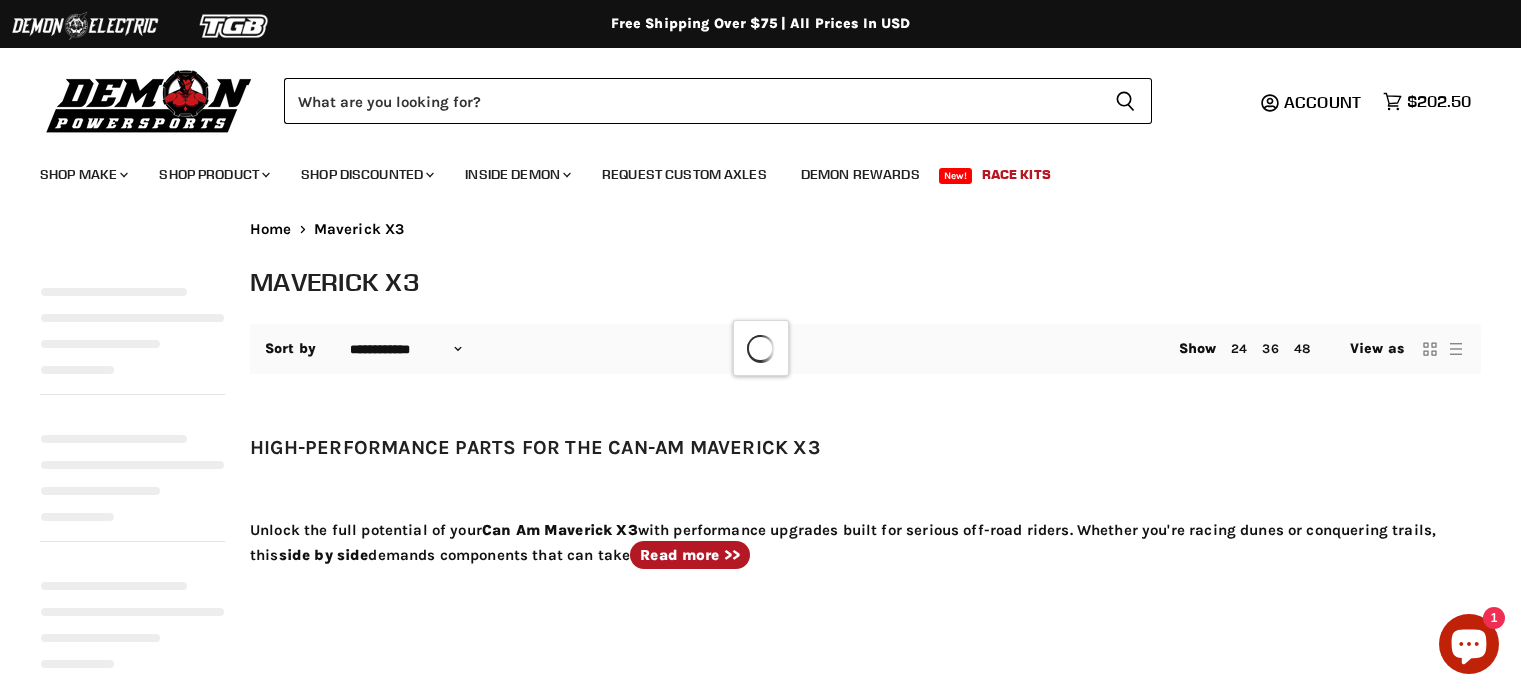 select on "**********" 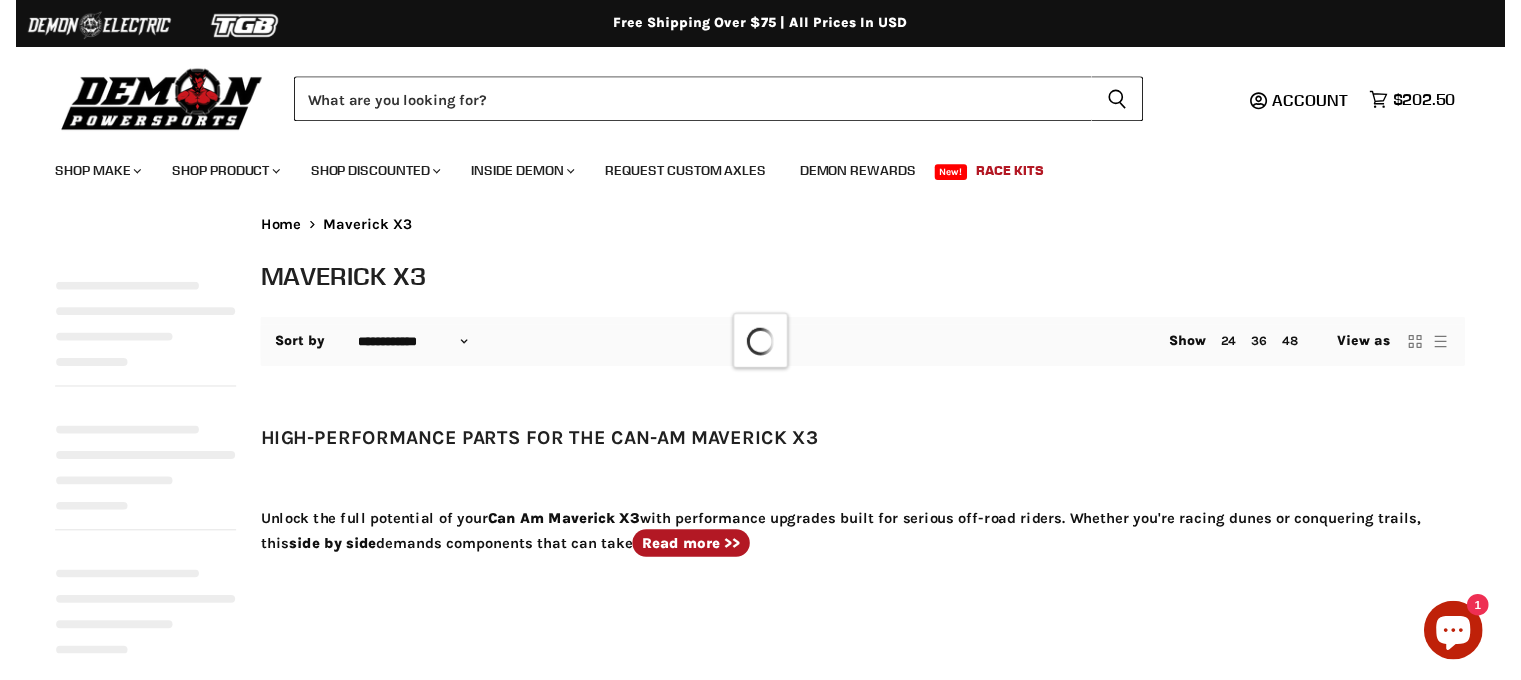 scroll, scrollTop: 0, scrollLeft: 0, axis: both 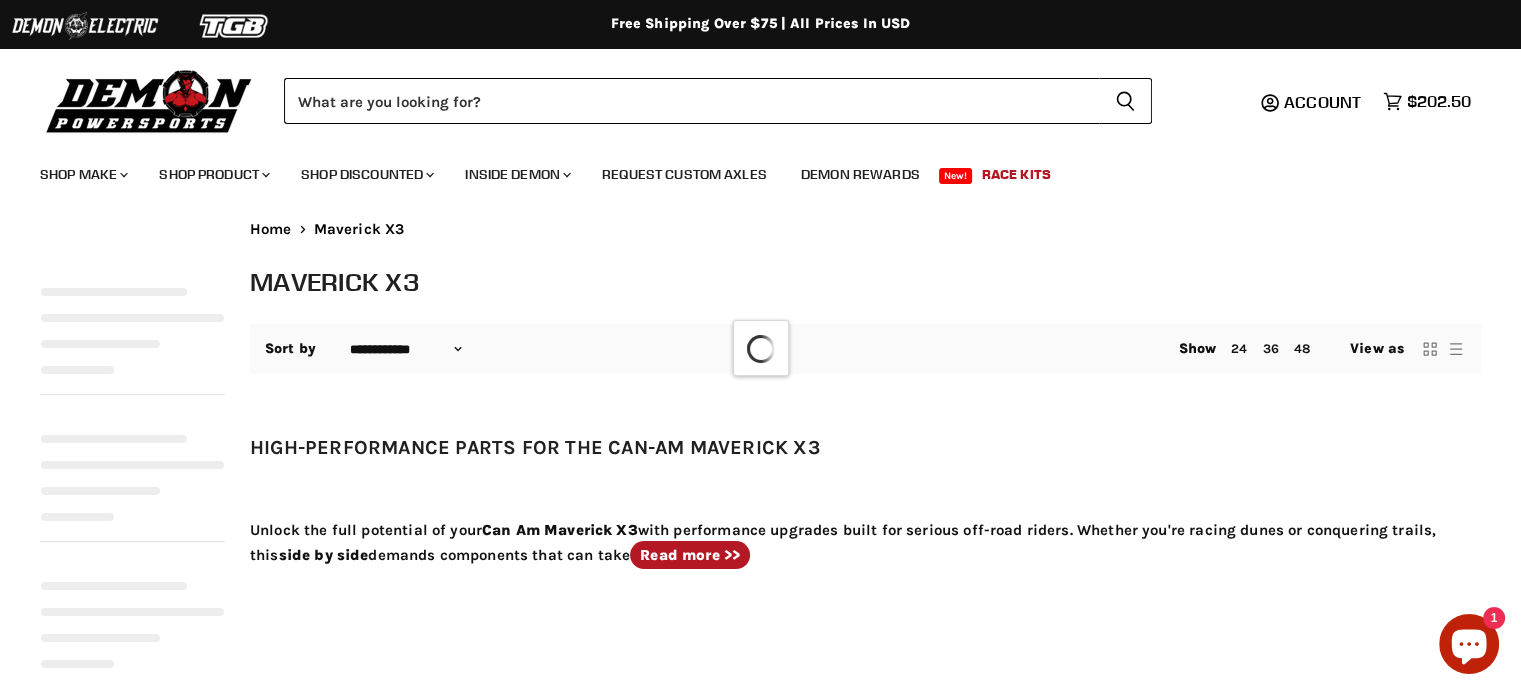 select on "**********" 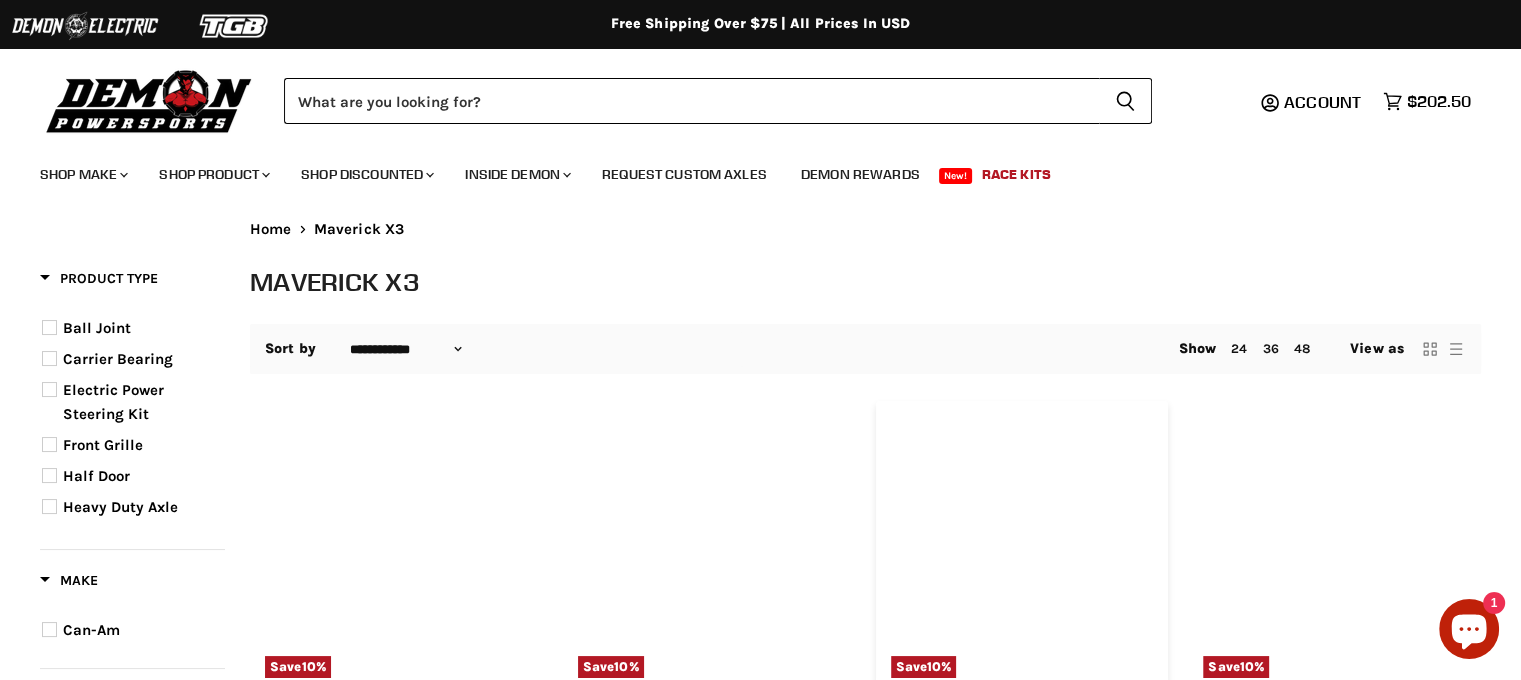 scroll, scrollTop: 36, scrollLeft: 0, axis: vertical 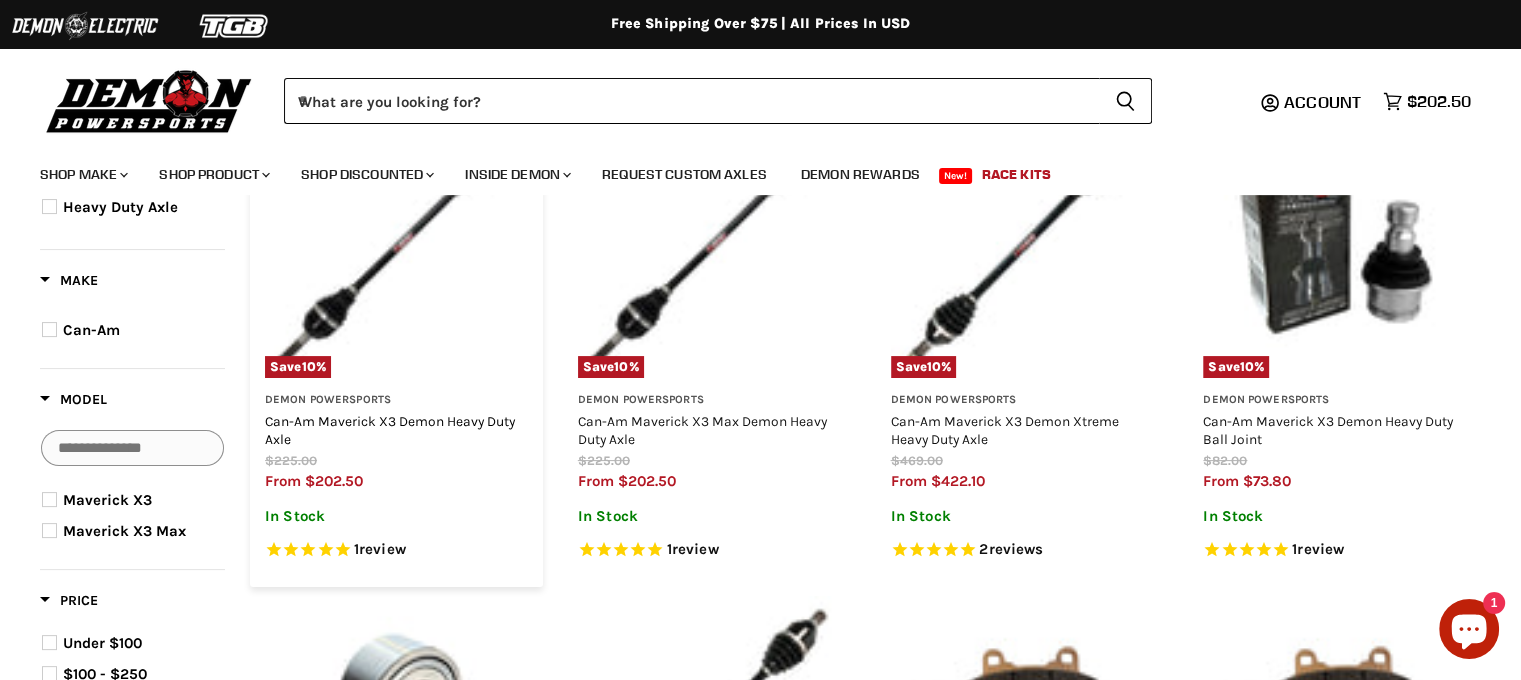 click on "Can-Am Maverick X3 Demon Heavy Duty Axle" at bounding box center [390, 430] 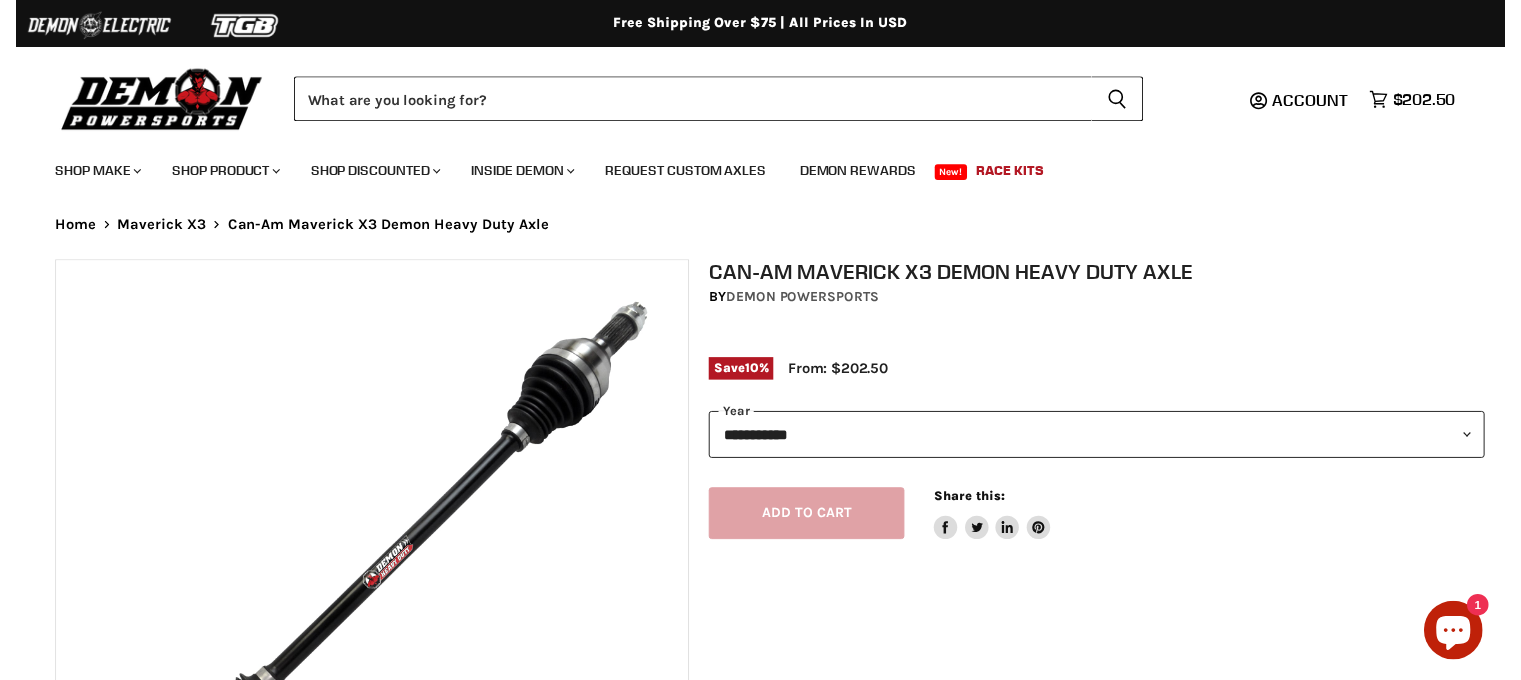 scroll, scrollTop: 0, scrollLeft: 0, axis: both 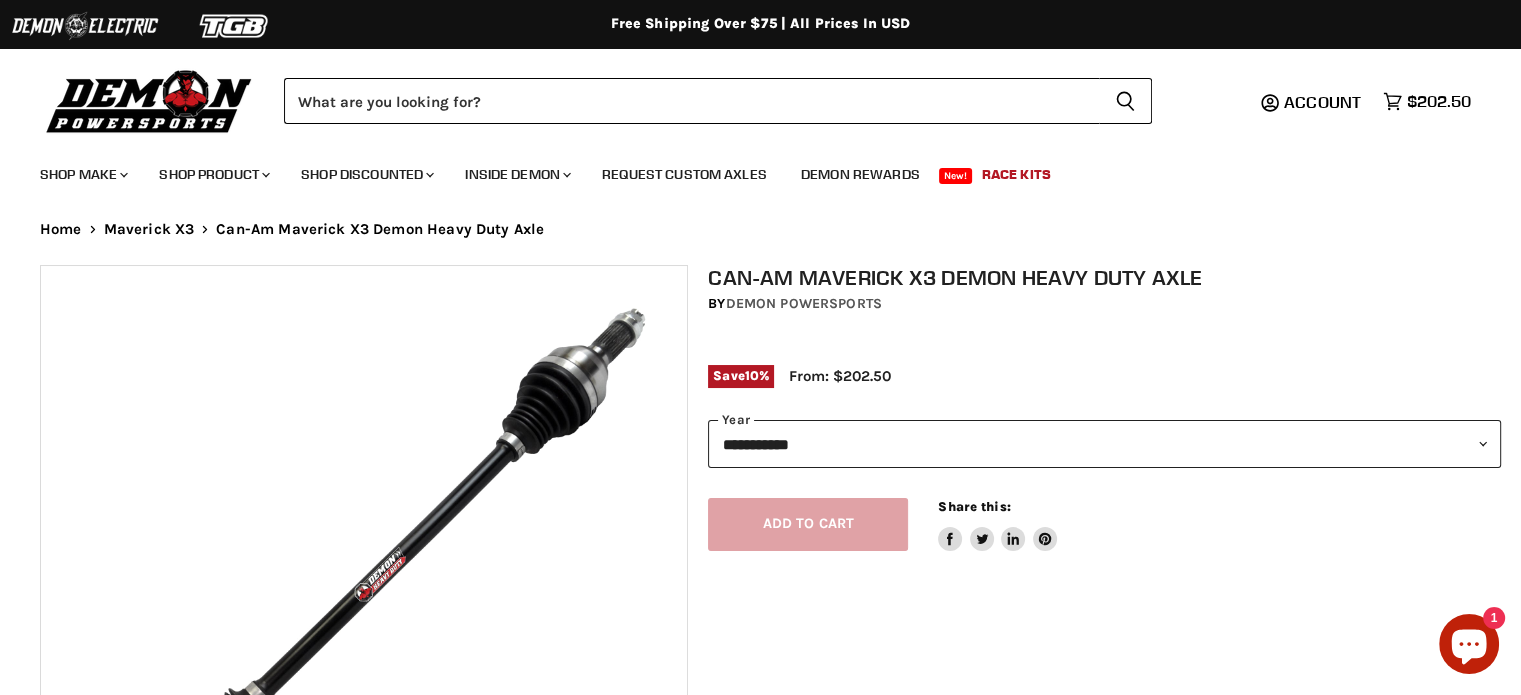 select on "******" 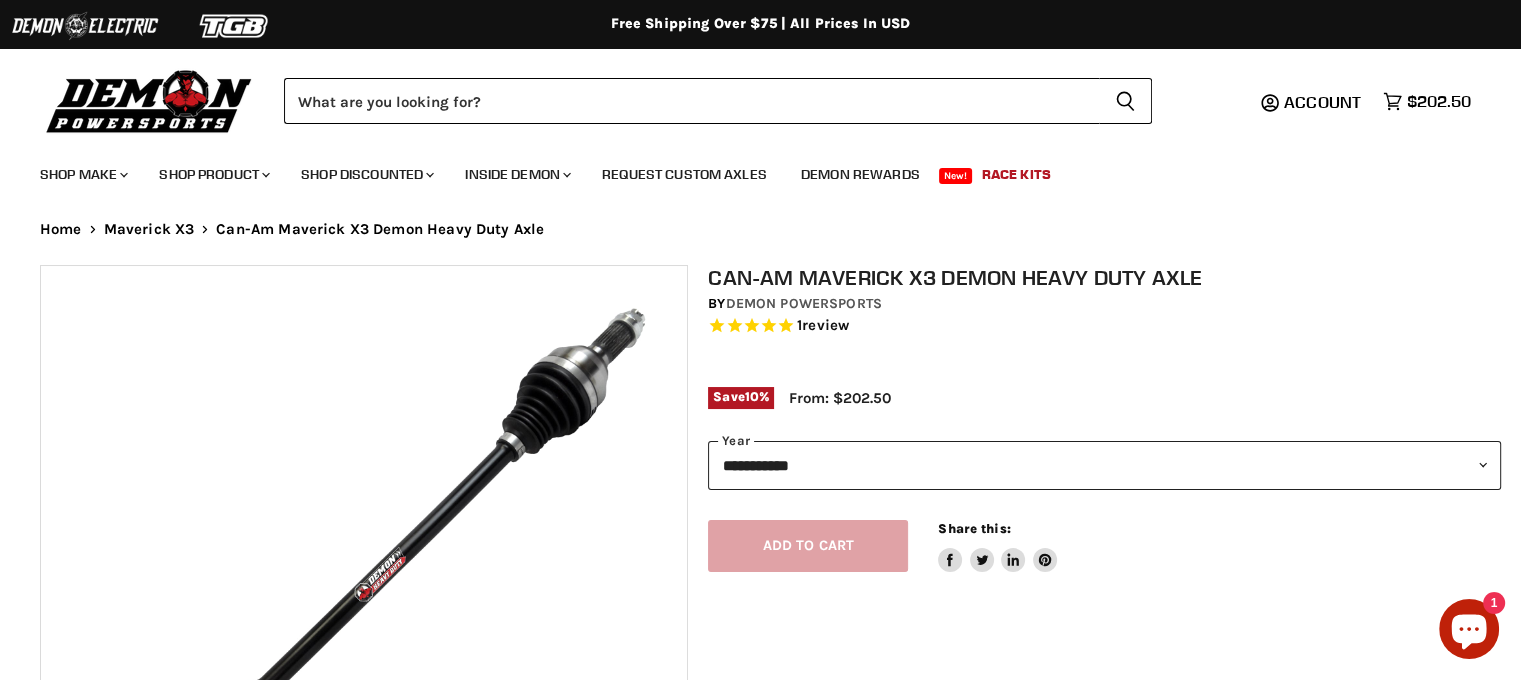 scroll, scrollTop: 0, scrollLeft: 0, axis: both 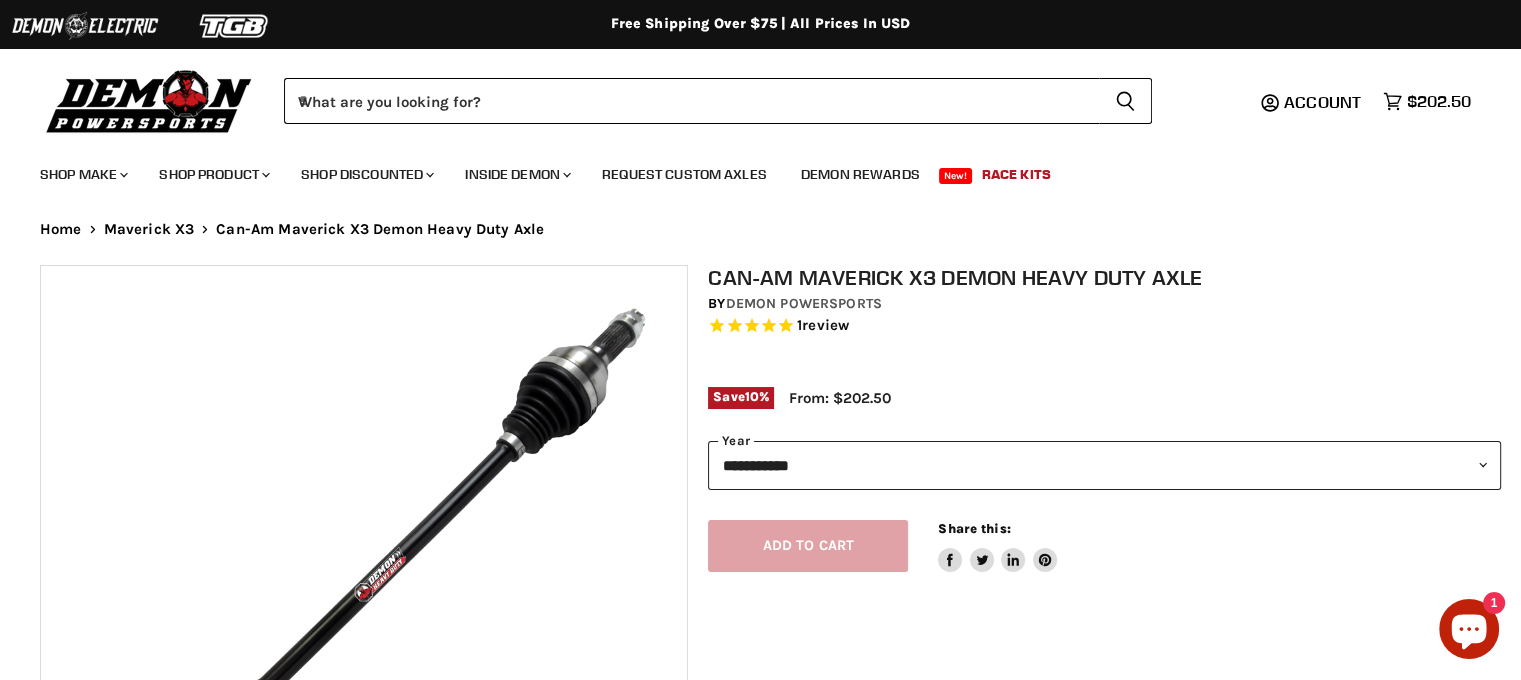 click on "**********" at bounding box center (1104, 465) 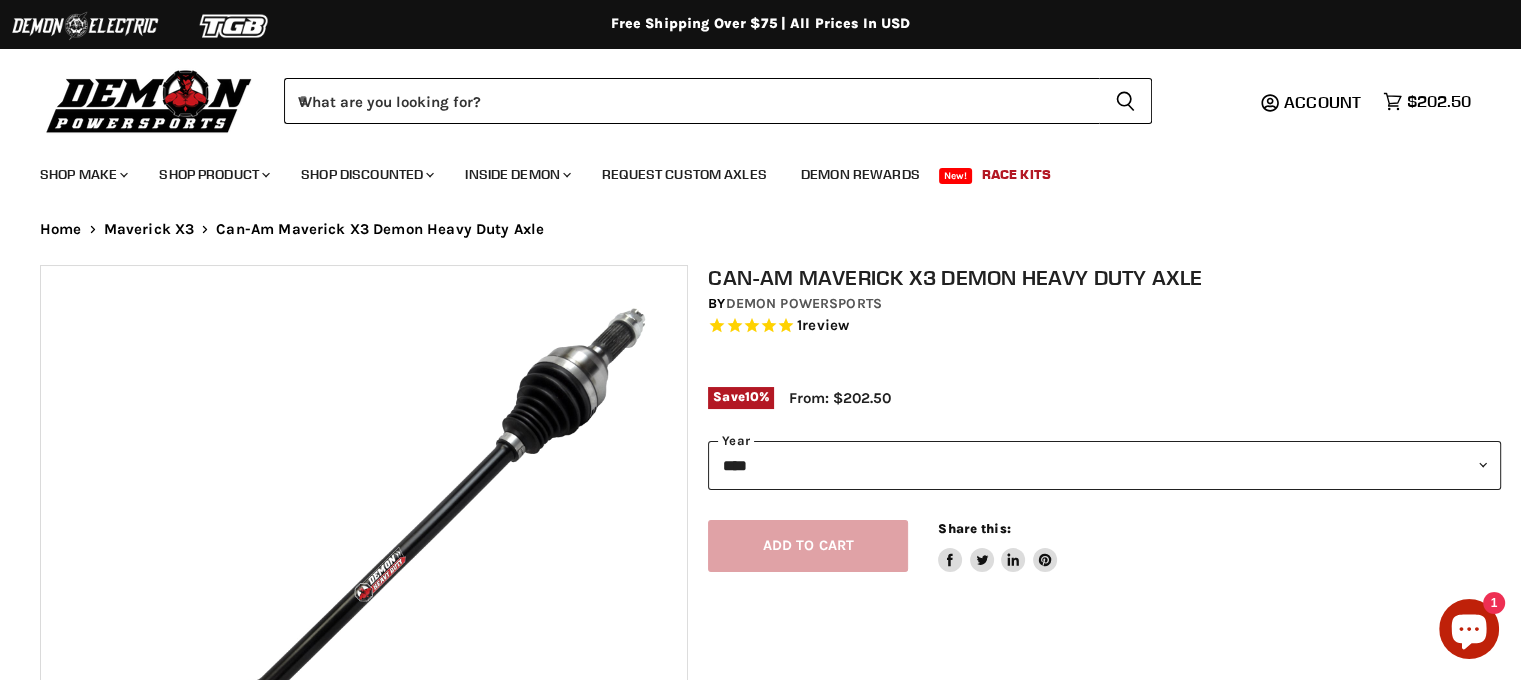 click on "**********" at bounding box center [1104, 465] 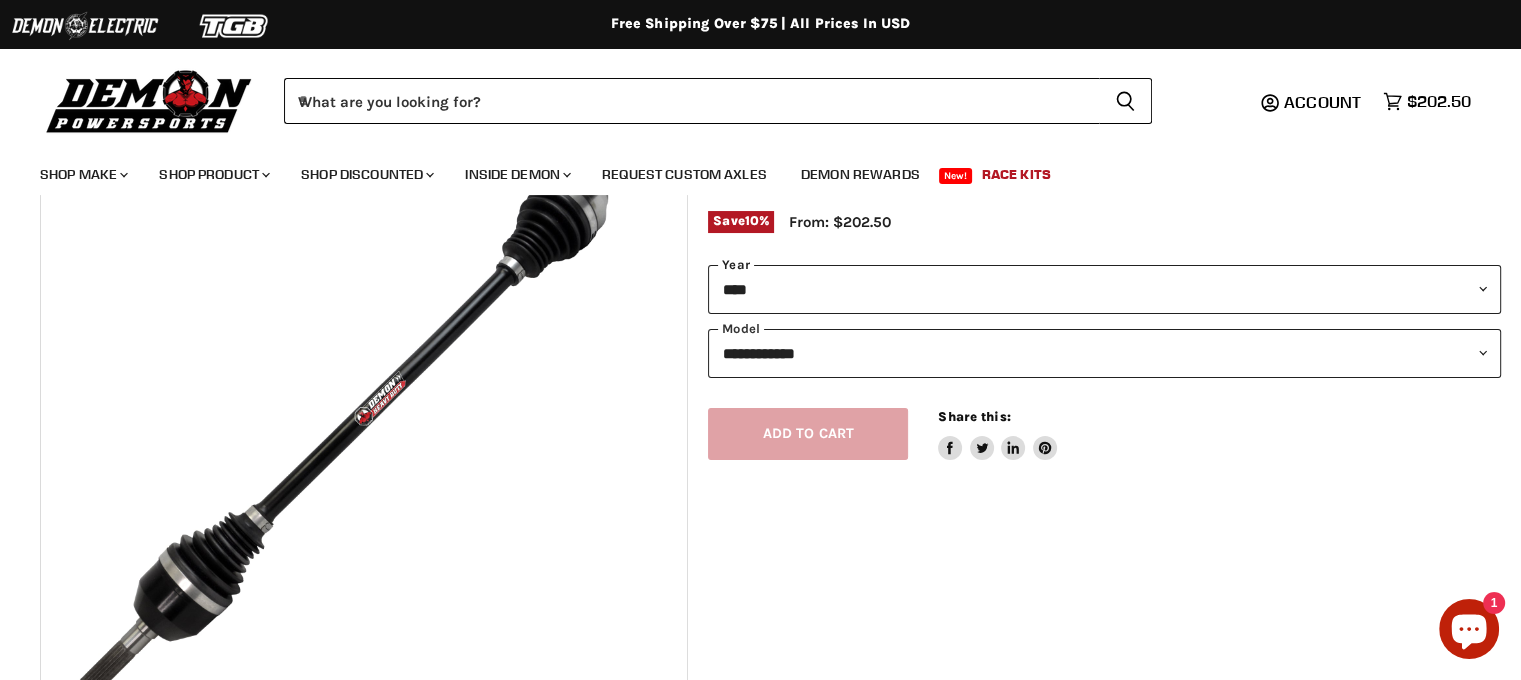 scroll, scrollTop: 200, scrollLeft: 0, axis: vertical 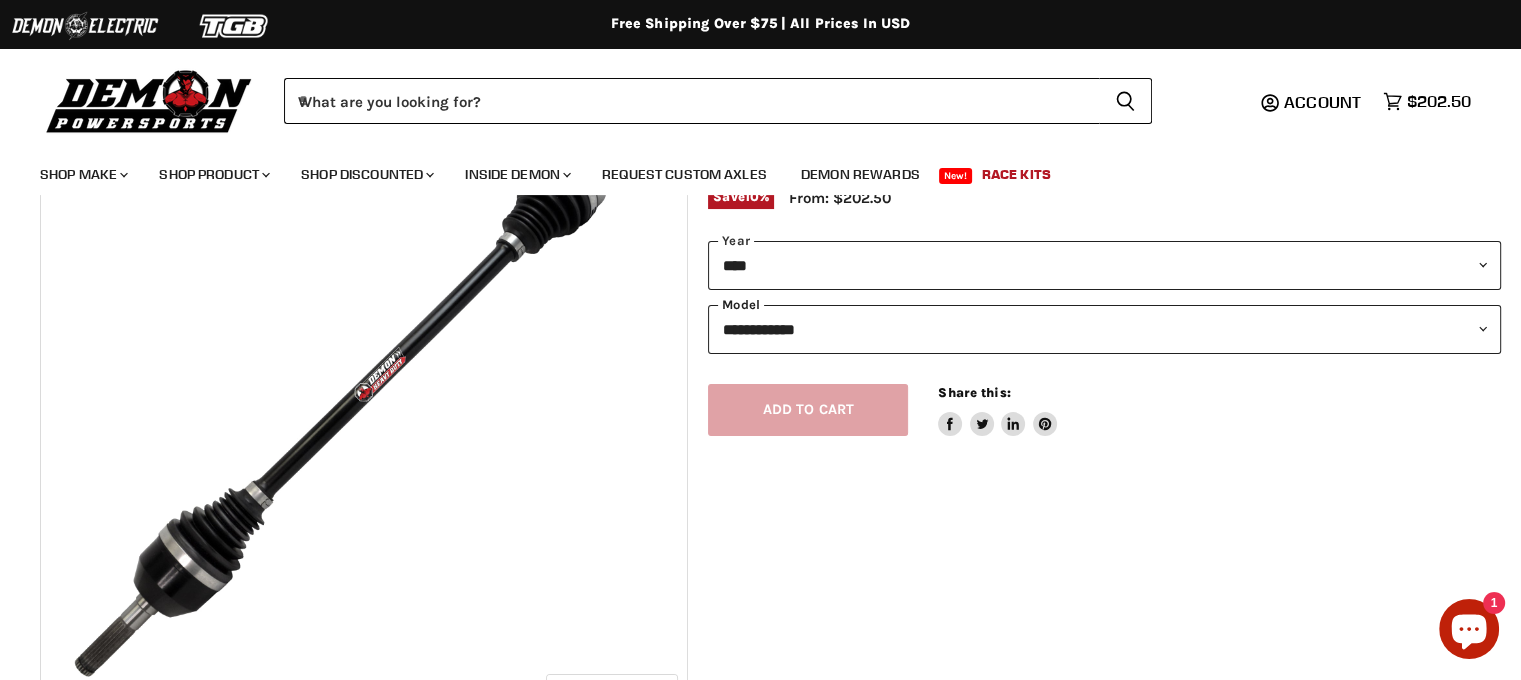 click on "**********" at bounding box center (1104, 329) 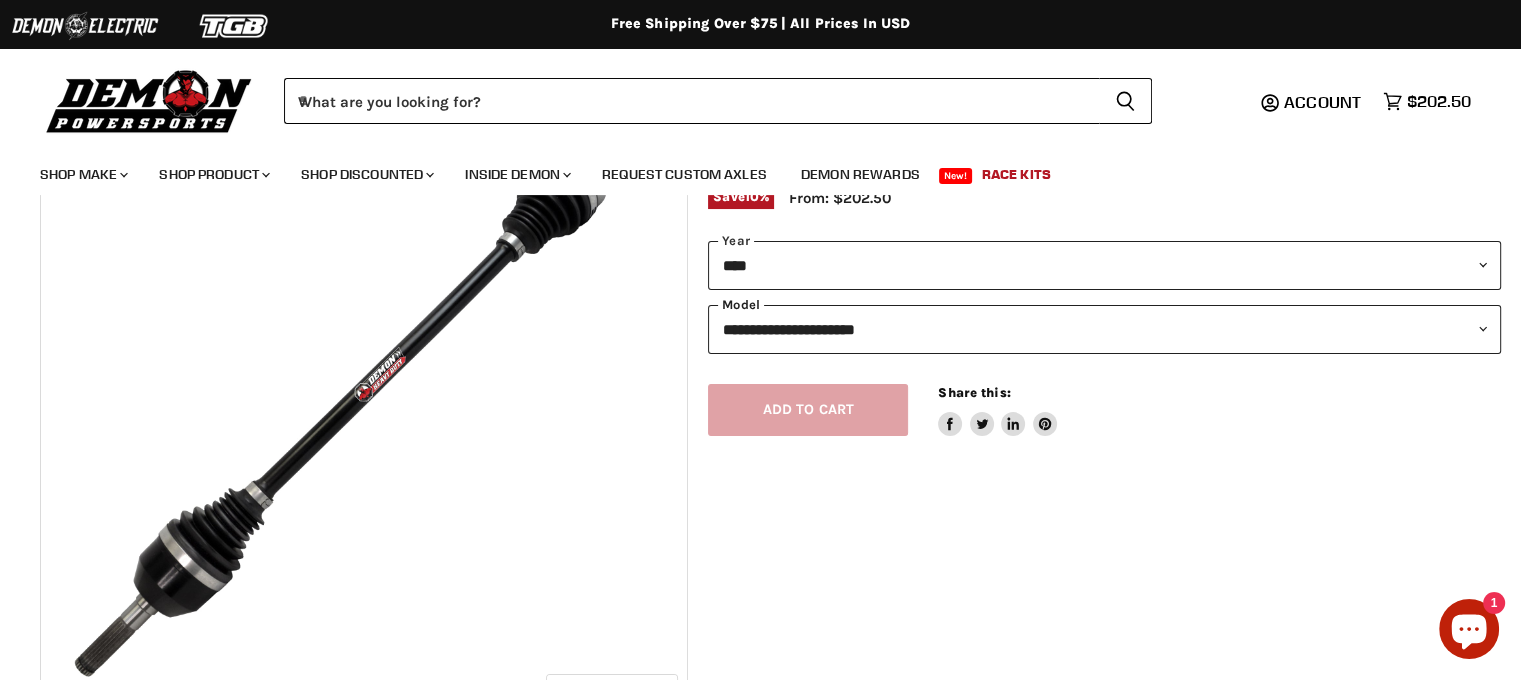 click on "**********" at bounding box center (1104, 329) 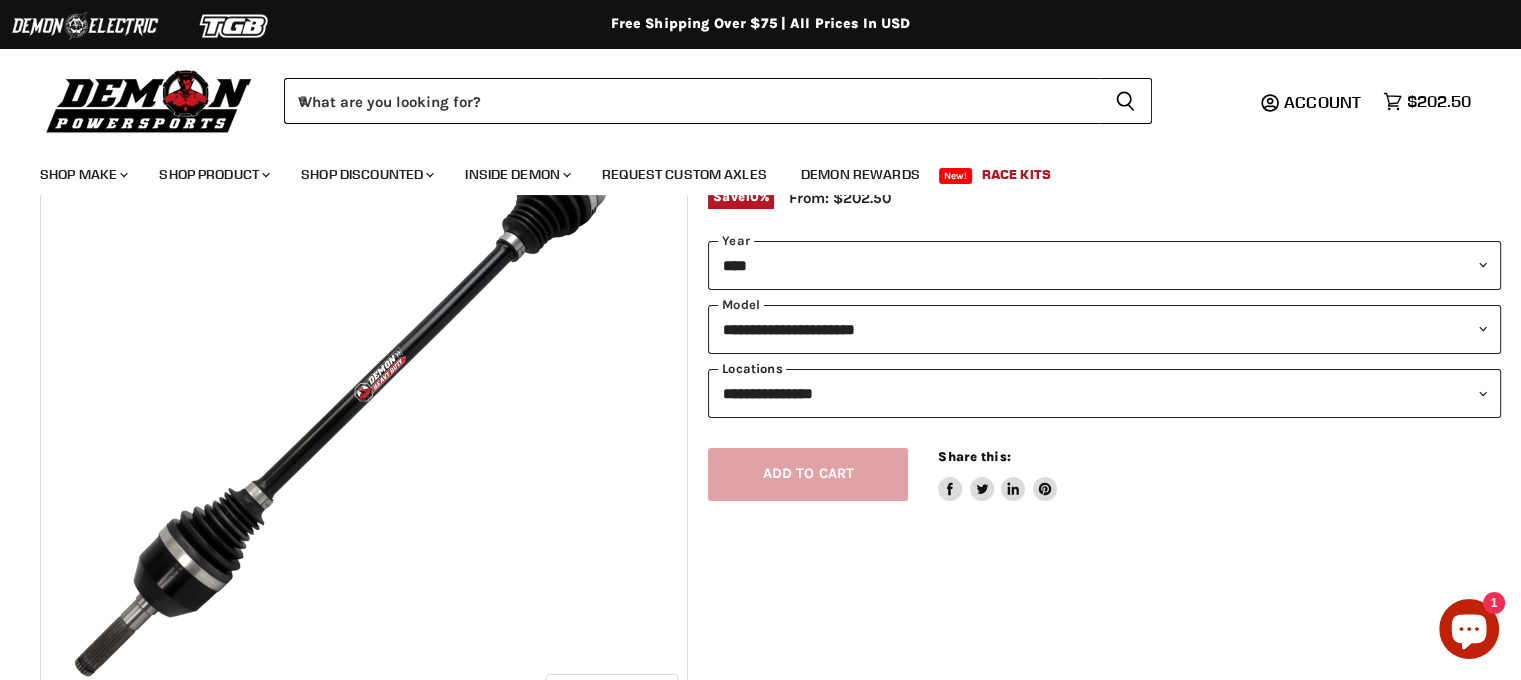 click on "**********" at bounding box center (1104, 393) 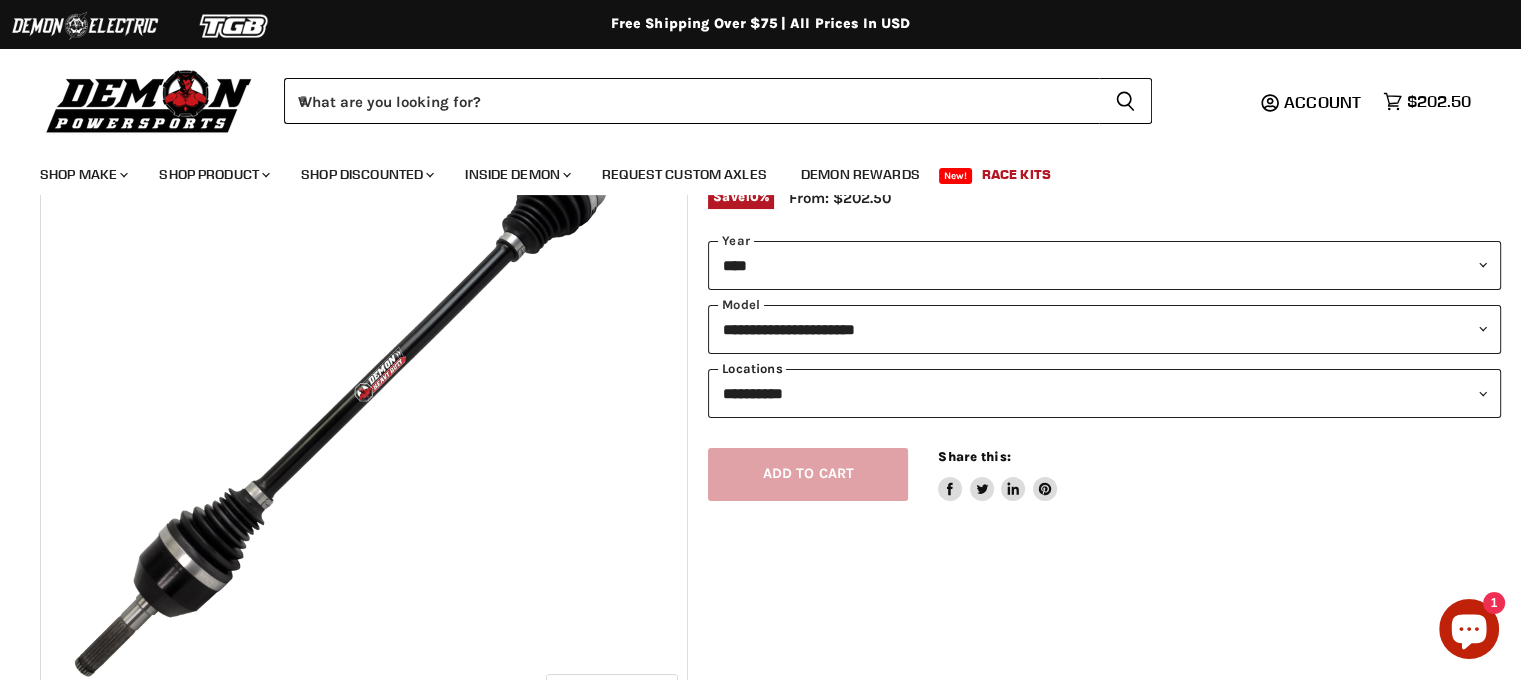 click on "**********" at bounding box center [1104, 393] 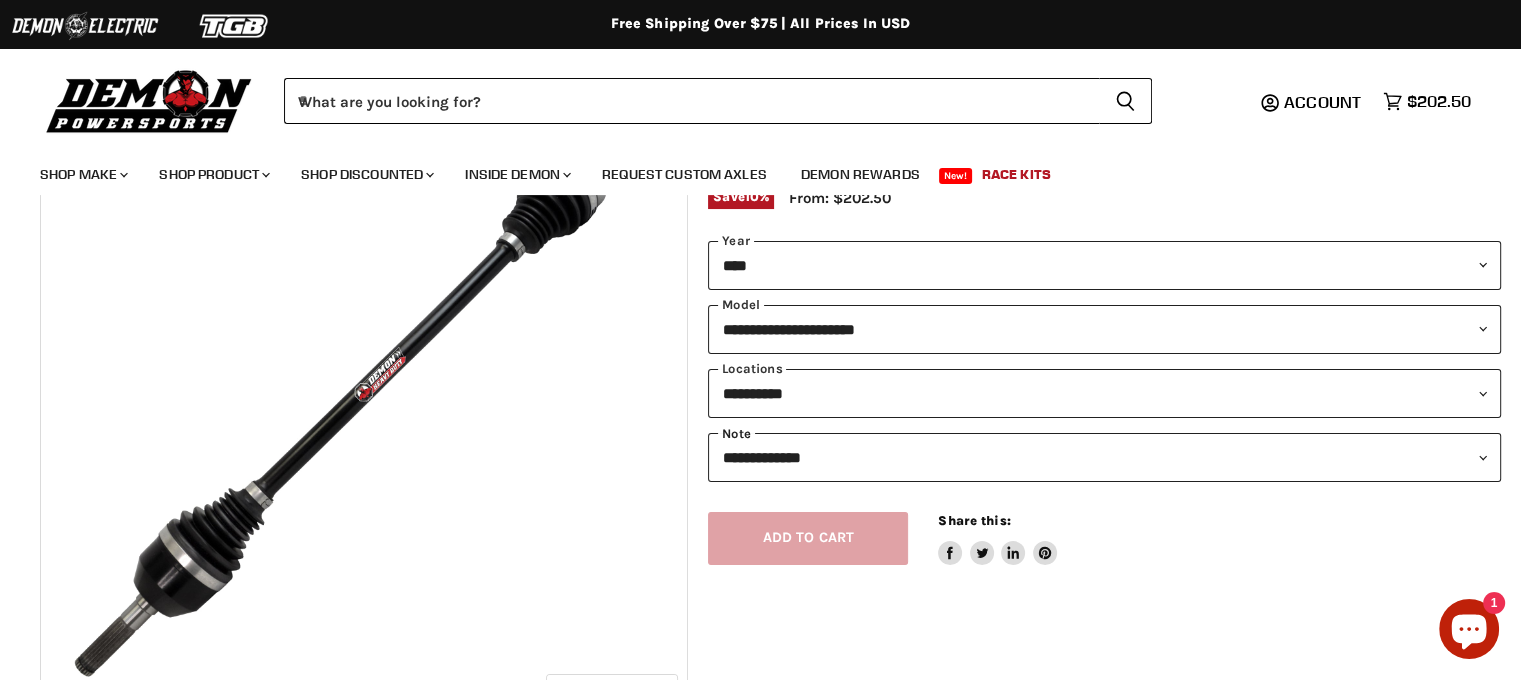 click on "**********" at bounding box center [1104, 457] 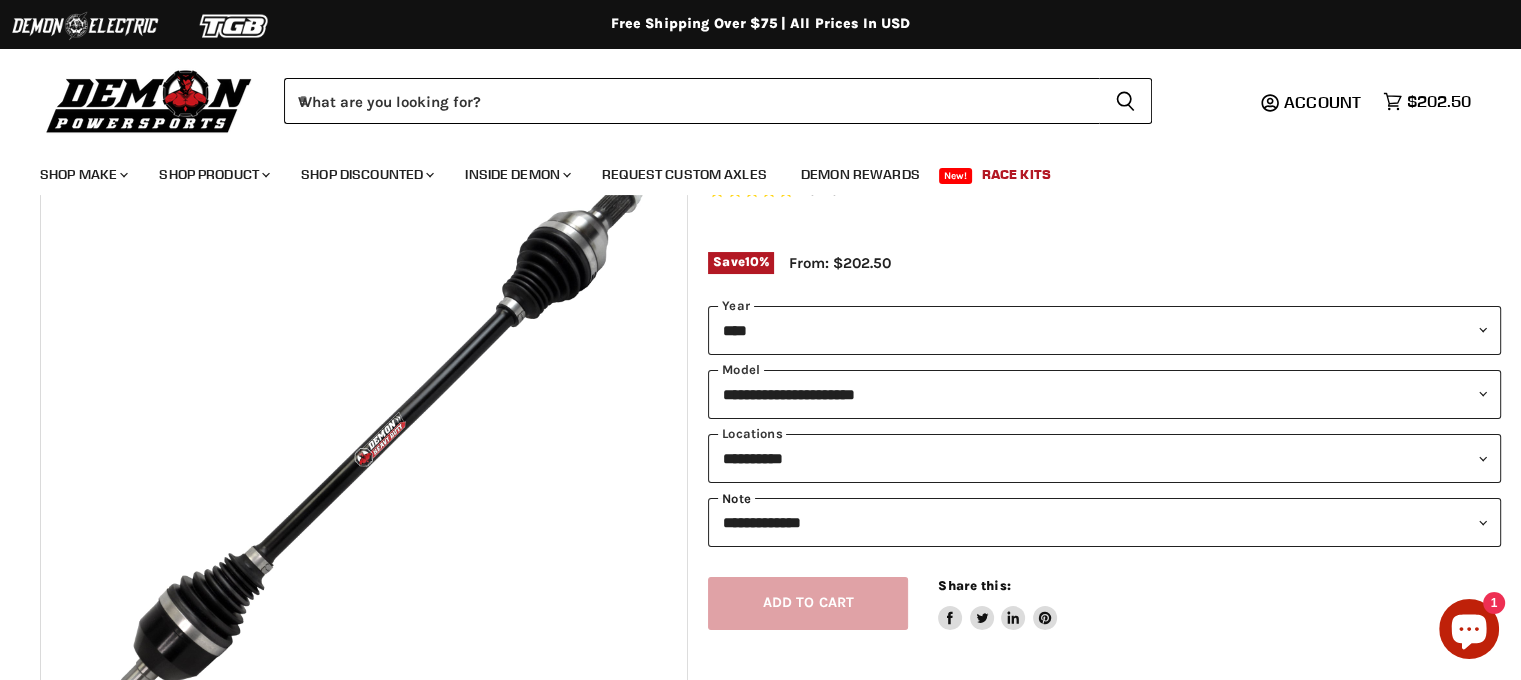 scroll, scrollTop: 100, scrollLeft: 0, axis: vertical 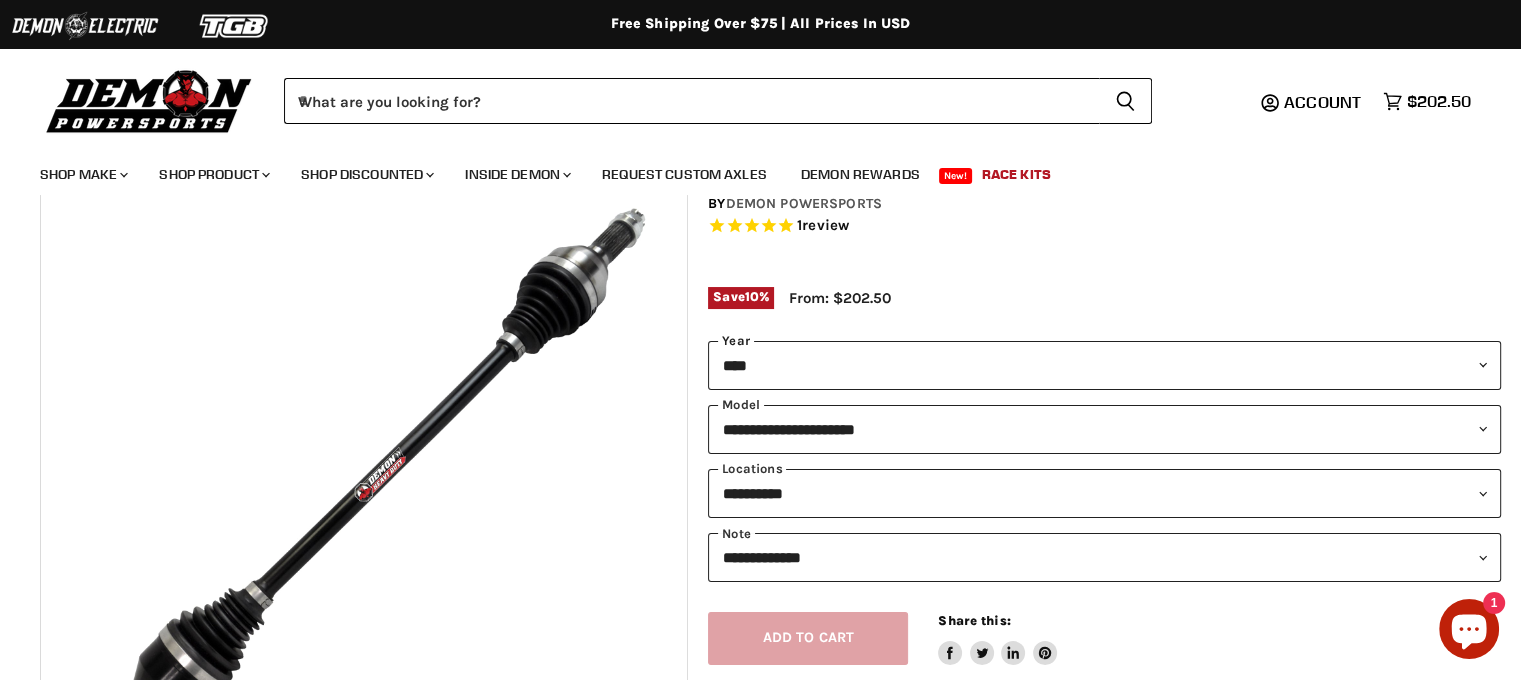 click on "**********" at bounding box center [1104, 365] 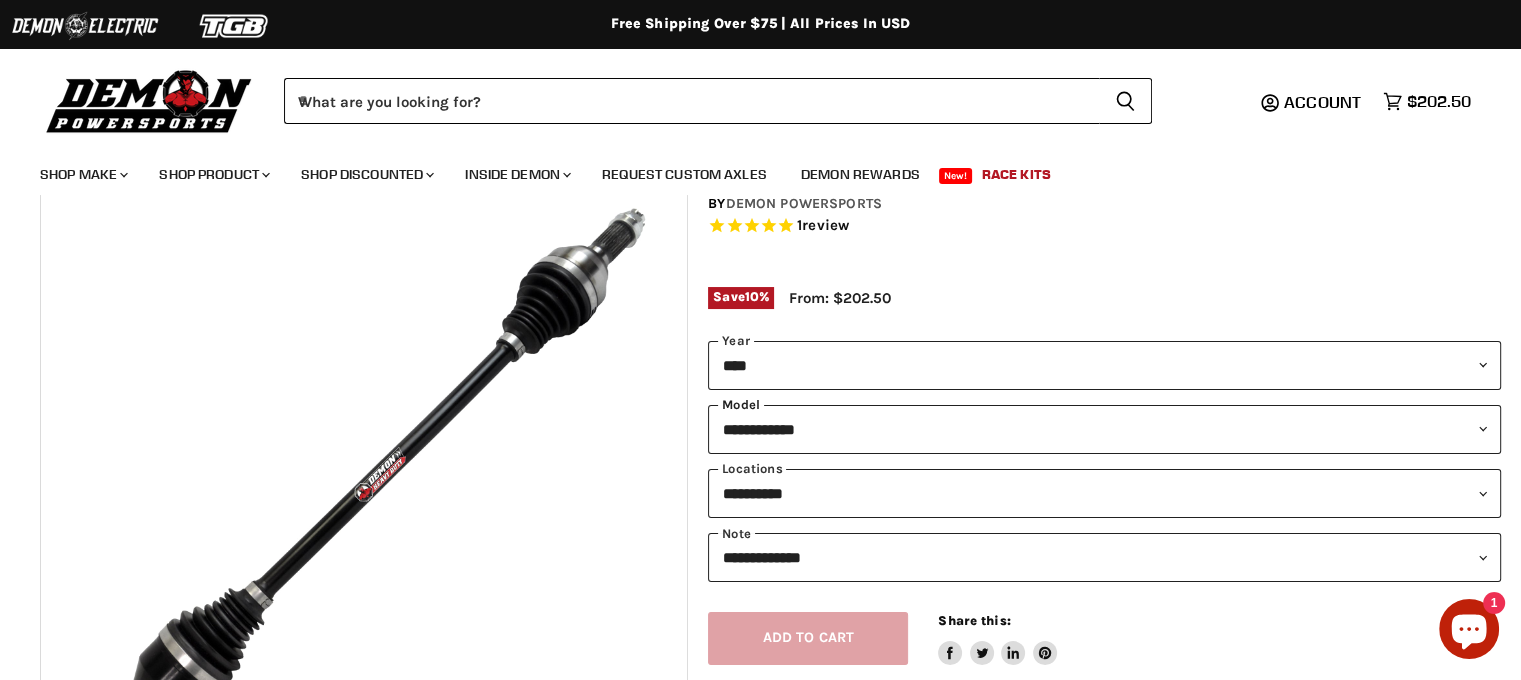click on "**********" at bounding box center [1104, 429] 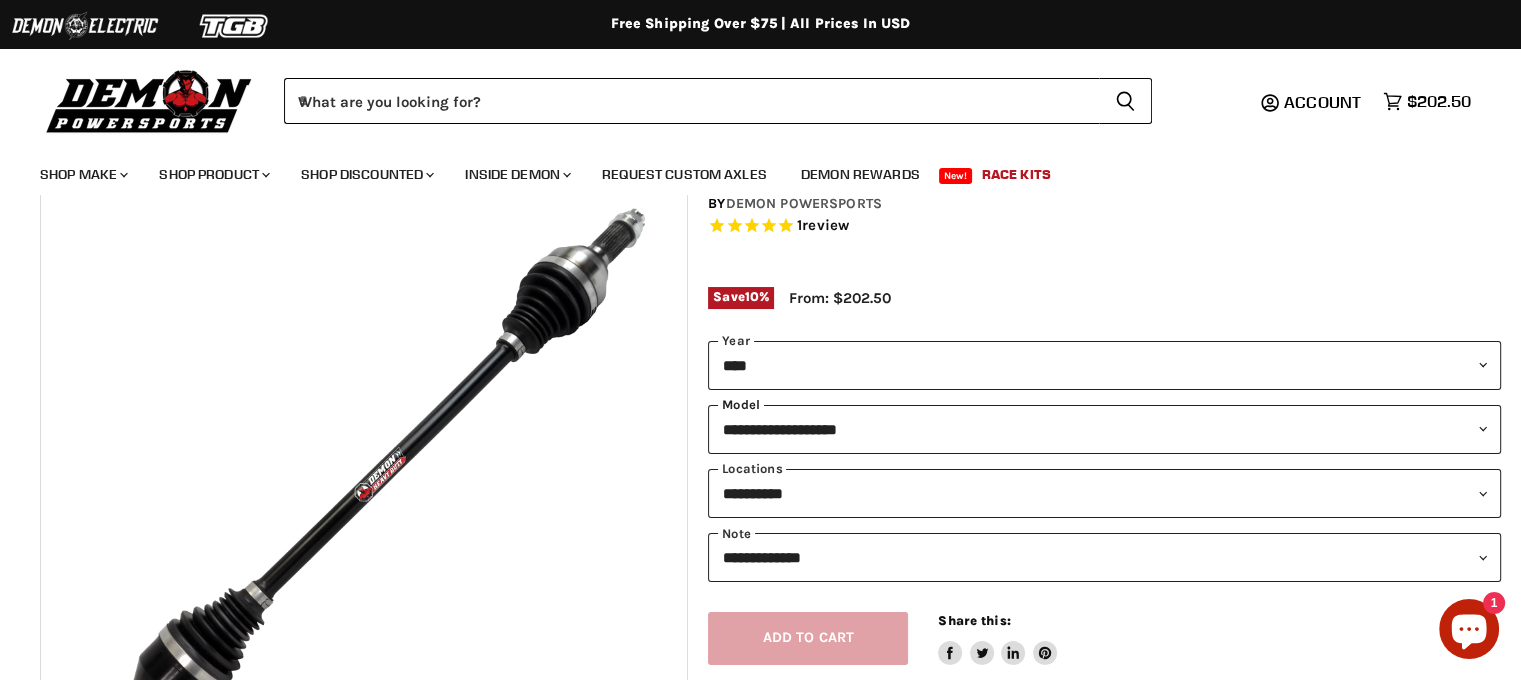click on "**********" at bounding box center (1104, 429) 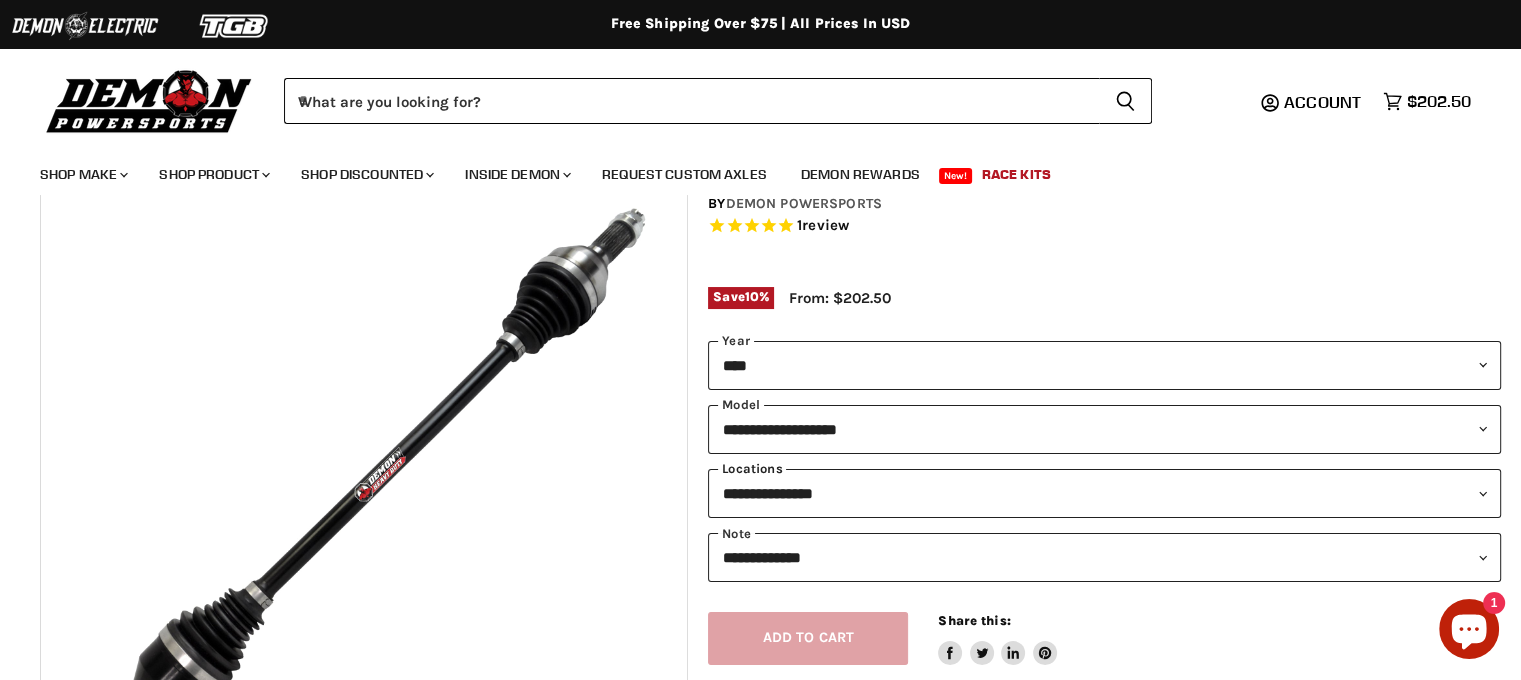 click on "**********" at bounding box center (1104, 493) 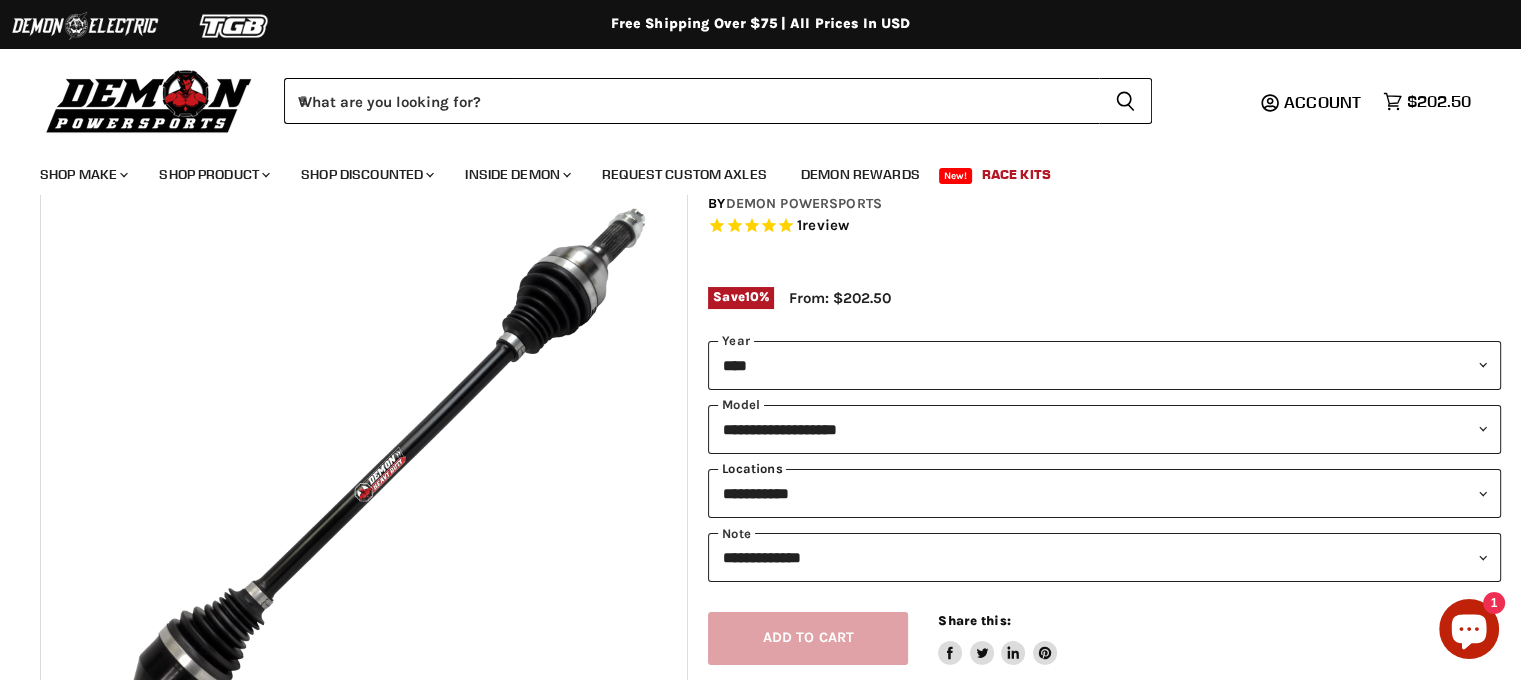 click on "**********" at bounding box center [1104, 493] 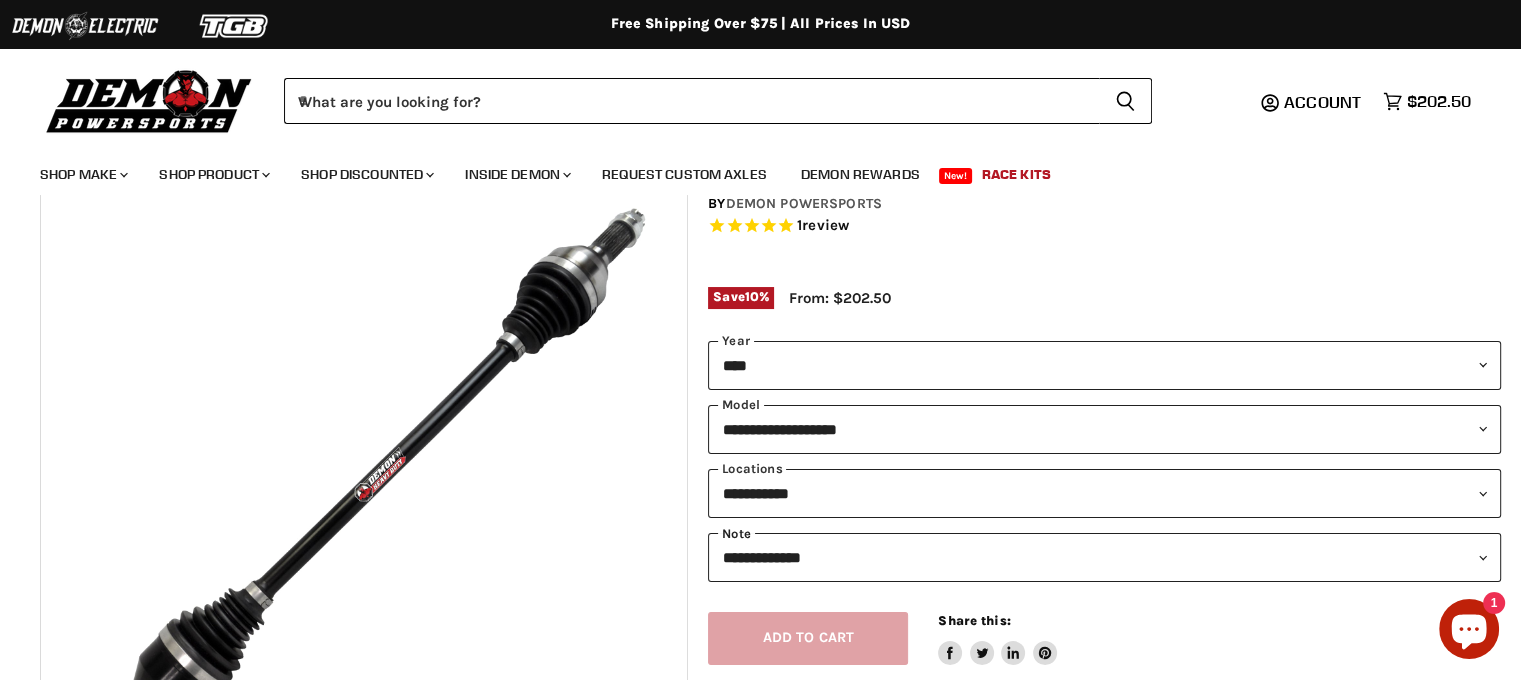 click on "**********" at bounding box center [1104, 557] 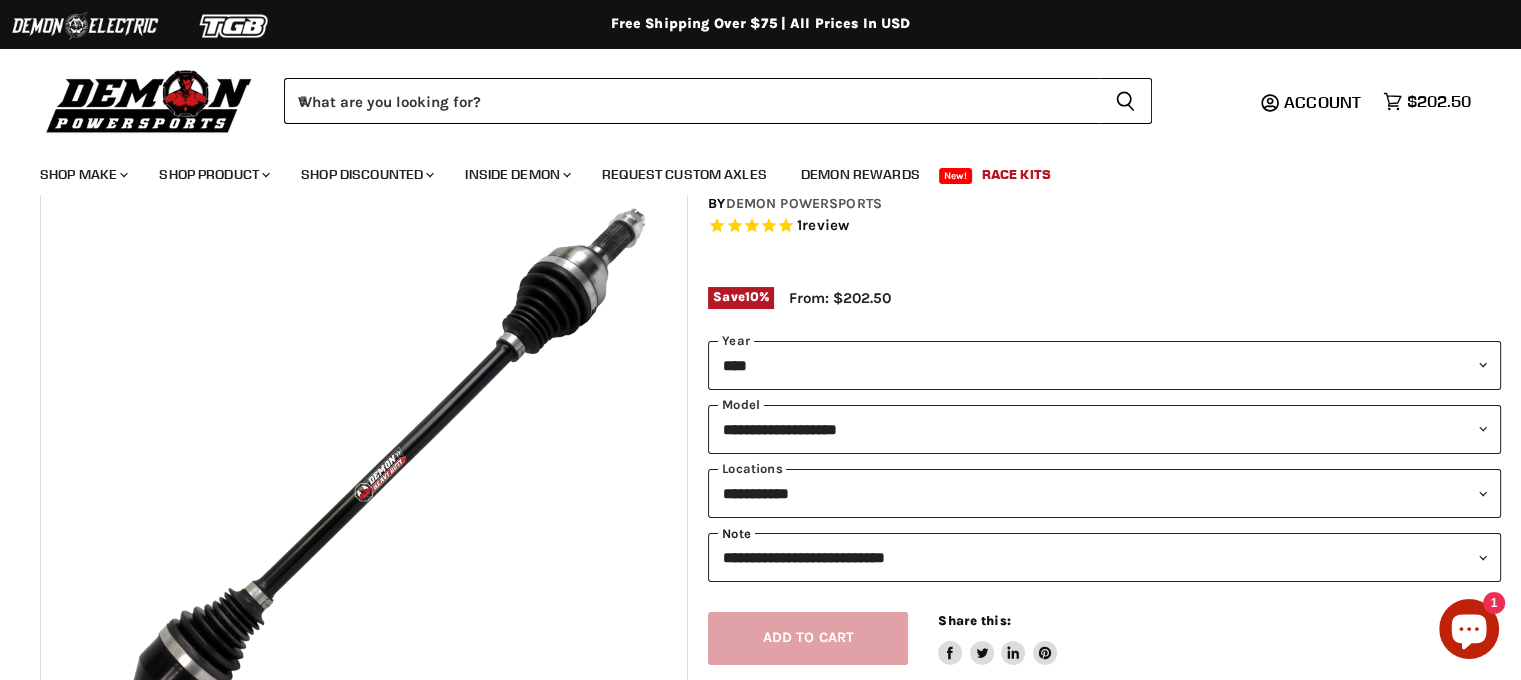 click on "**********" at bounding box center (1104, 557) 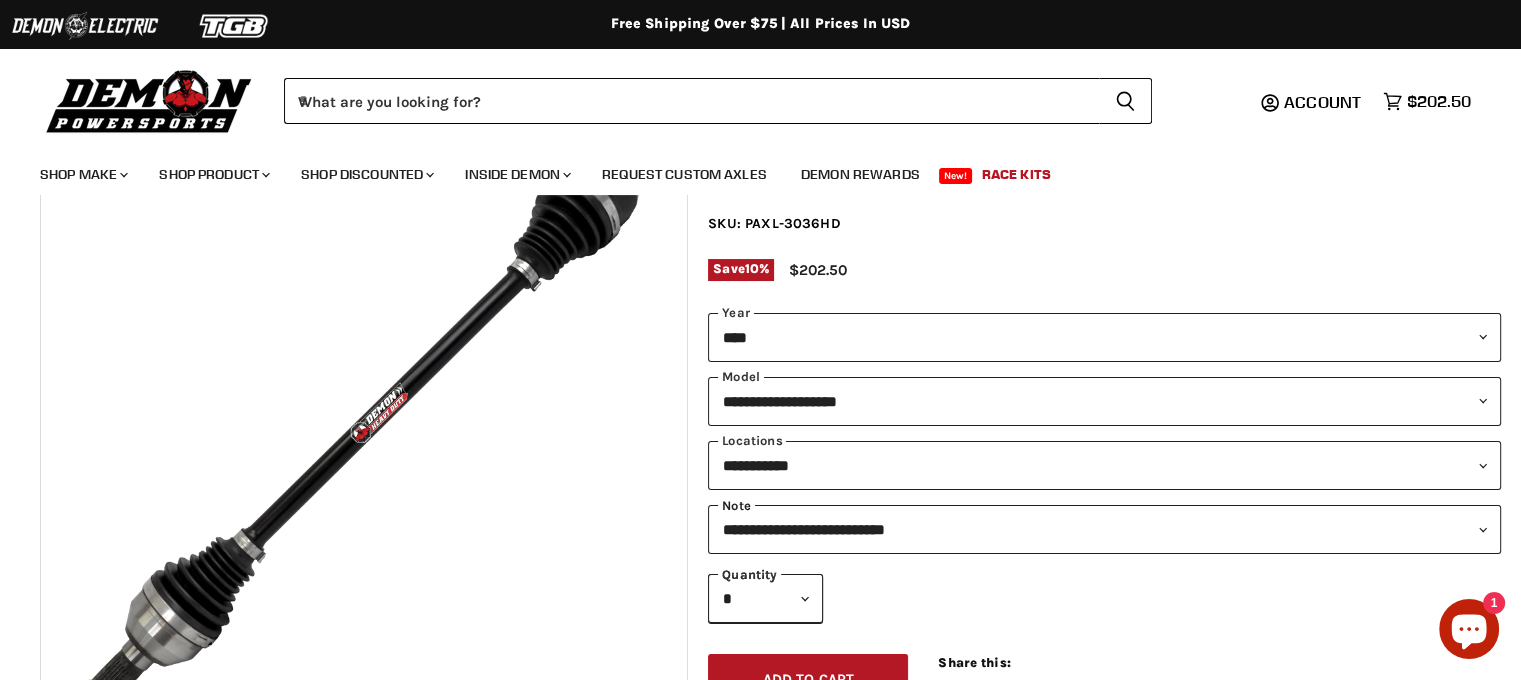 scroll, scrollTop: 200, scrollLeft: 0, axis: vertical 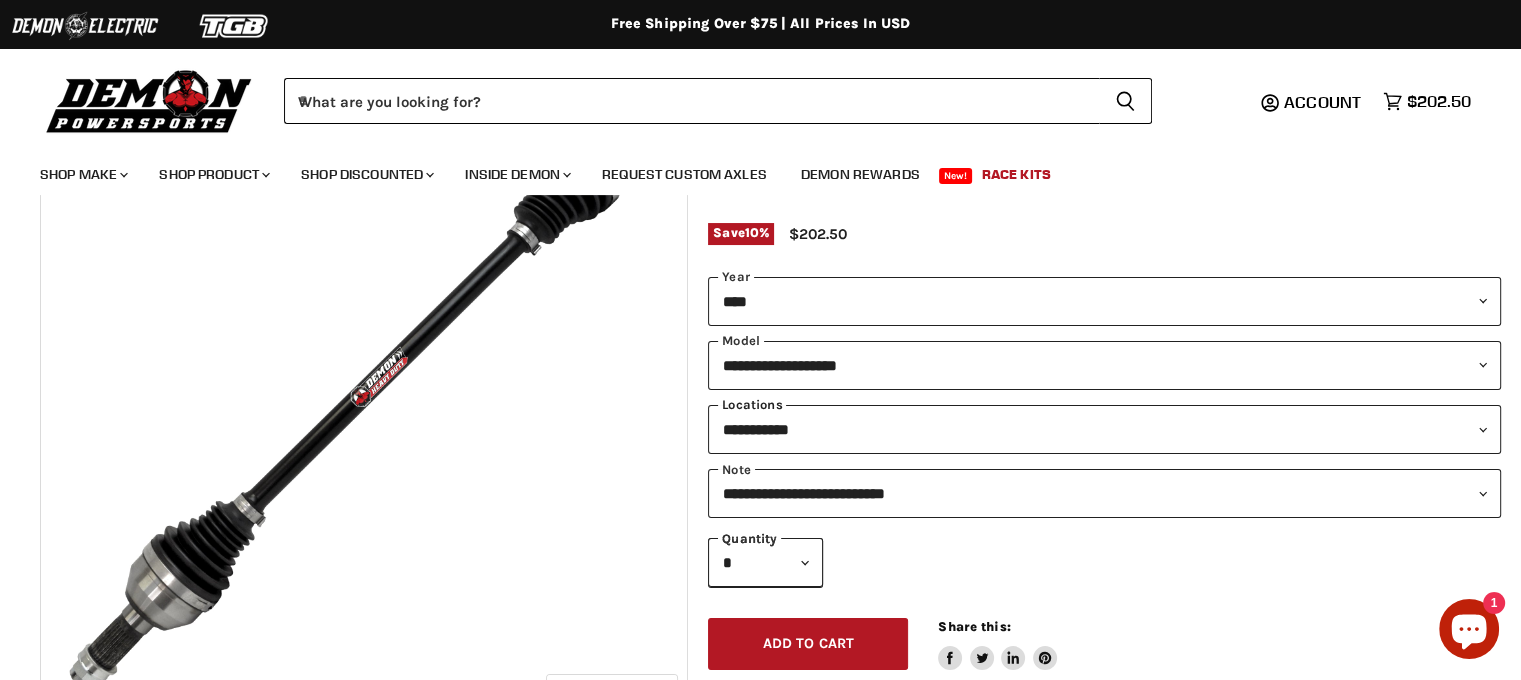 click on "**********" at bounding box center [1104, 429] 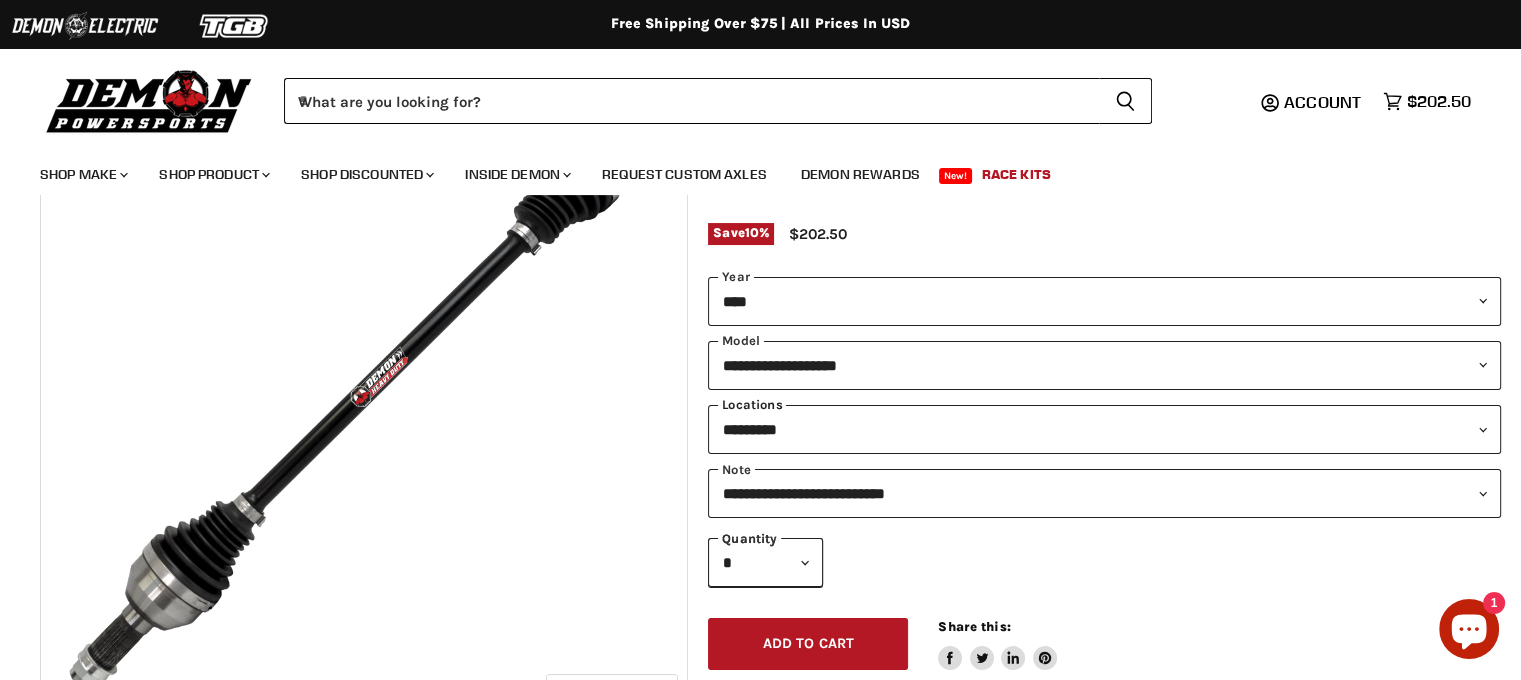 click on "**********" at bounding box center (1104, 429) 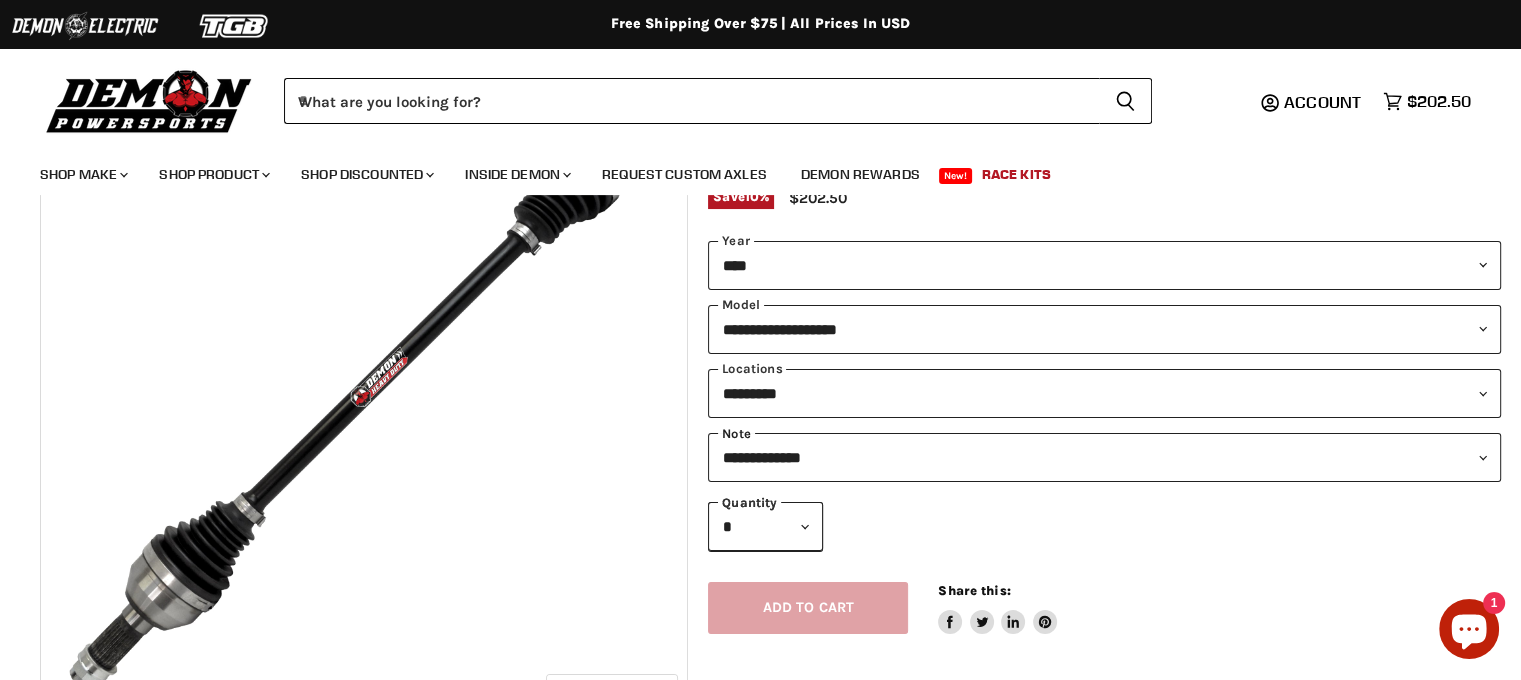 click on "**********" at bounding box center (1104, 457) 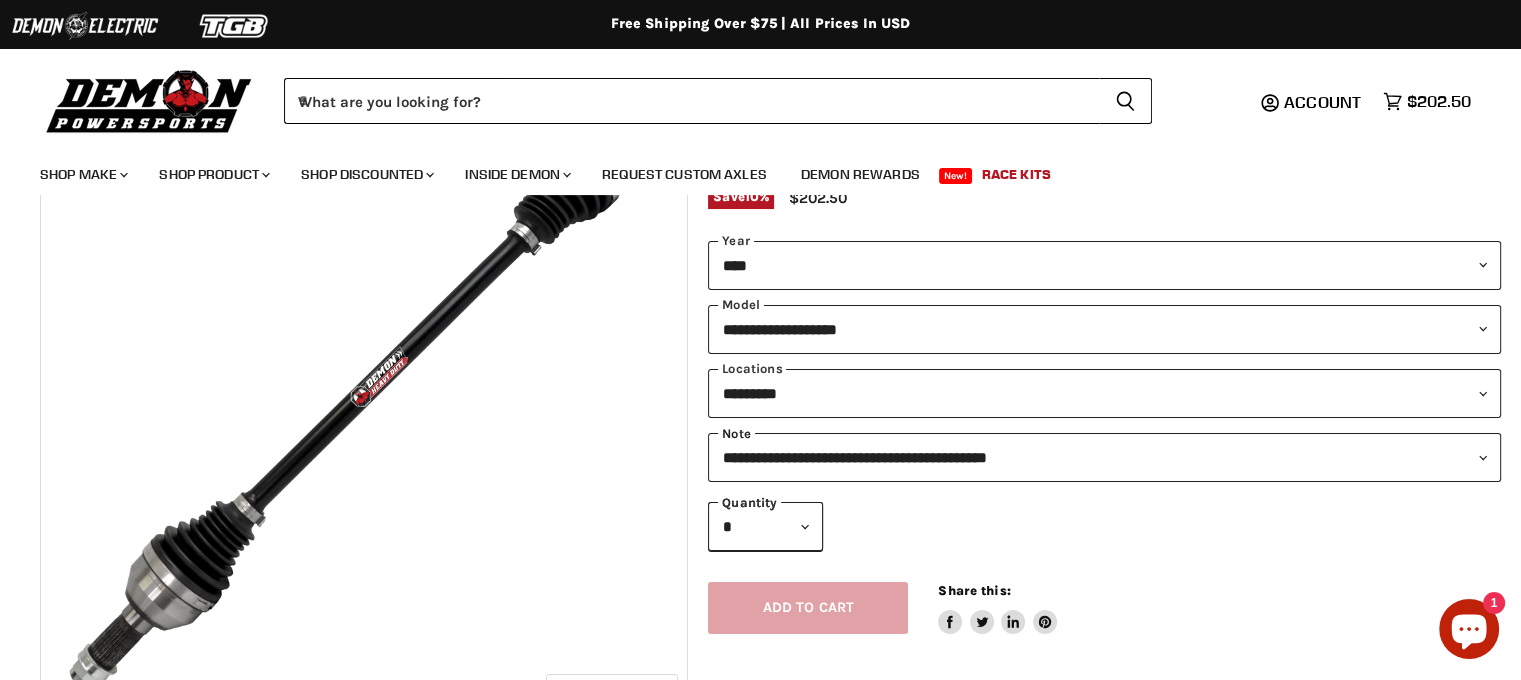 click on "**********" at bounding box center (1104, 457) 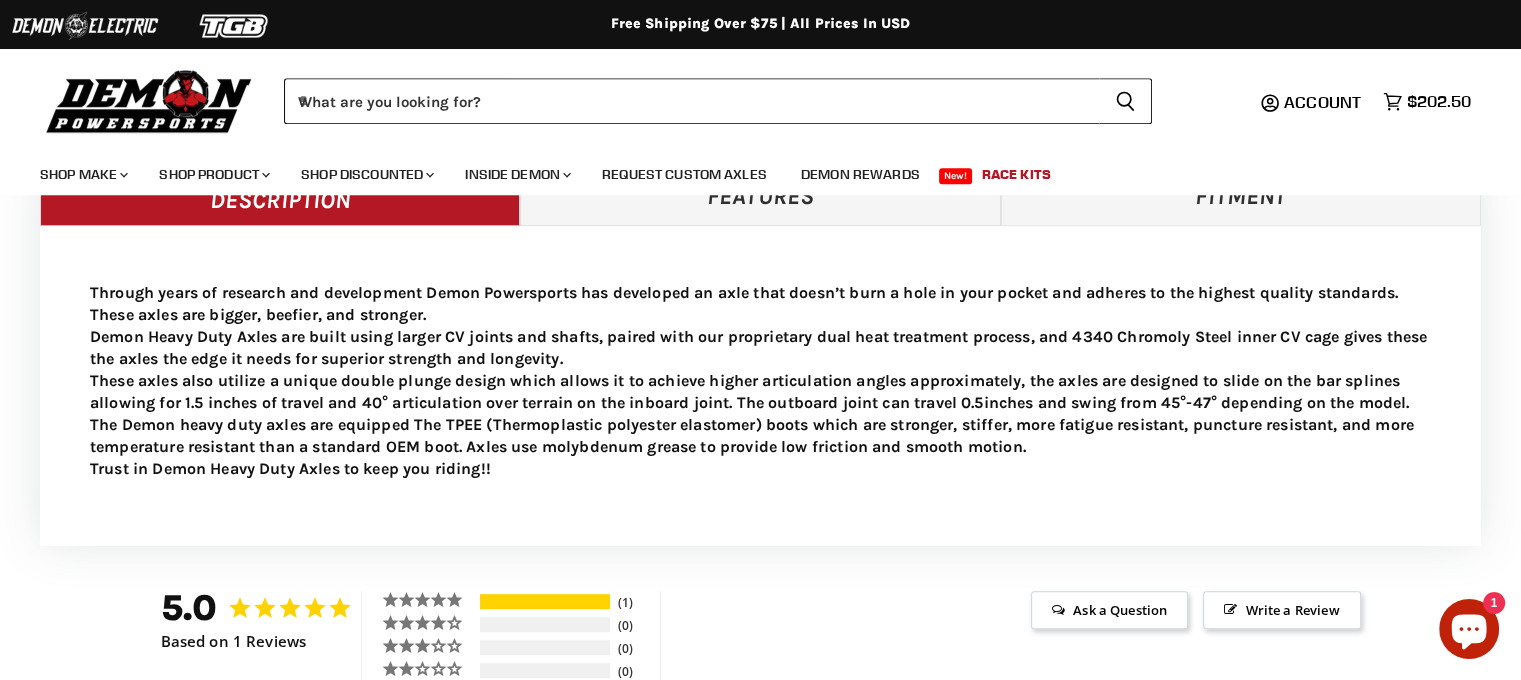 scroll, scrollTop: 800, scrollLeft: 0, axis: vertical 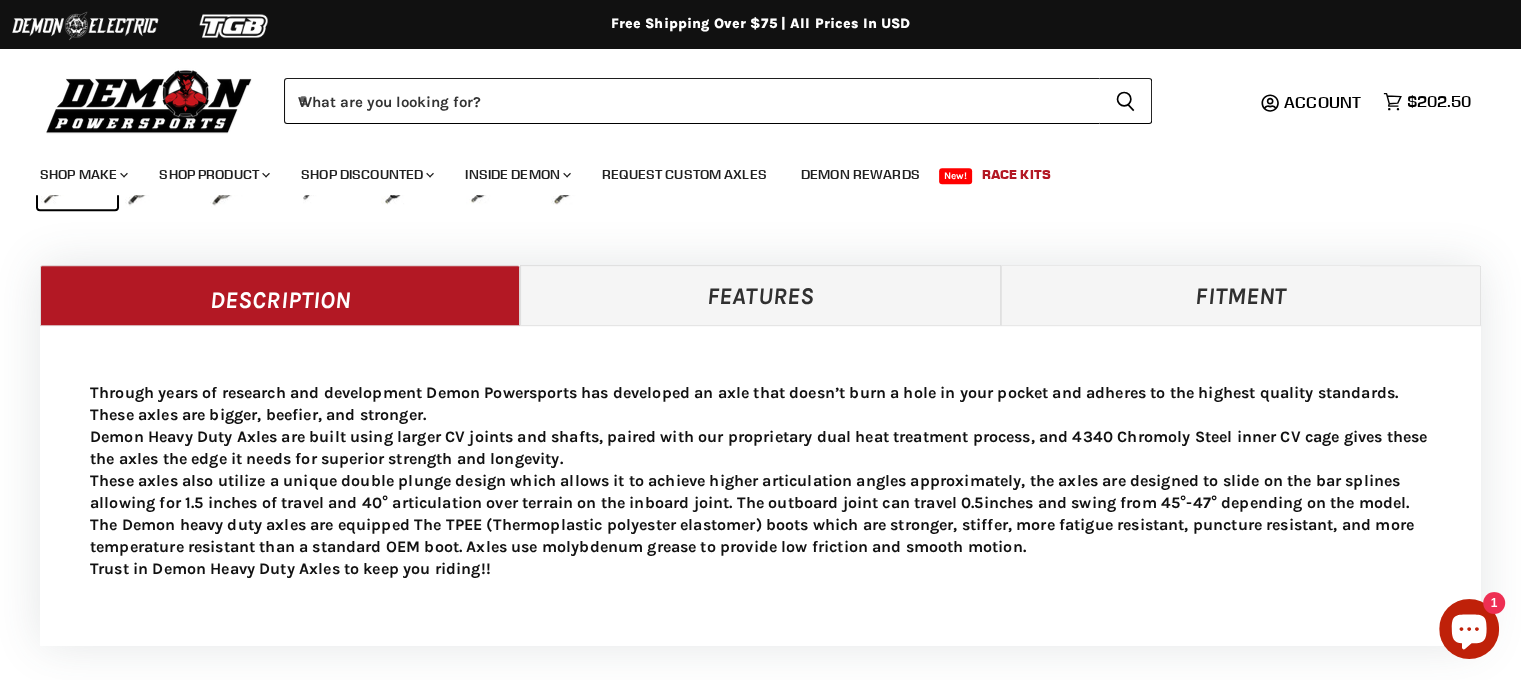 drag, startPoint x: 771, startPoint y: 295, endPoint x: 782, endPoint y: 300, distance: 12.083046 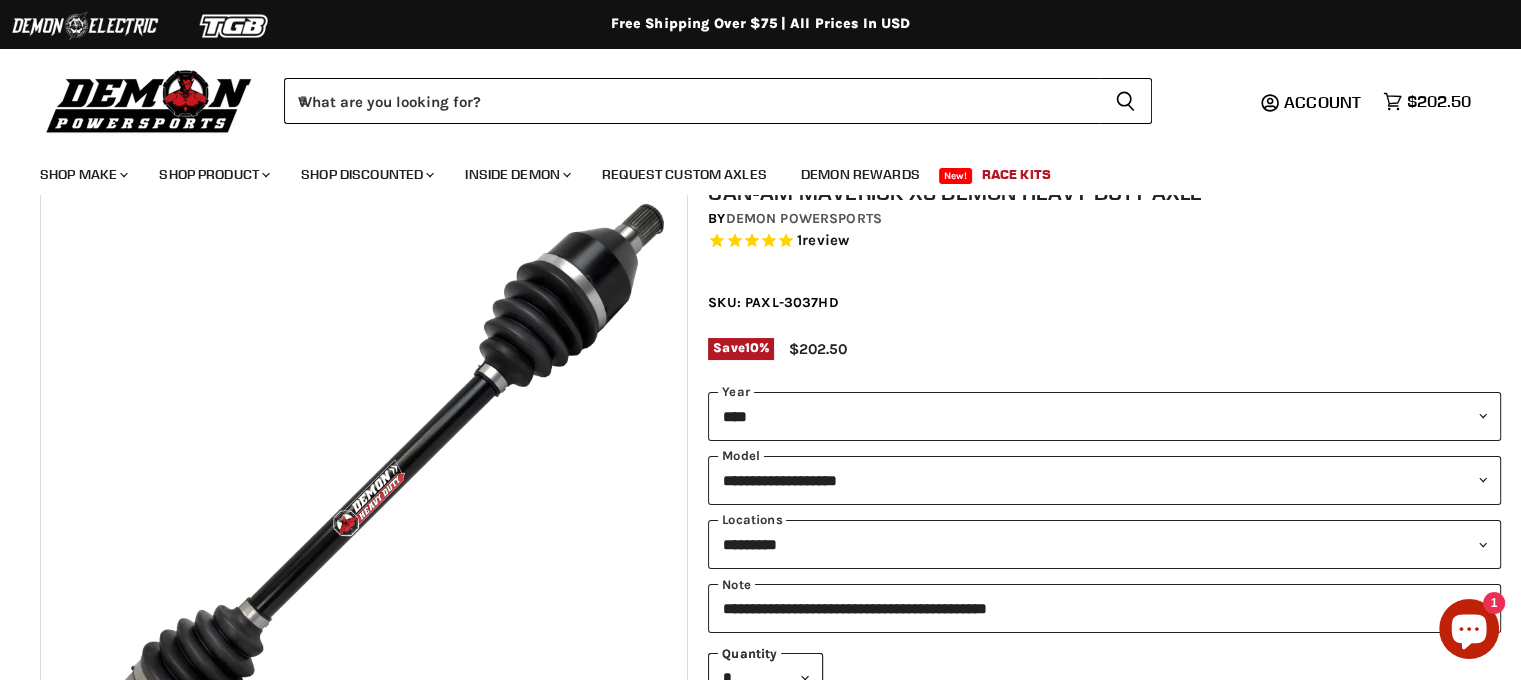 scroll, scrollTop: 200, scrollLeft: 0, axis: vertical 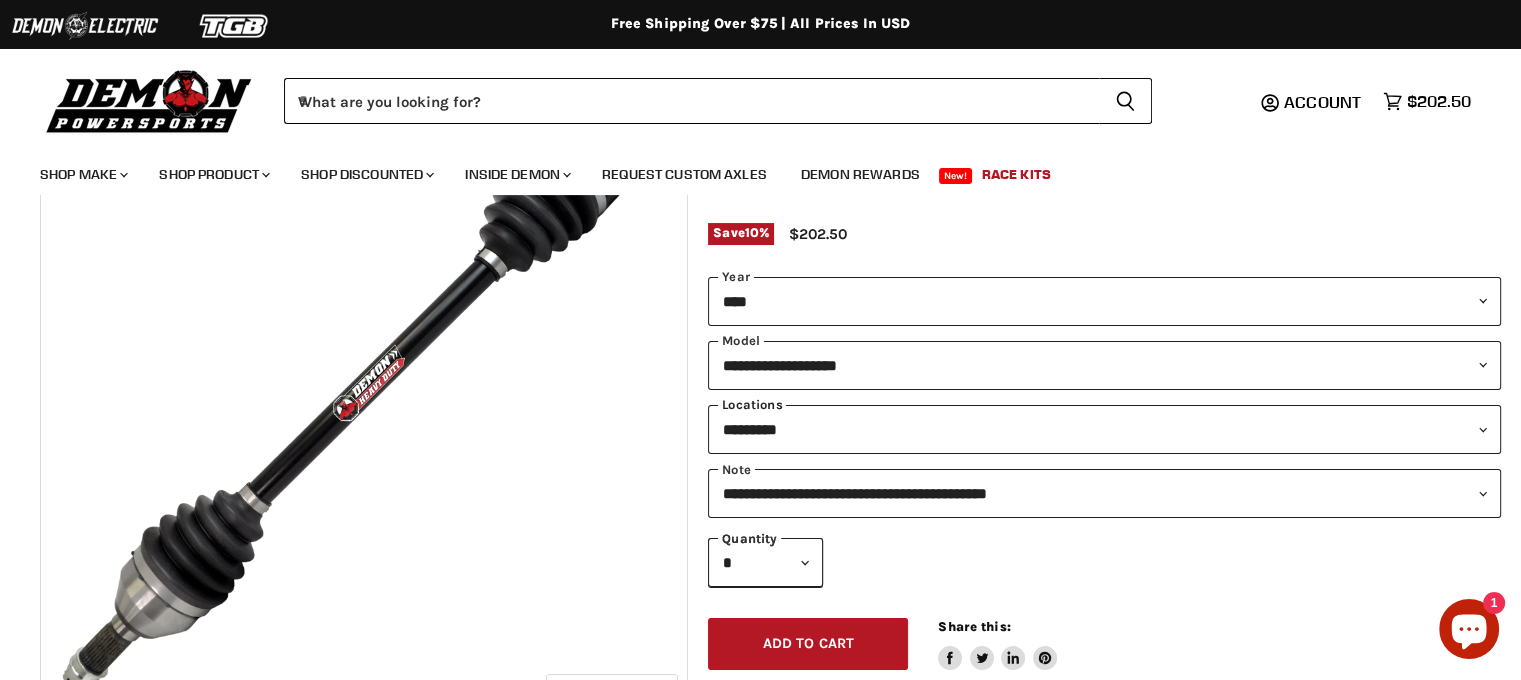 click on "**********" at bounding box center [1104, 429] 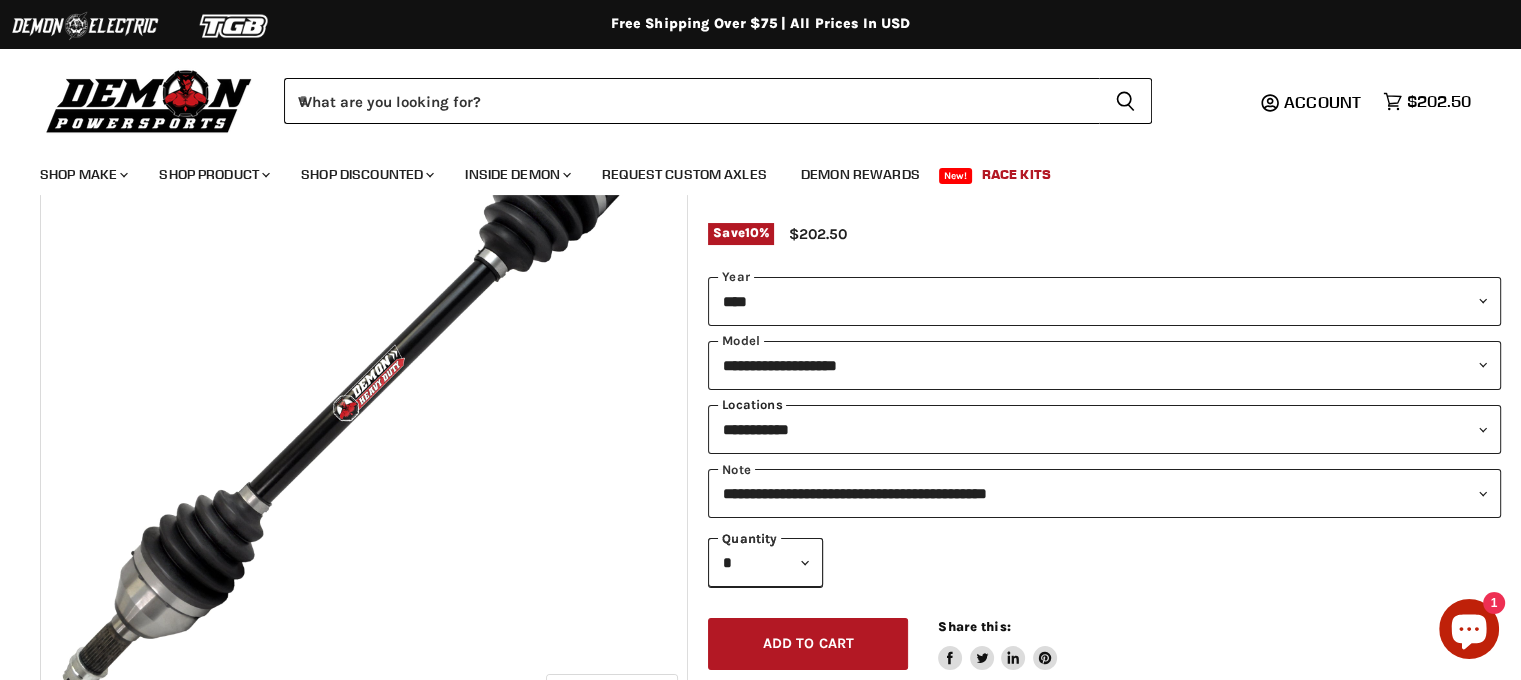 click on "**********" at bounding box center [1104, 429] 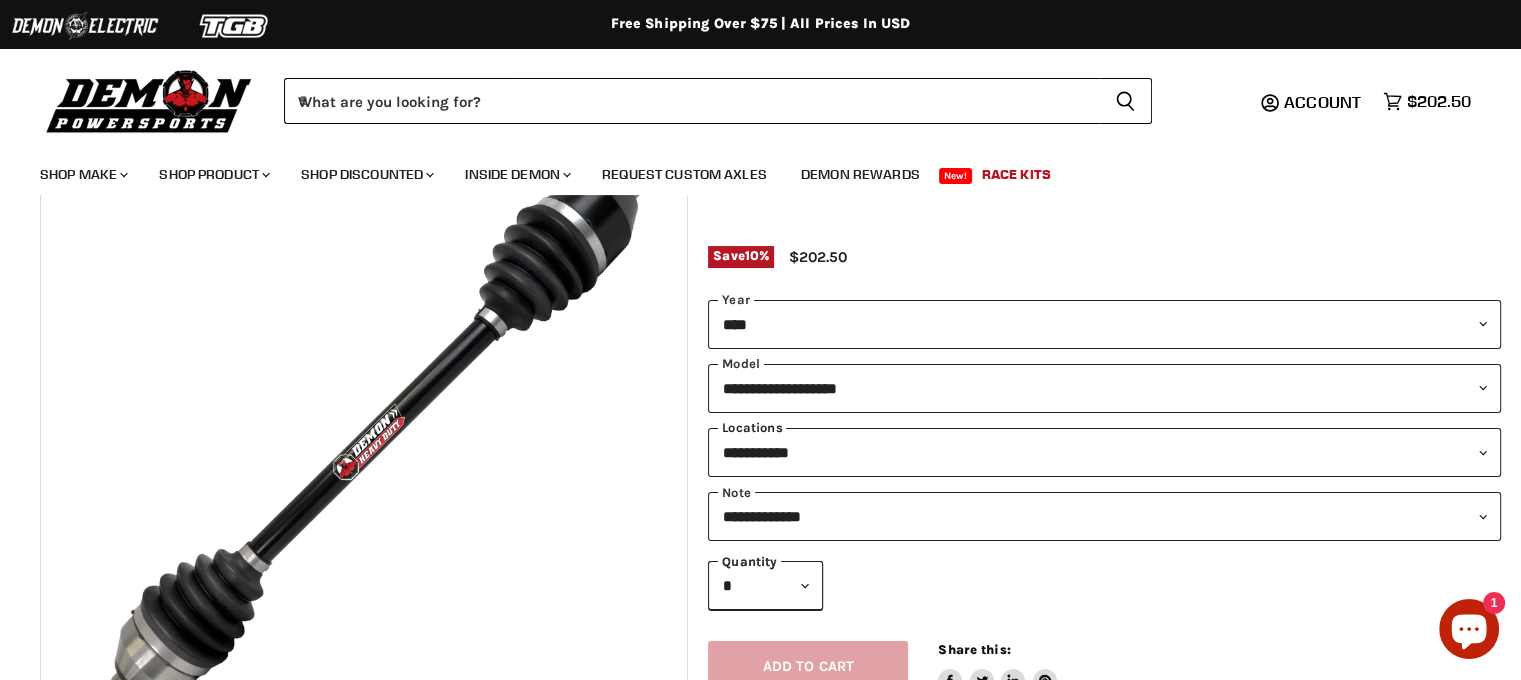 scroll, scrollTop: 200, scrollLeft: 0, axis: vertical 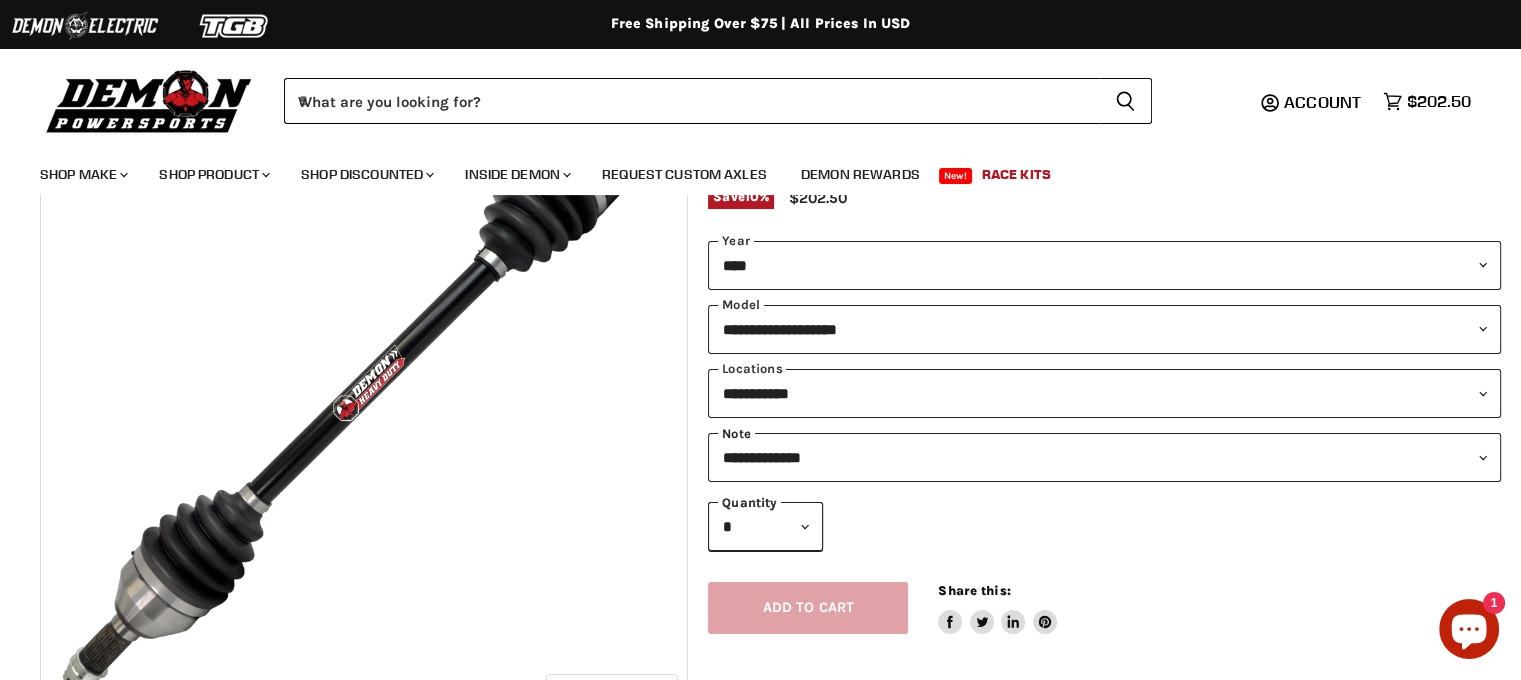click on "**********" at bounding box center [1104, 457] 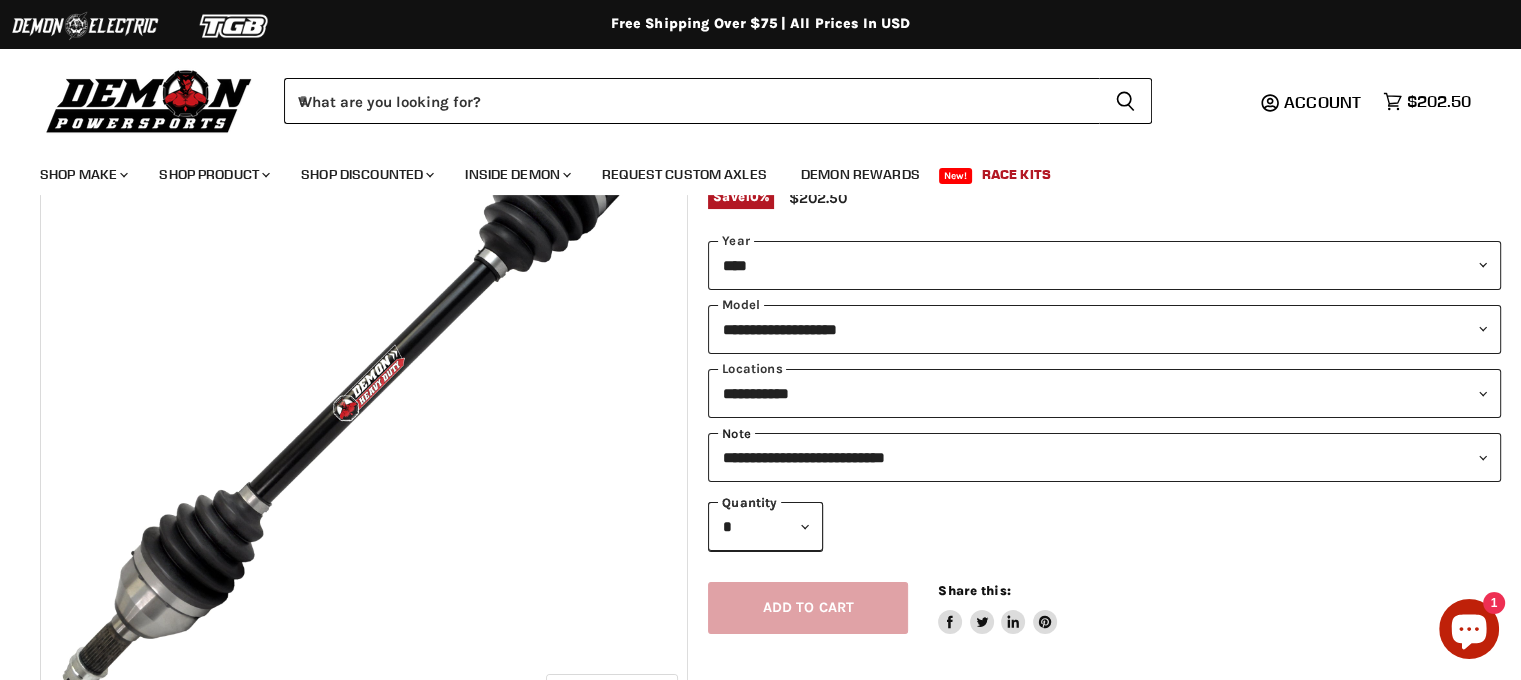 click on "**********" at bounding box center [1104, 457] 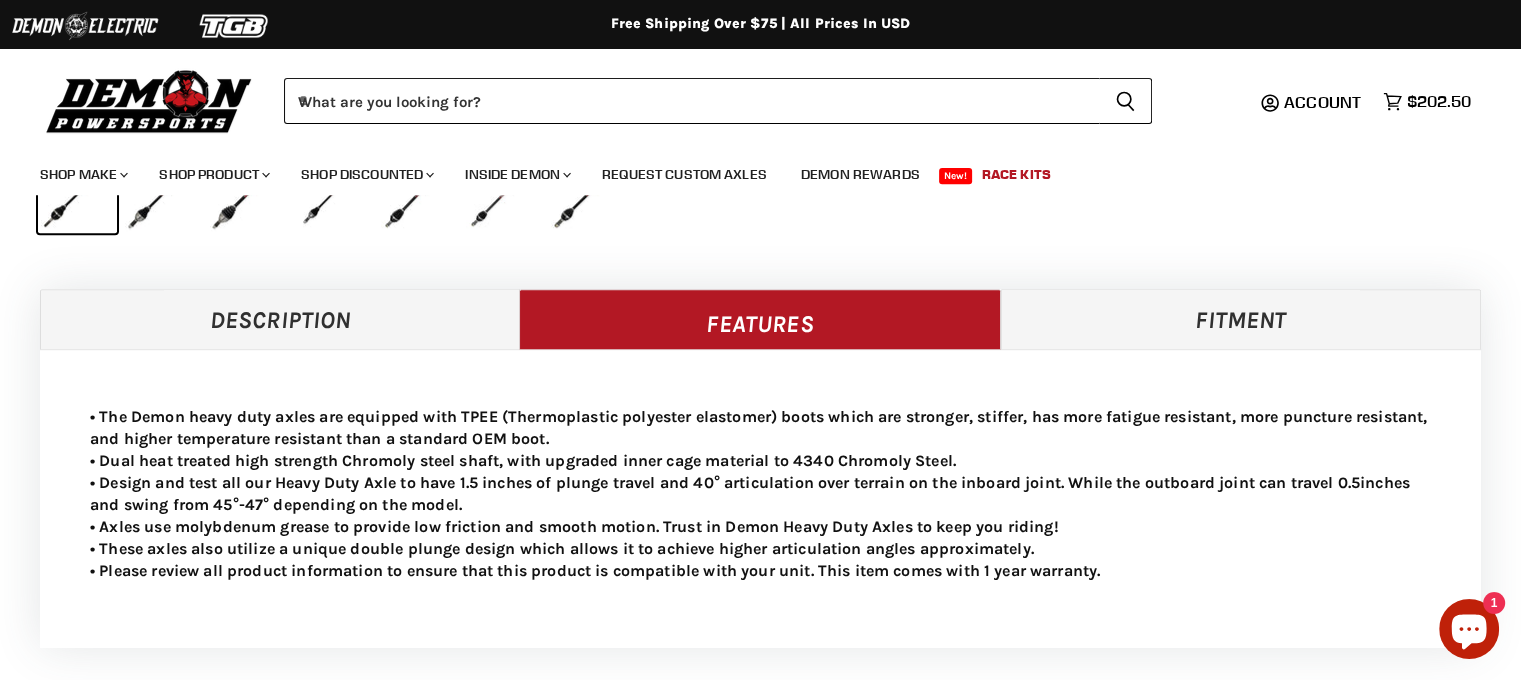 scroll, scrollTop: 800, scrollLeft: 0, axis: vertical 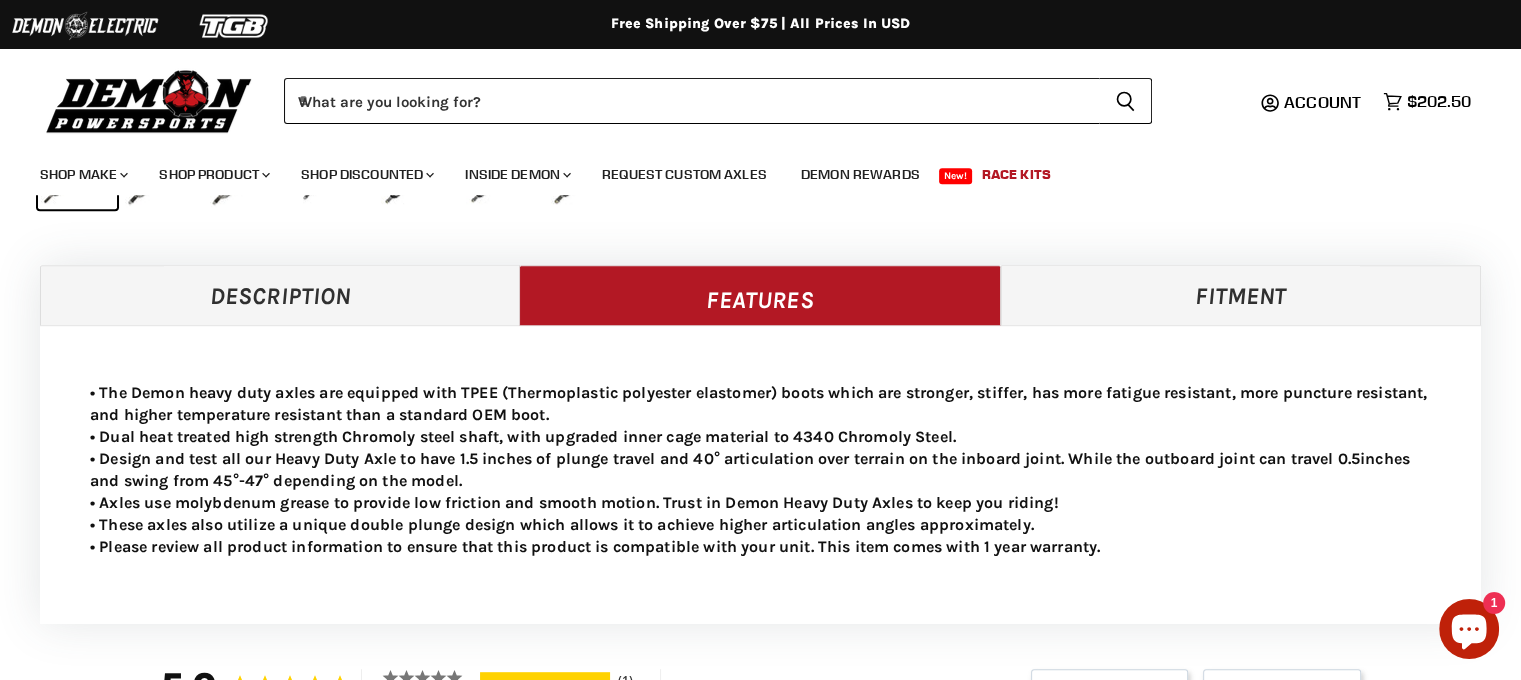 click on "Description" at bounding box center (280, 295) 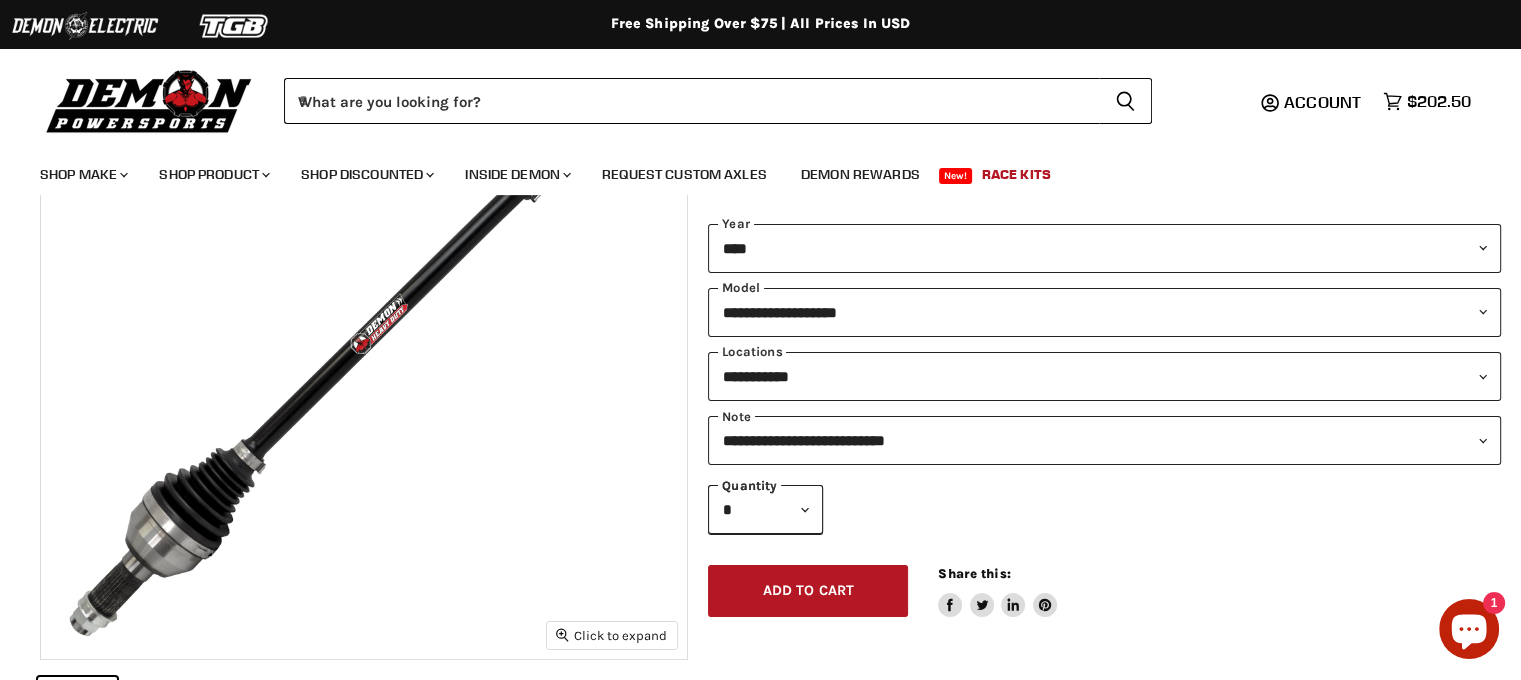 scroll, scrollTop: 300, scrollLeft: 0, axis: vertical 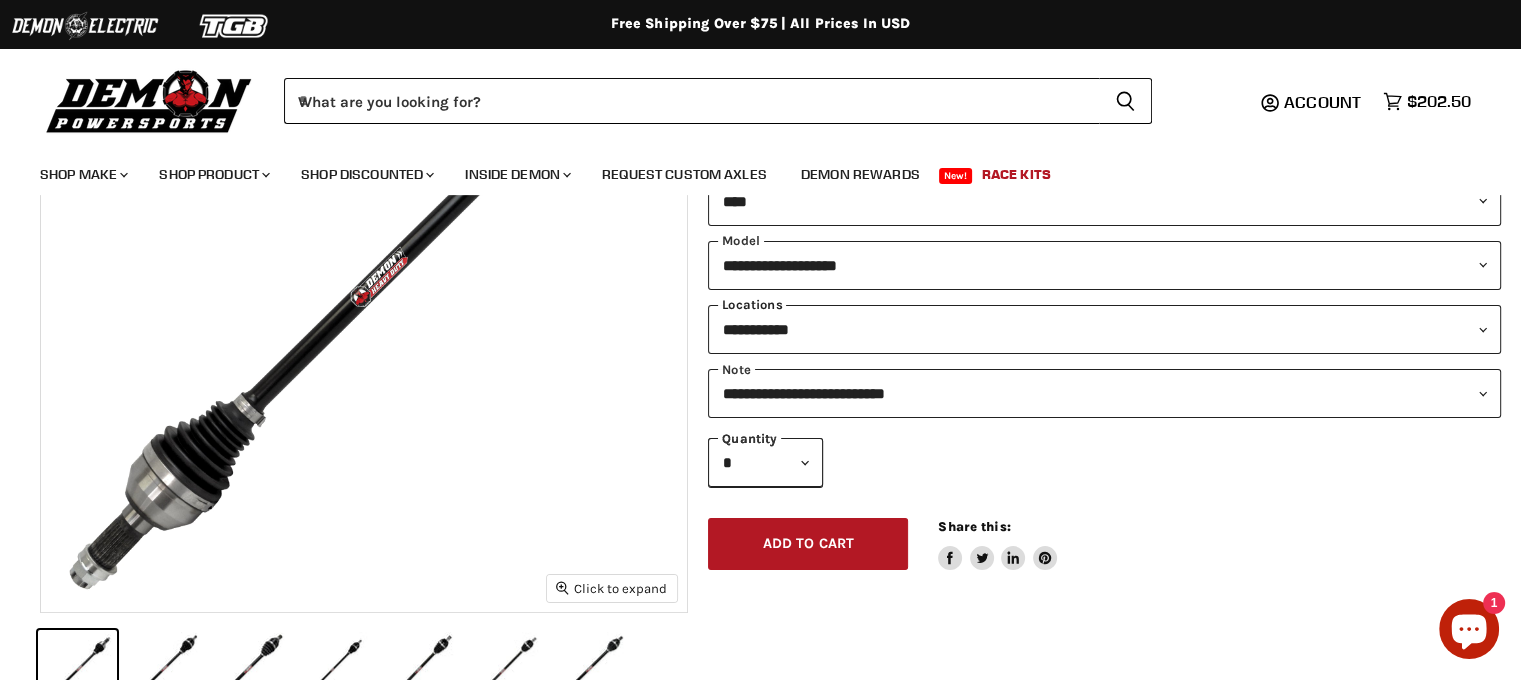 click on "**********" at bounding box center (1104, 329) 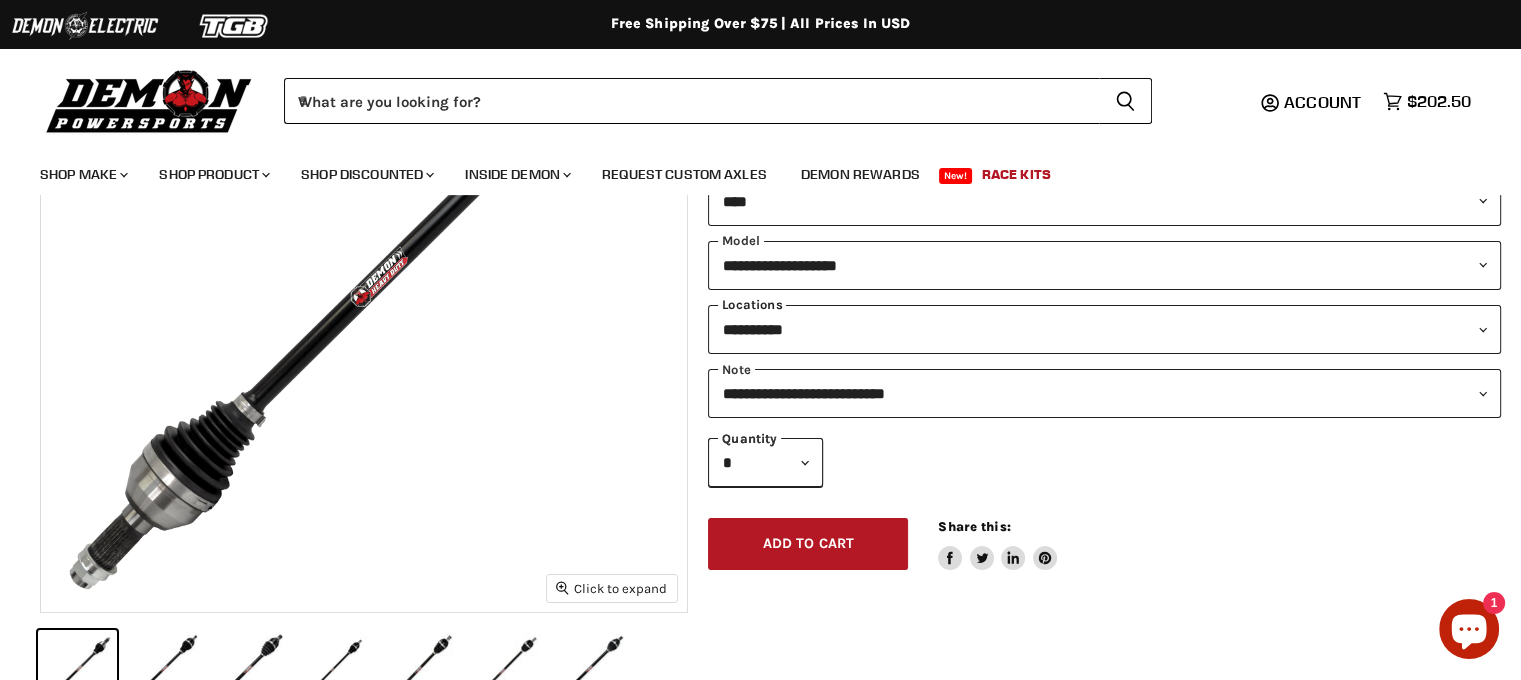 click on "**********" at bounding box center (1104, 329) 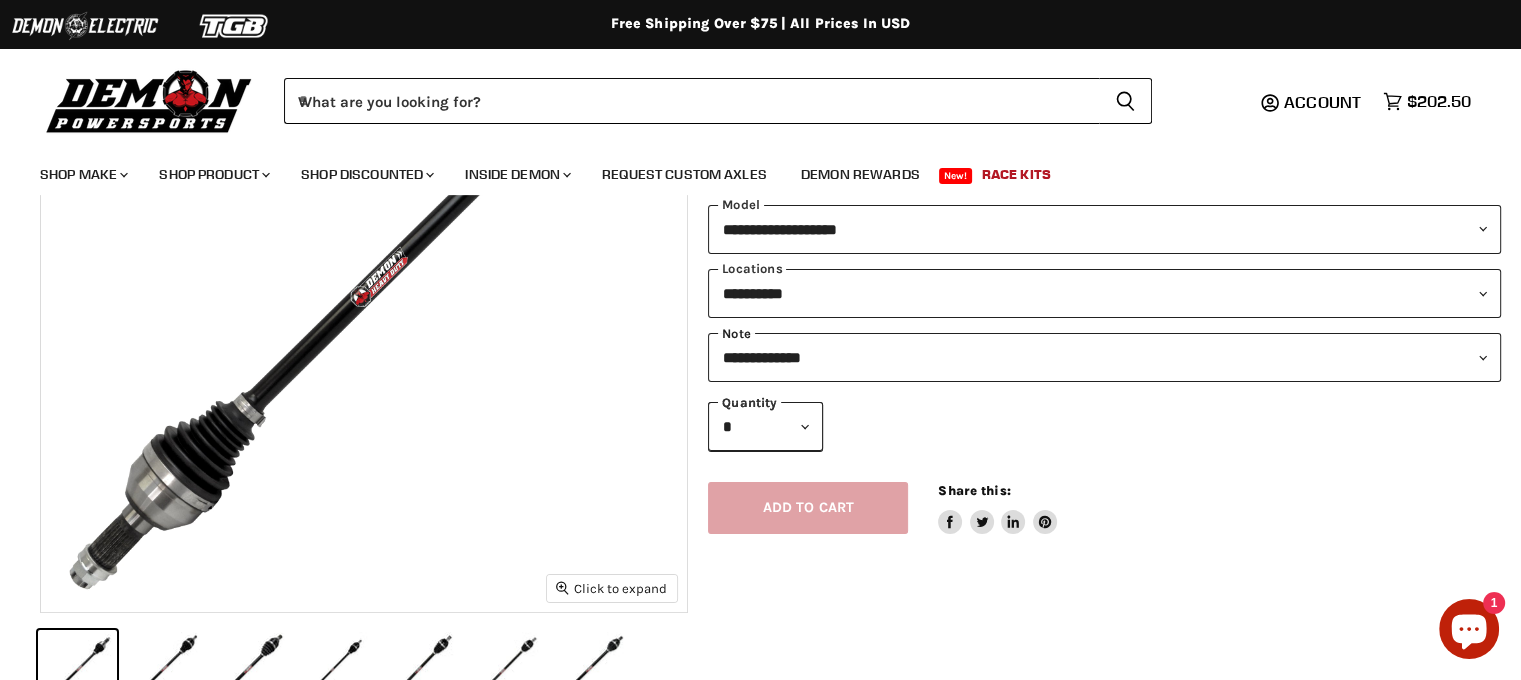 click on "**********" at bounding box center [1104, 357] 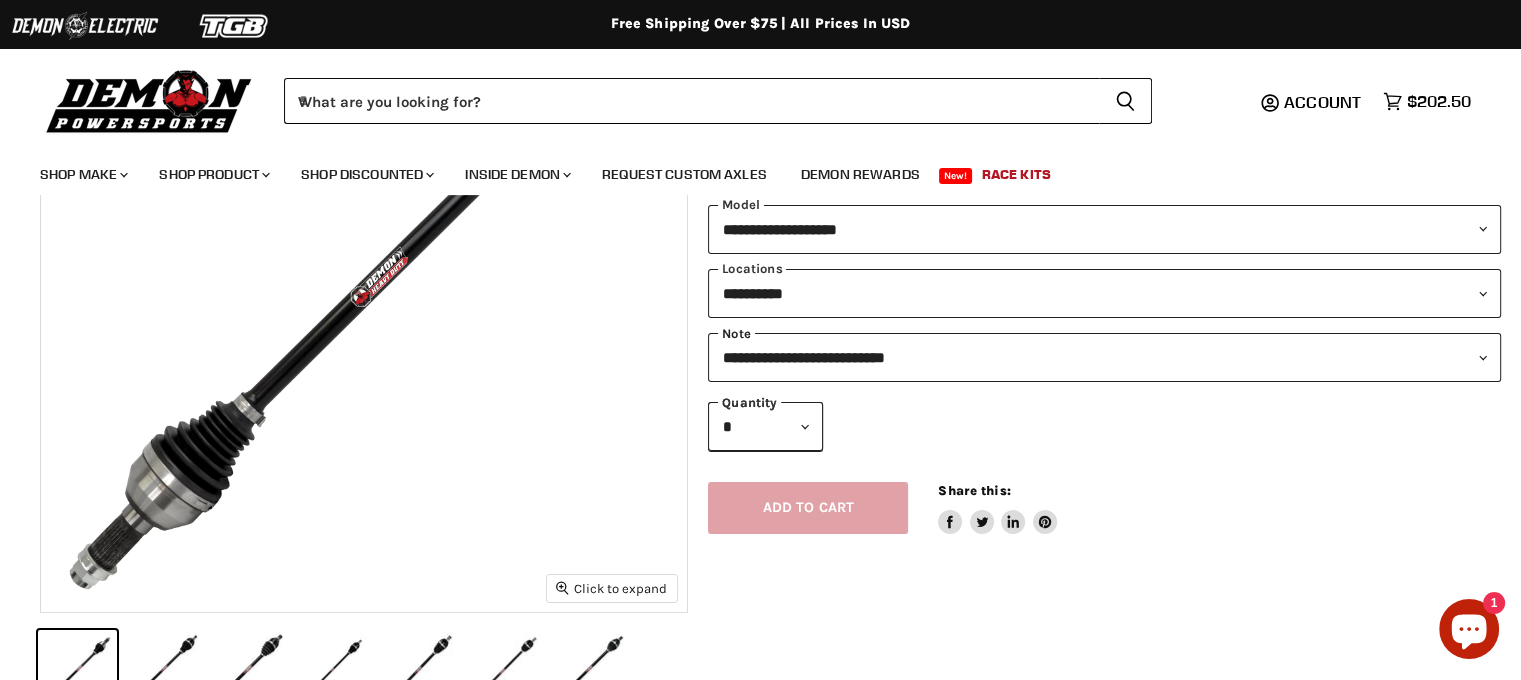 click on "**********" at bounding box center (1104, 357) 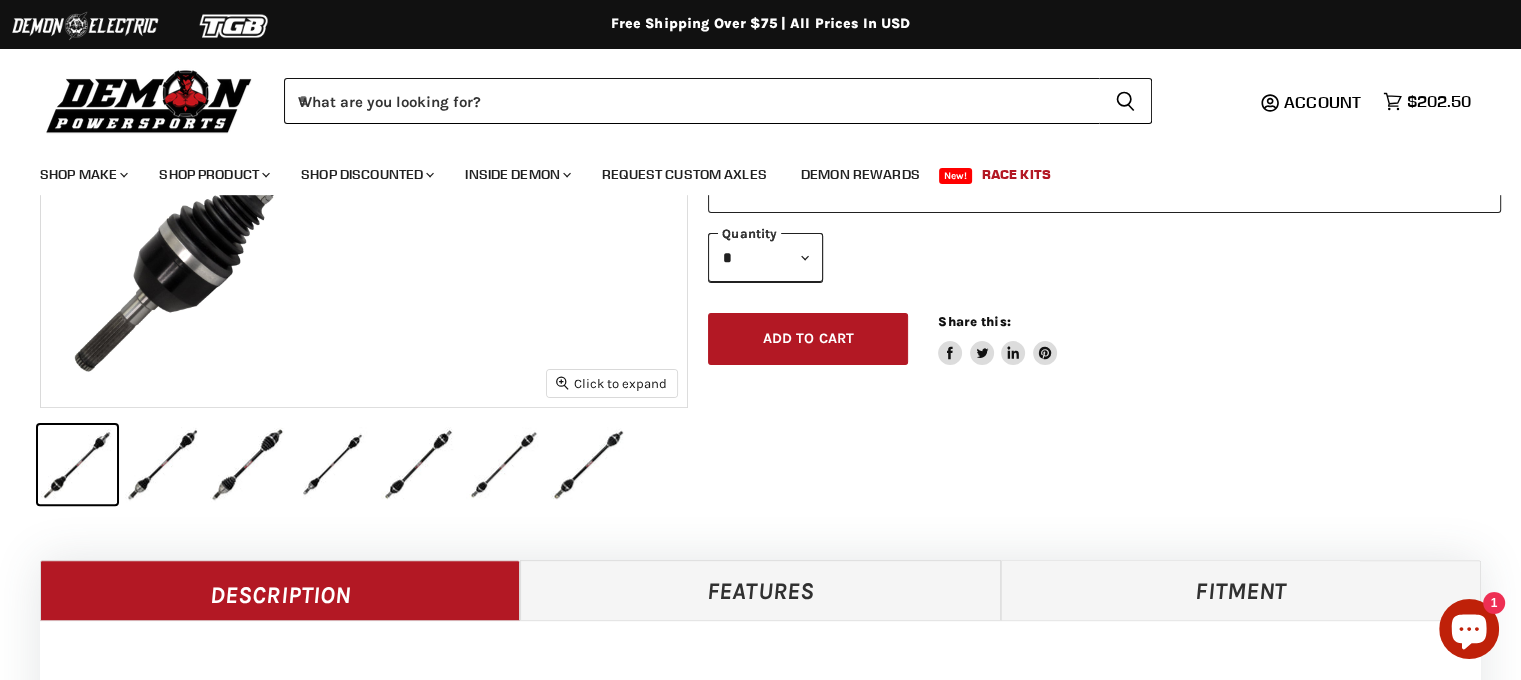 scroll, scrollTop: 666, scrollLeft: 0, axis: vertical 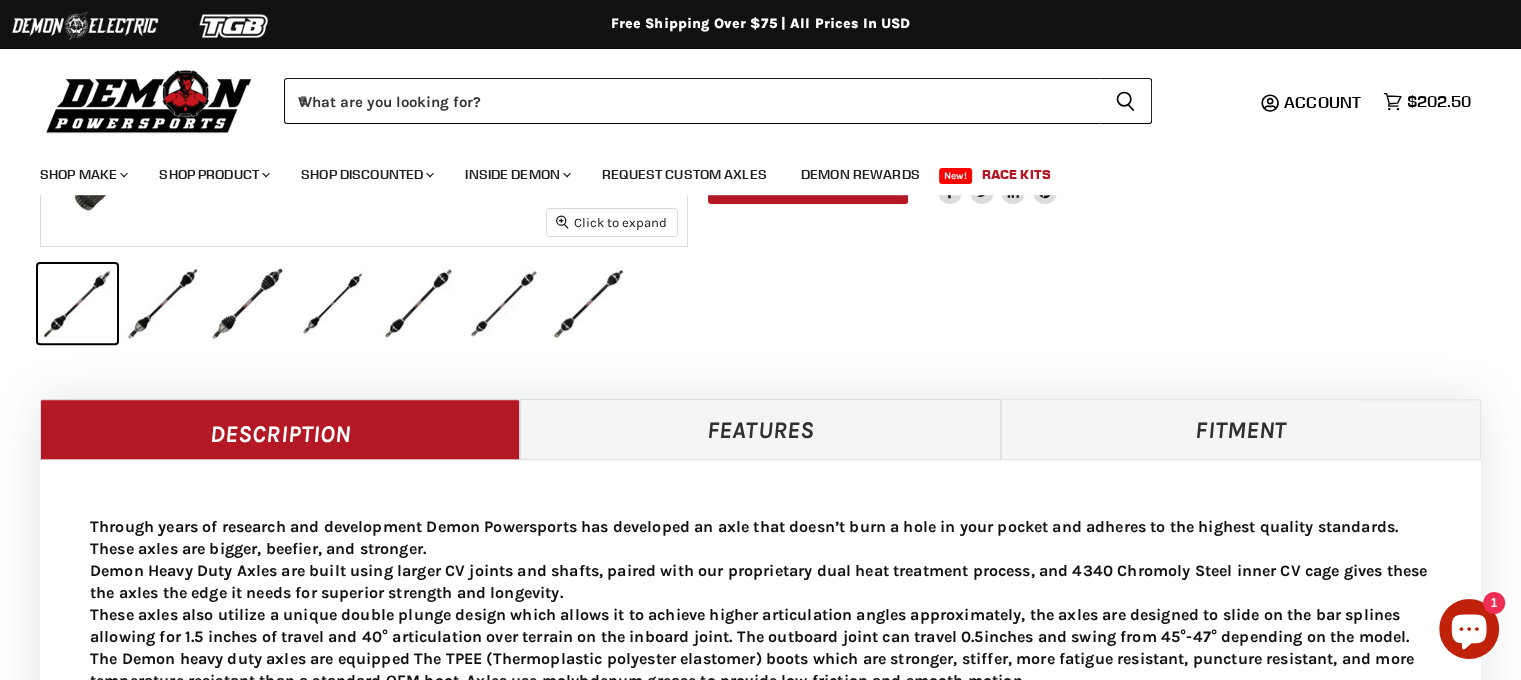 drag, startPoint x: 1264, startPoint y: 435, endPoint x: 1257, endPoint y: 475, distance: 40.60788 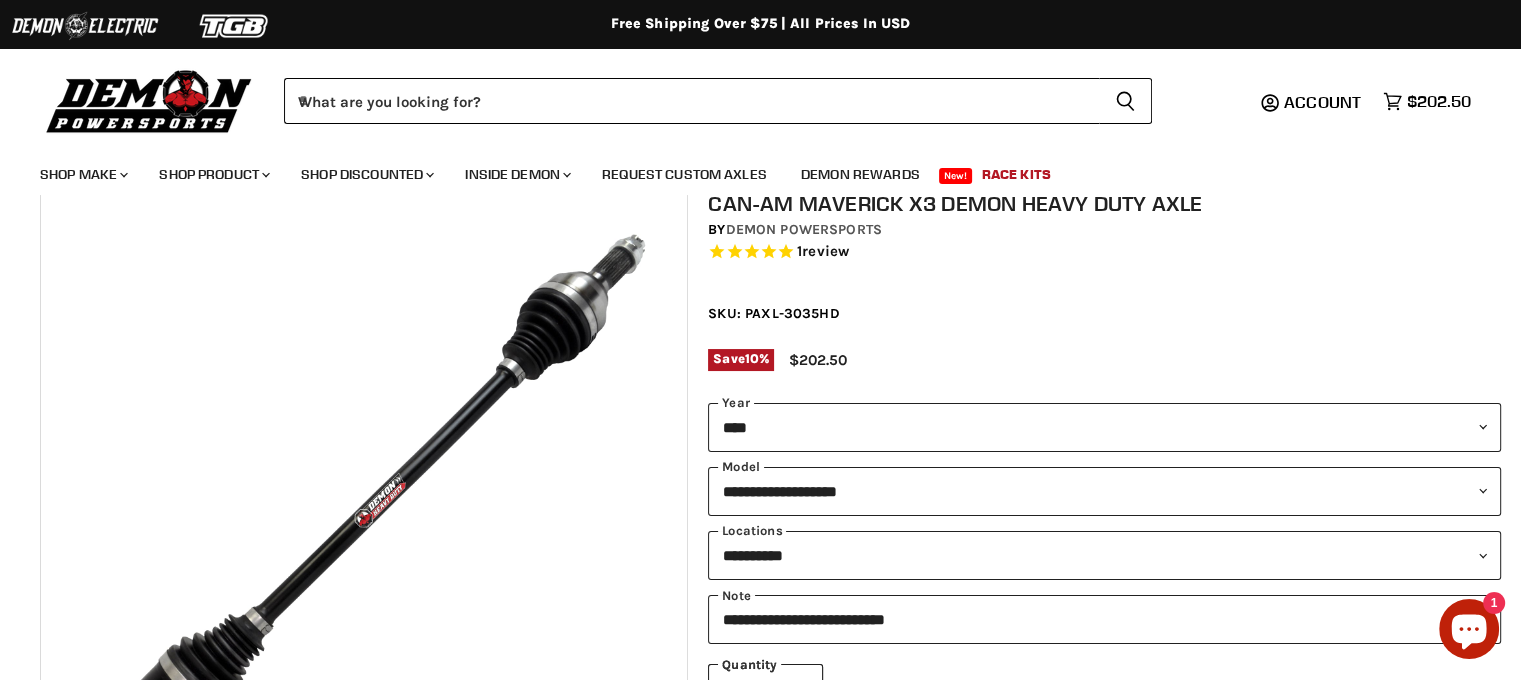 scroll, scrollTop: 66, scrollLeft: 0, axis: vertical 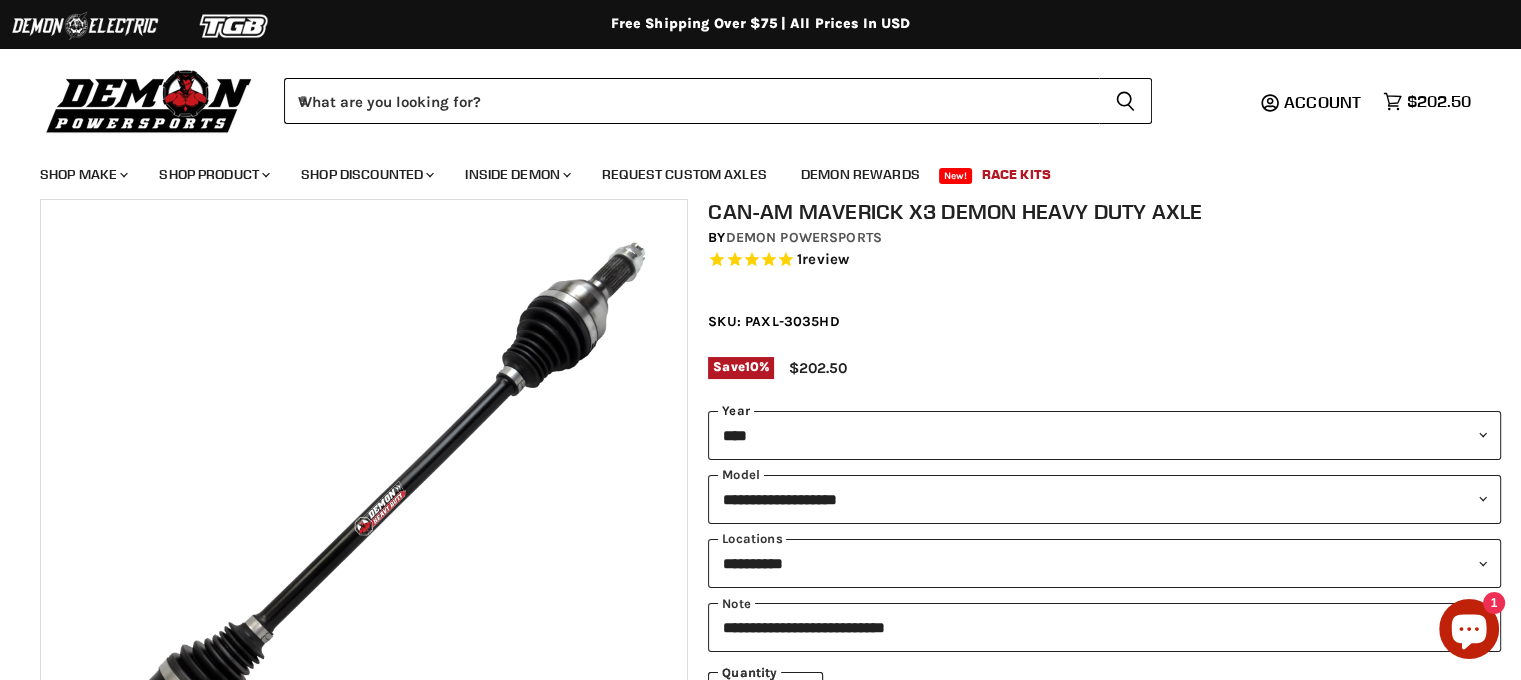 click on "**********" at bounding box center [1104, 435] 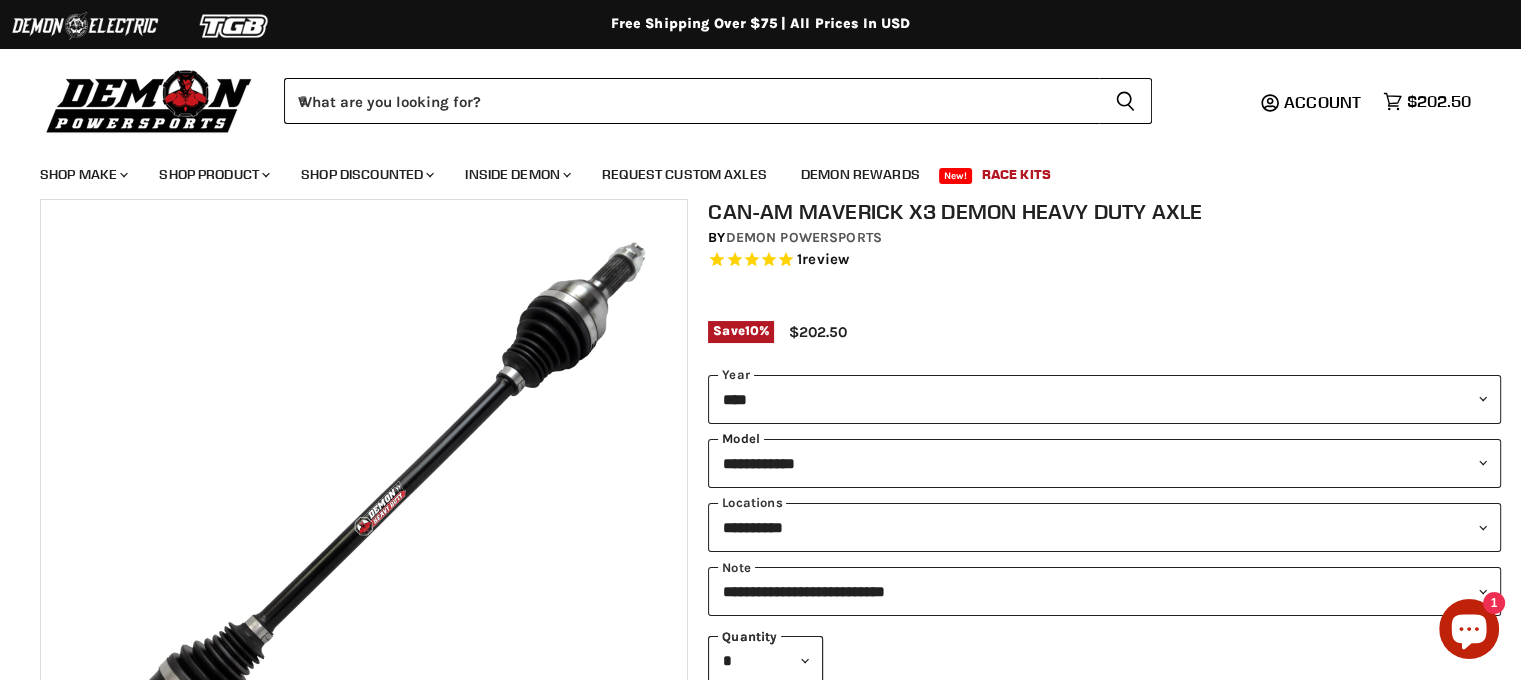 click on "**********" at bounding box center (1104, 463) 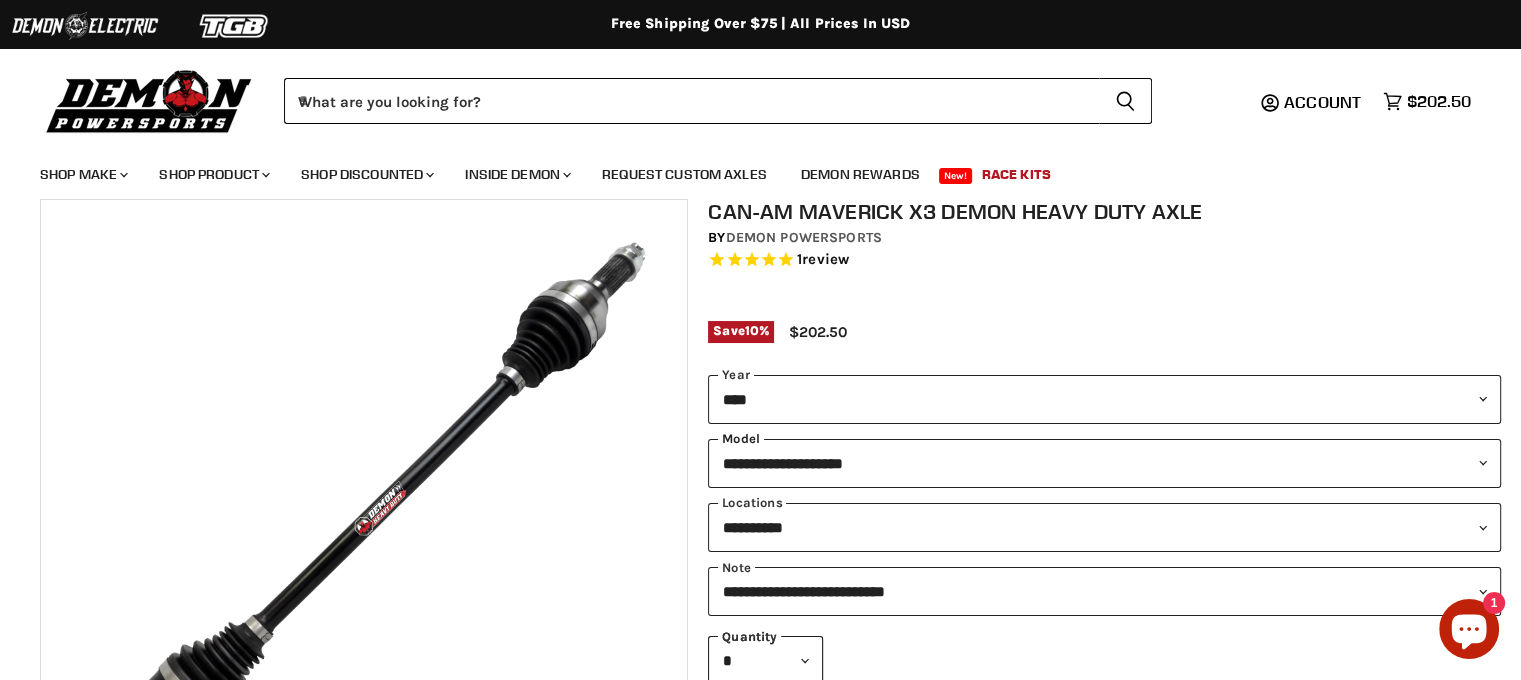 click on "**********" at bounding box center (1104, 463) 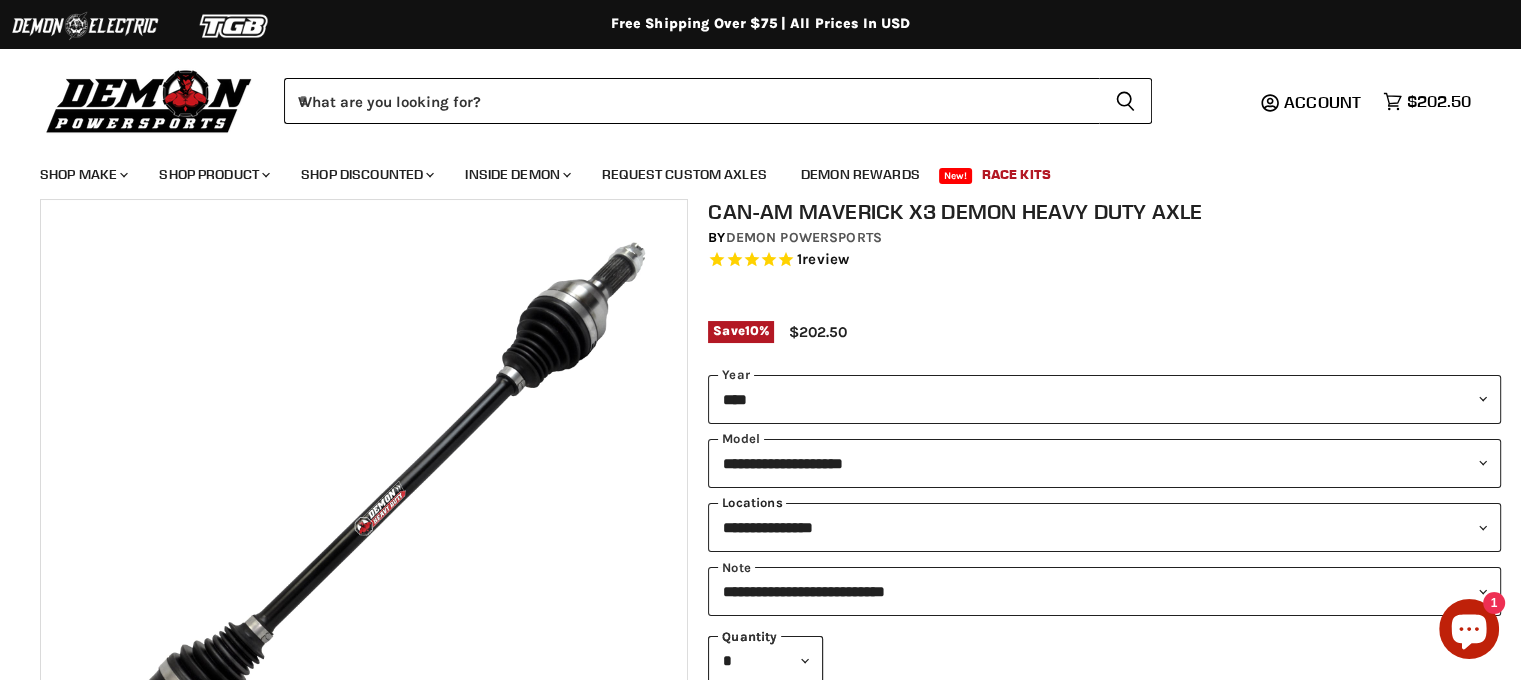 click on "**********" at bounding box center [1104, 527] 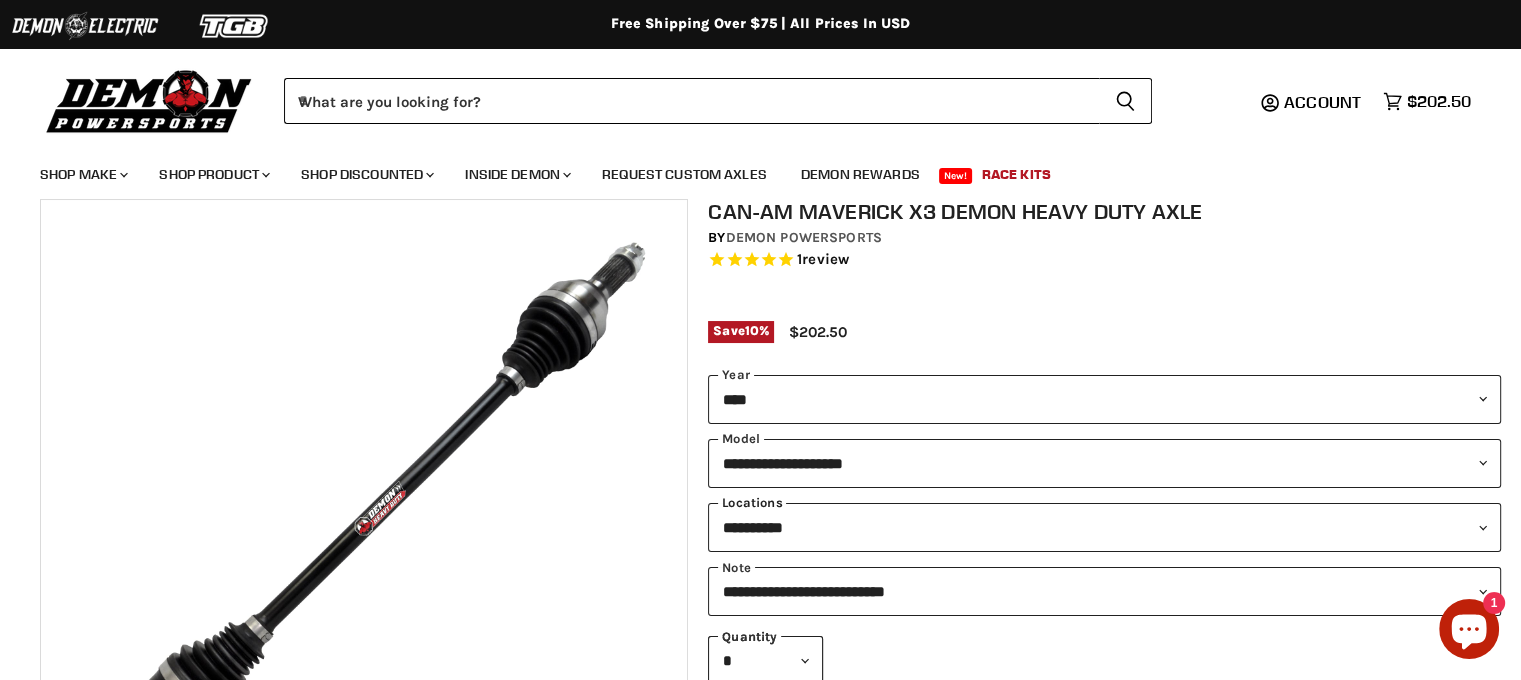 click on "**********" at bounding box center [1104, 527] 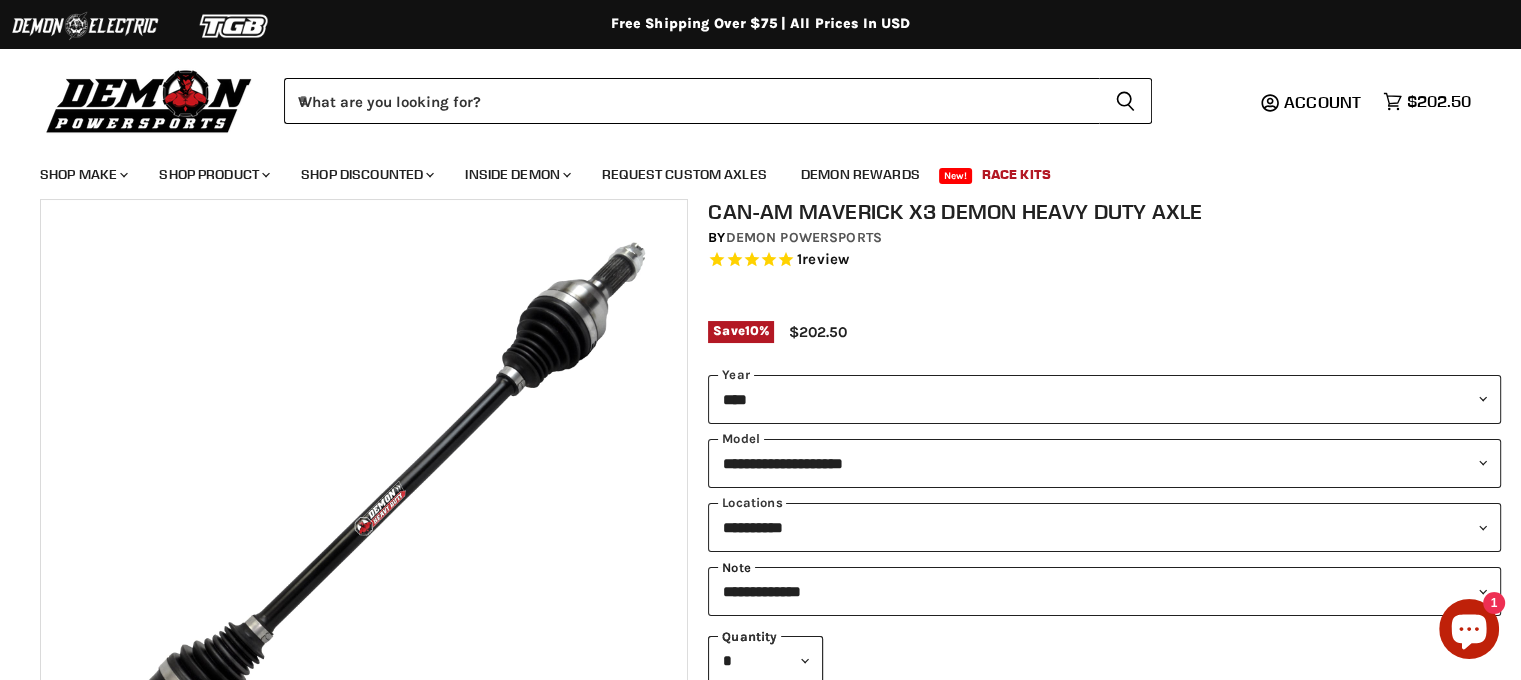 click on "**********" at bounding box center (1104, 591) 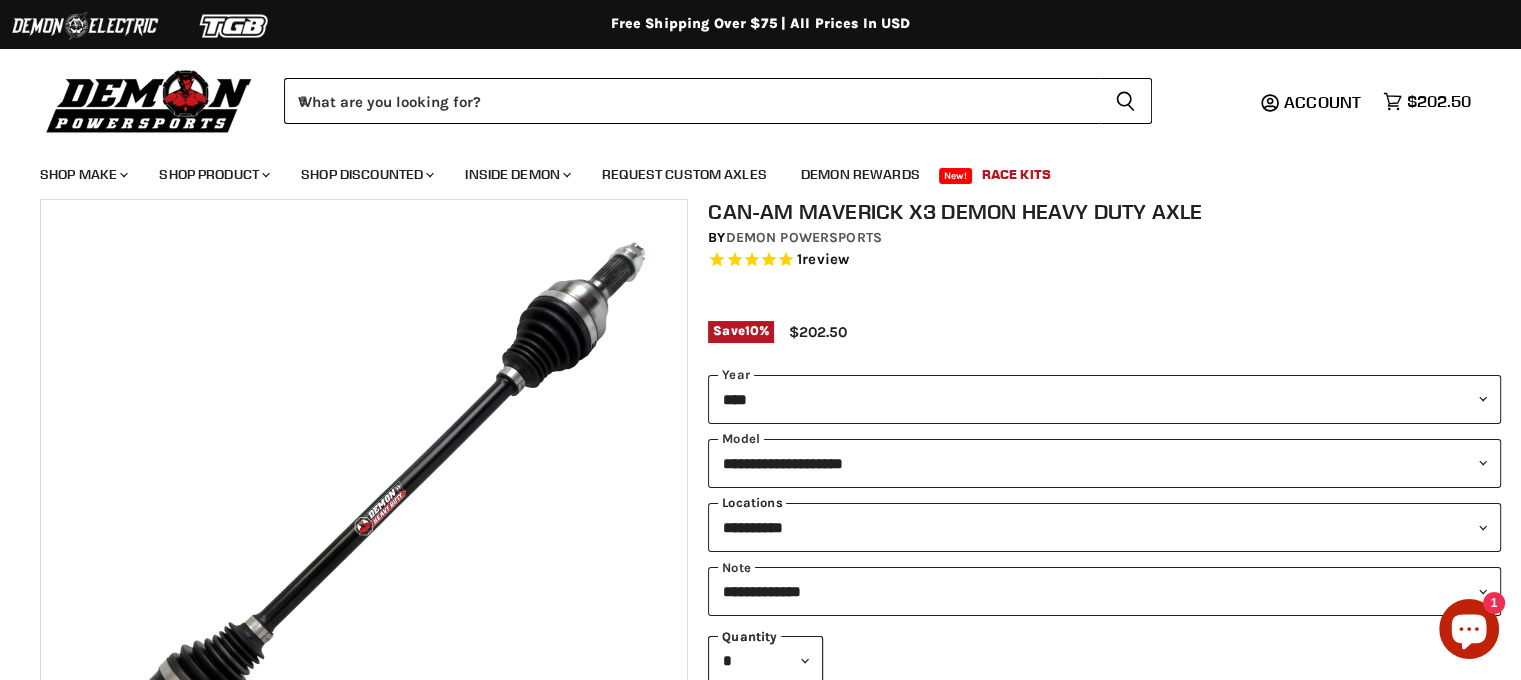 click on "**********" at bounding box center (1104, 527) 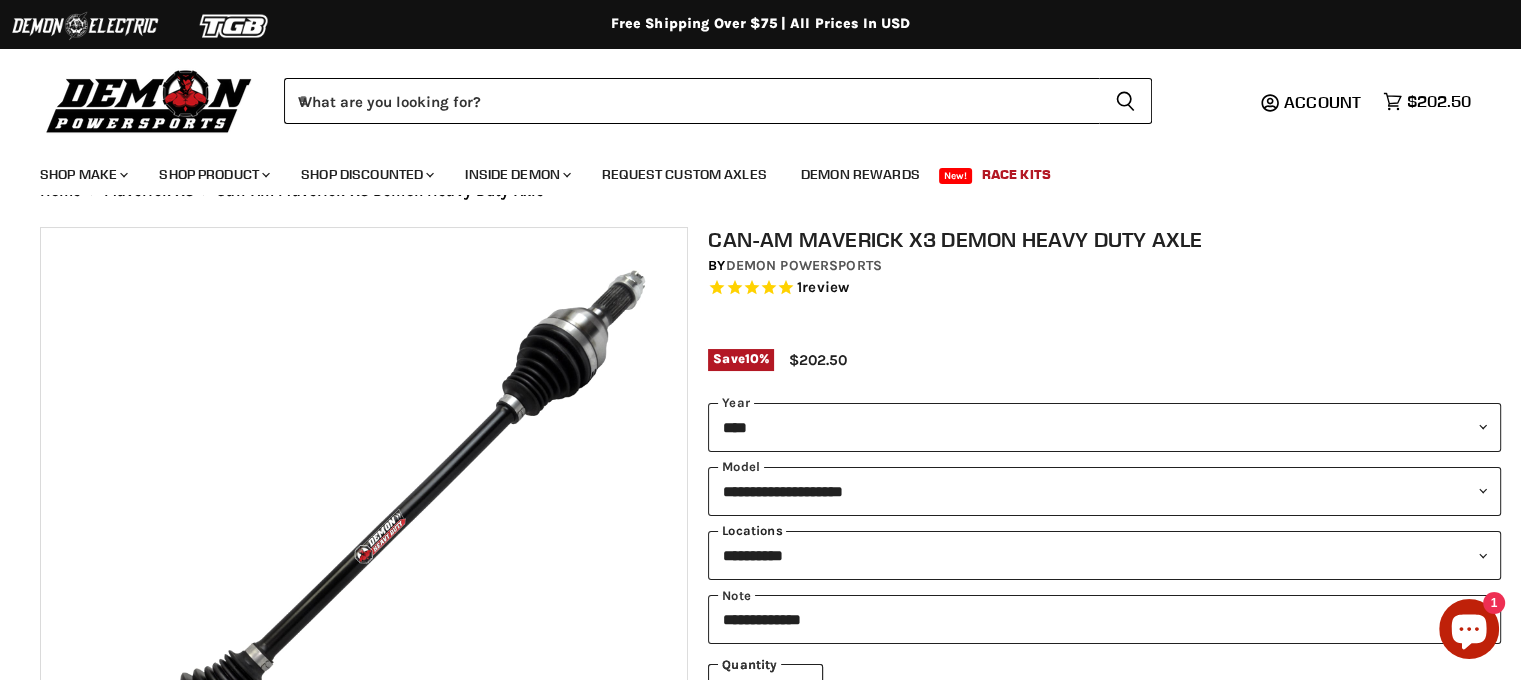 scroll, scrollTop: 0, scrollLeft: 0, axis: both 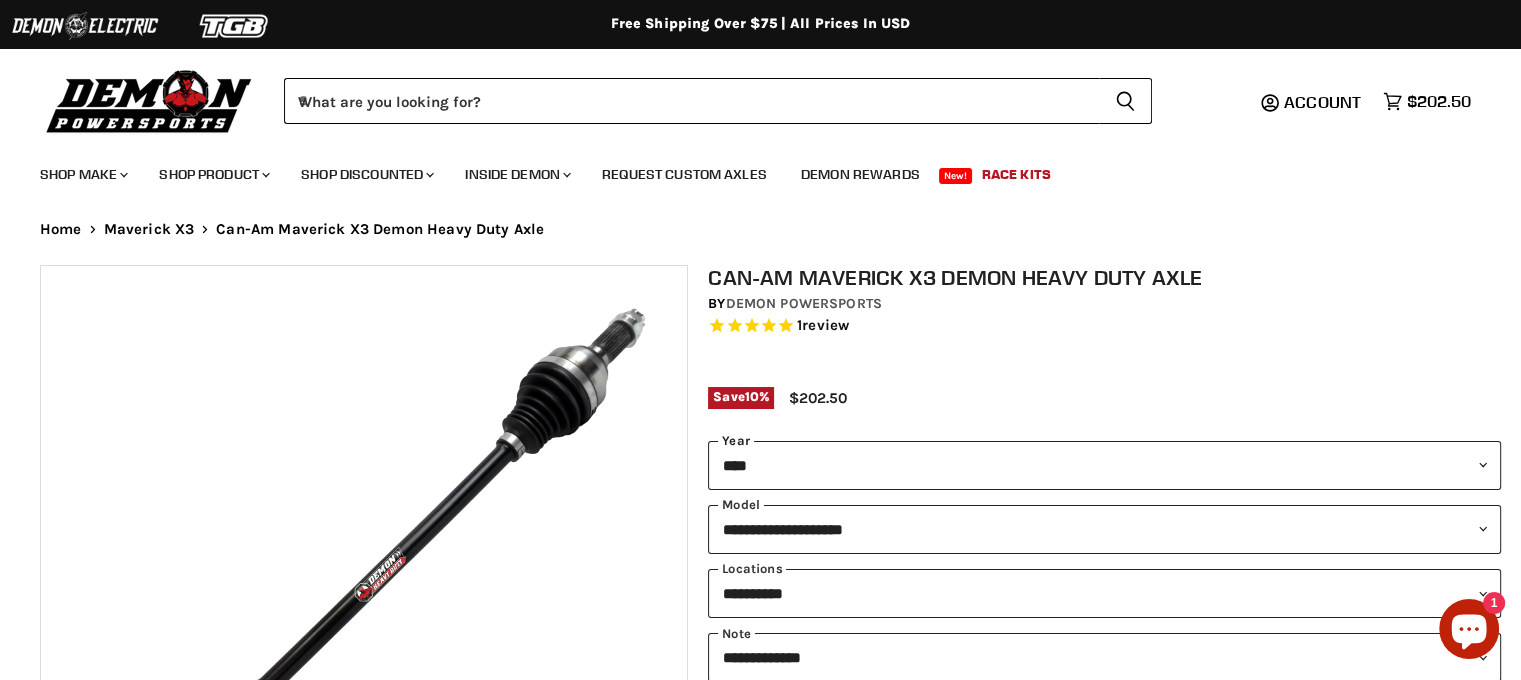 drag, startPoint x: 1476, startPoint y: 466, endPoint x: 1460, endPoint y: 465, distance: 16.03122 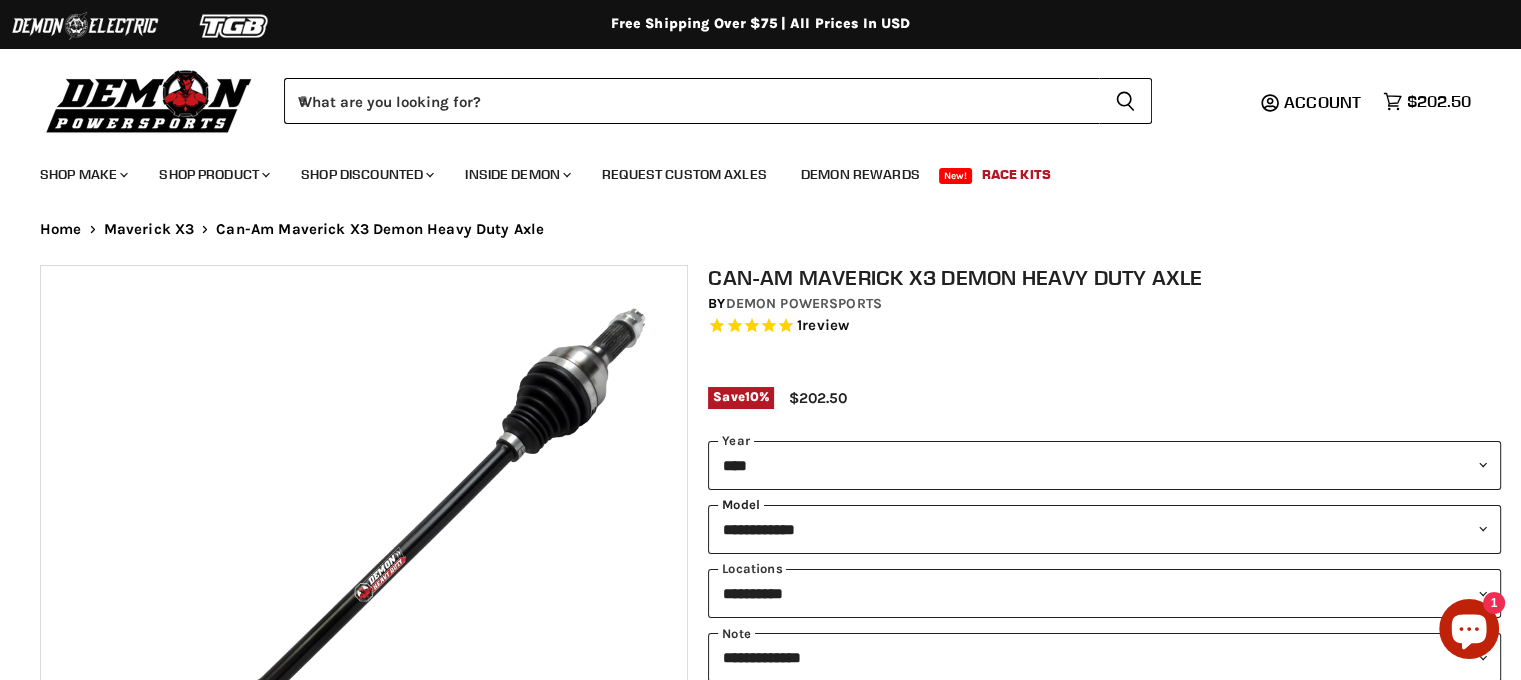 click on "**********" at bounding box center (1104, 529) 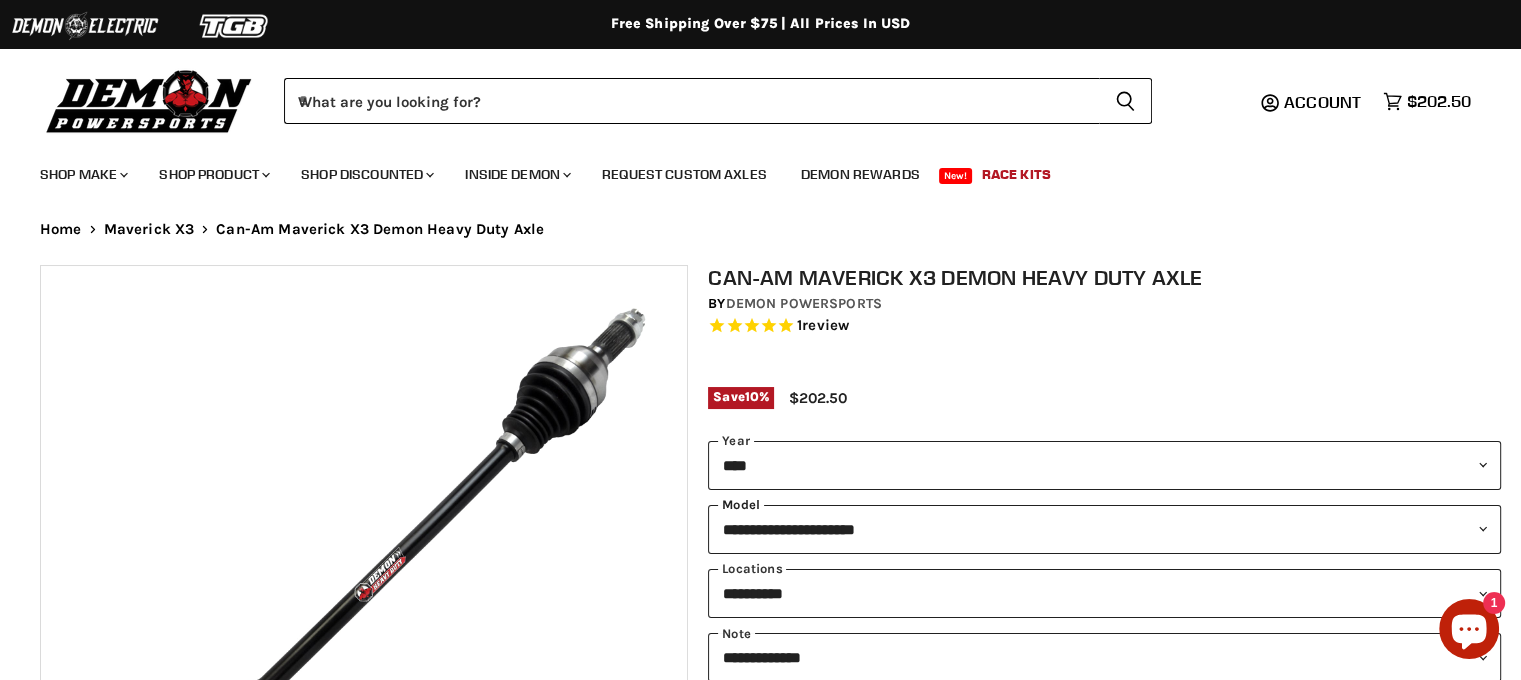 click on "**********" at bounding box center [1104, 529] 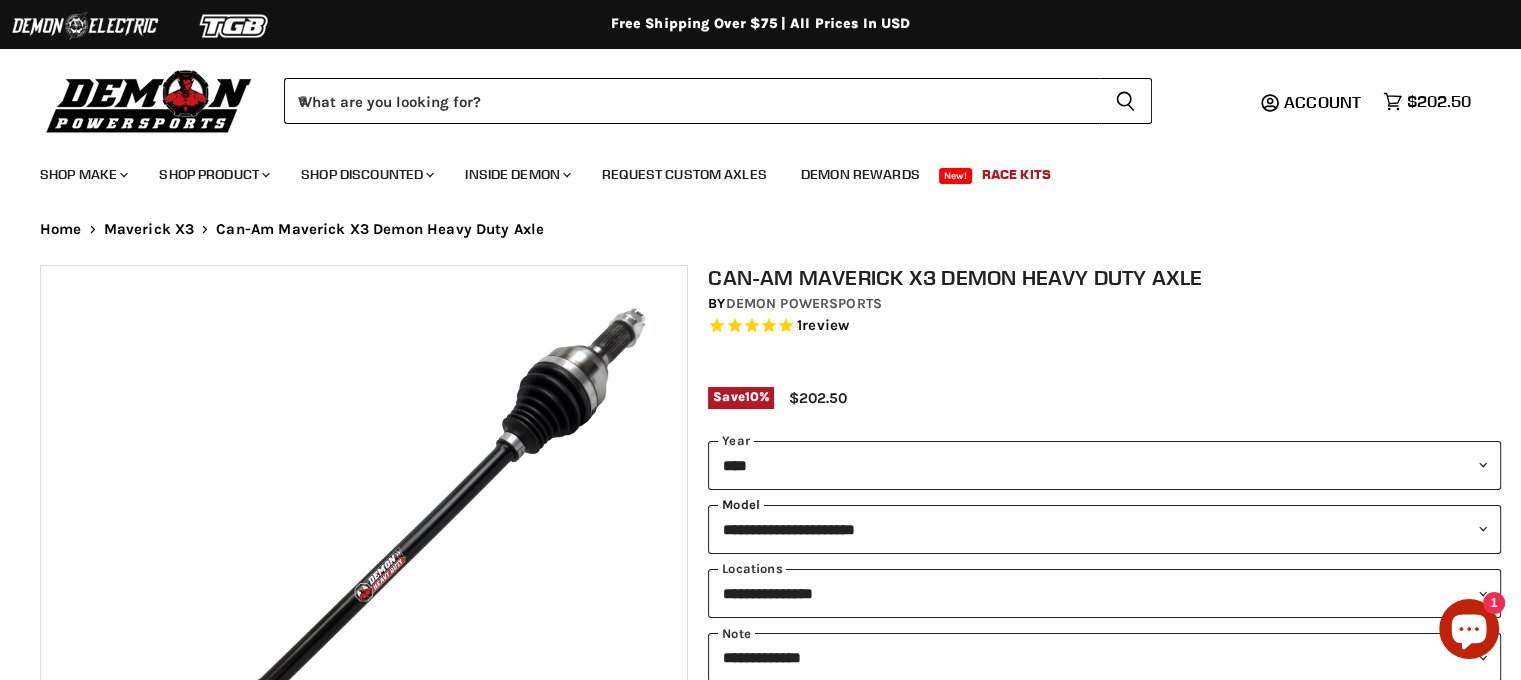 click on "**********" at bounding box center [1104, 529] 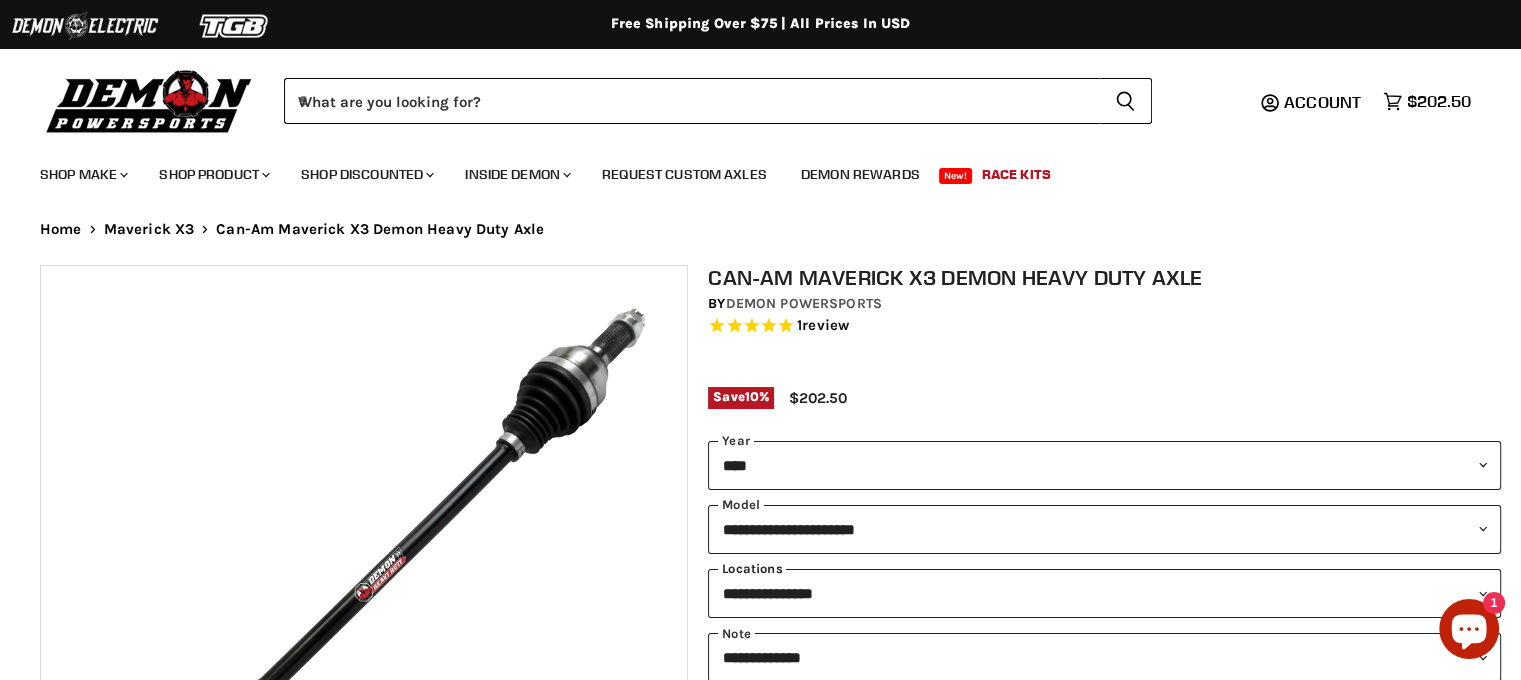 click on "**********" at bounding box center (1104, 593) 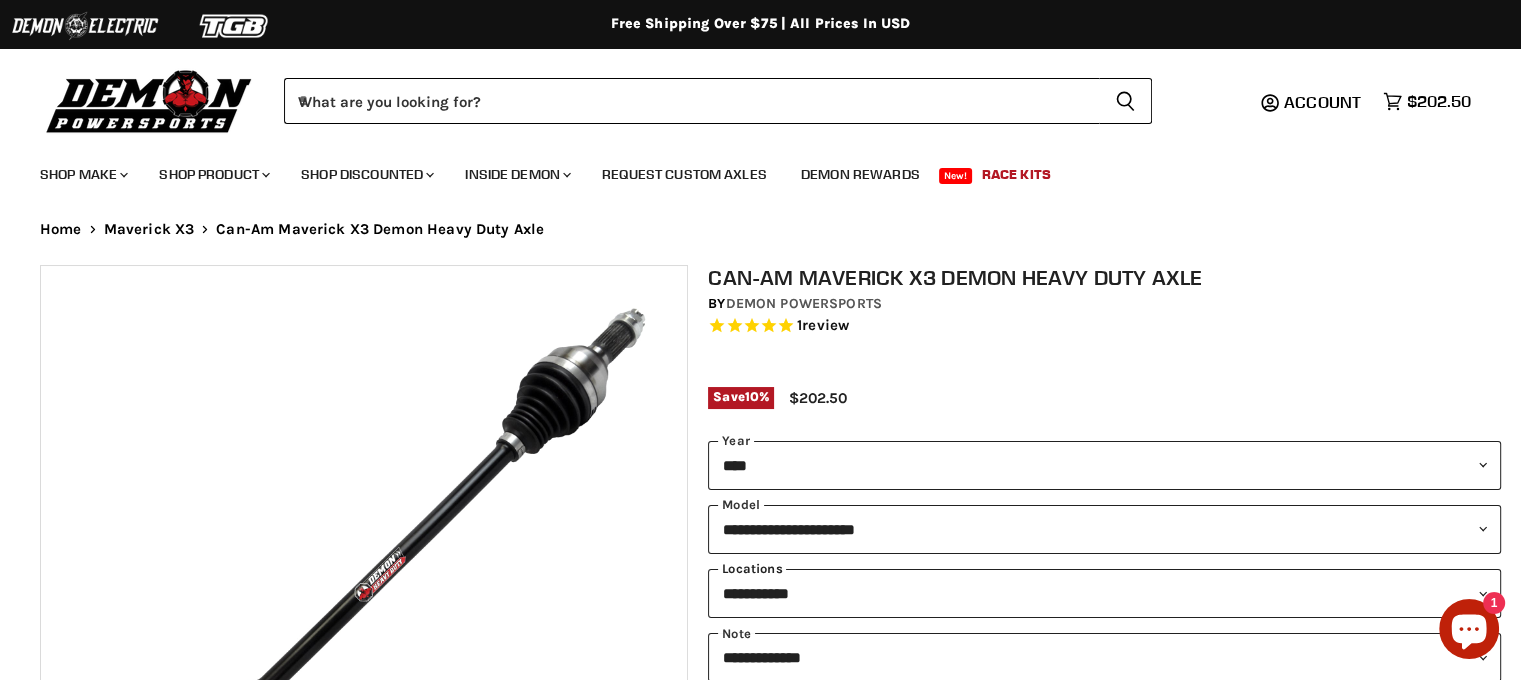 click on "**********" at bounding box center [1104, 593] 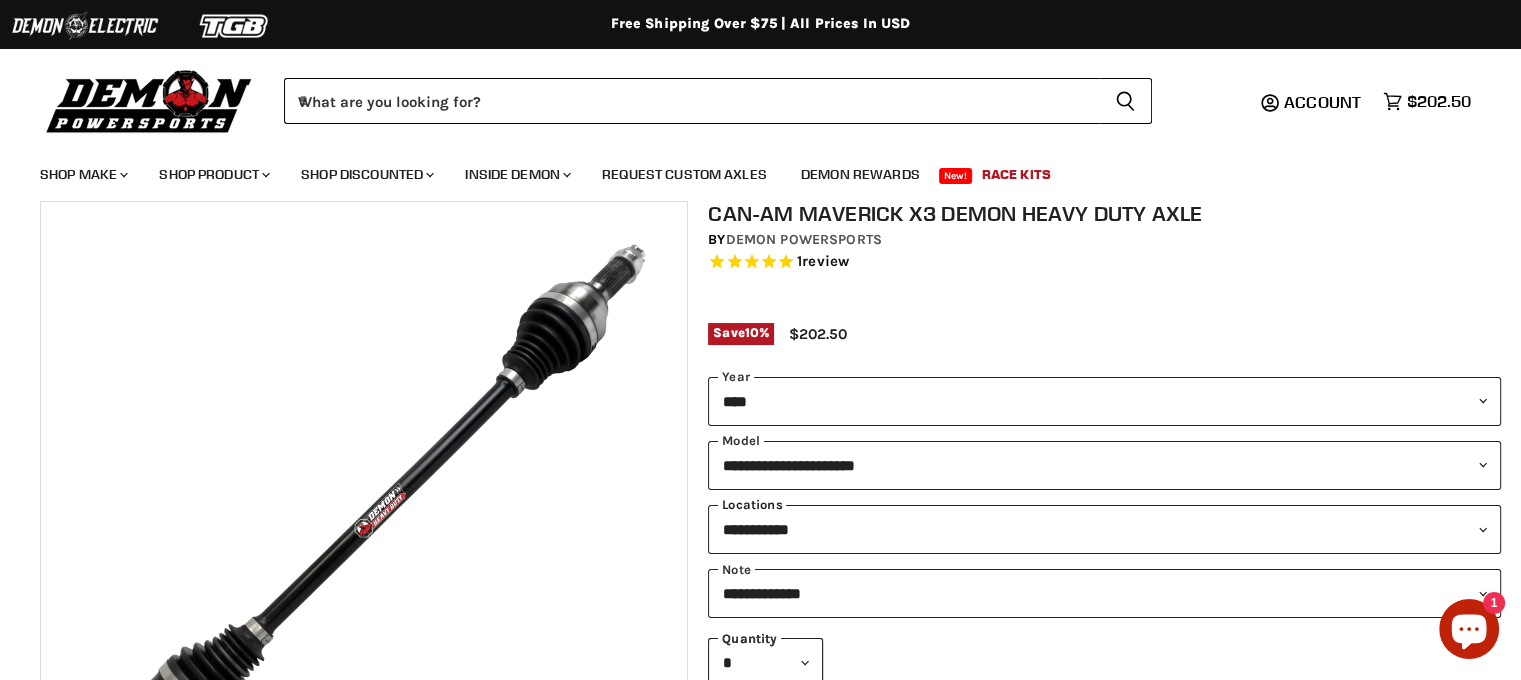 scroll, scrollTop: 100, scrollLeft: 0, axis: vertical 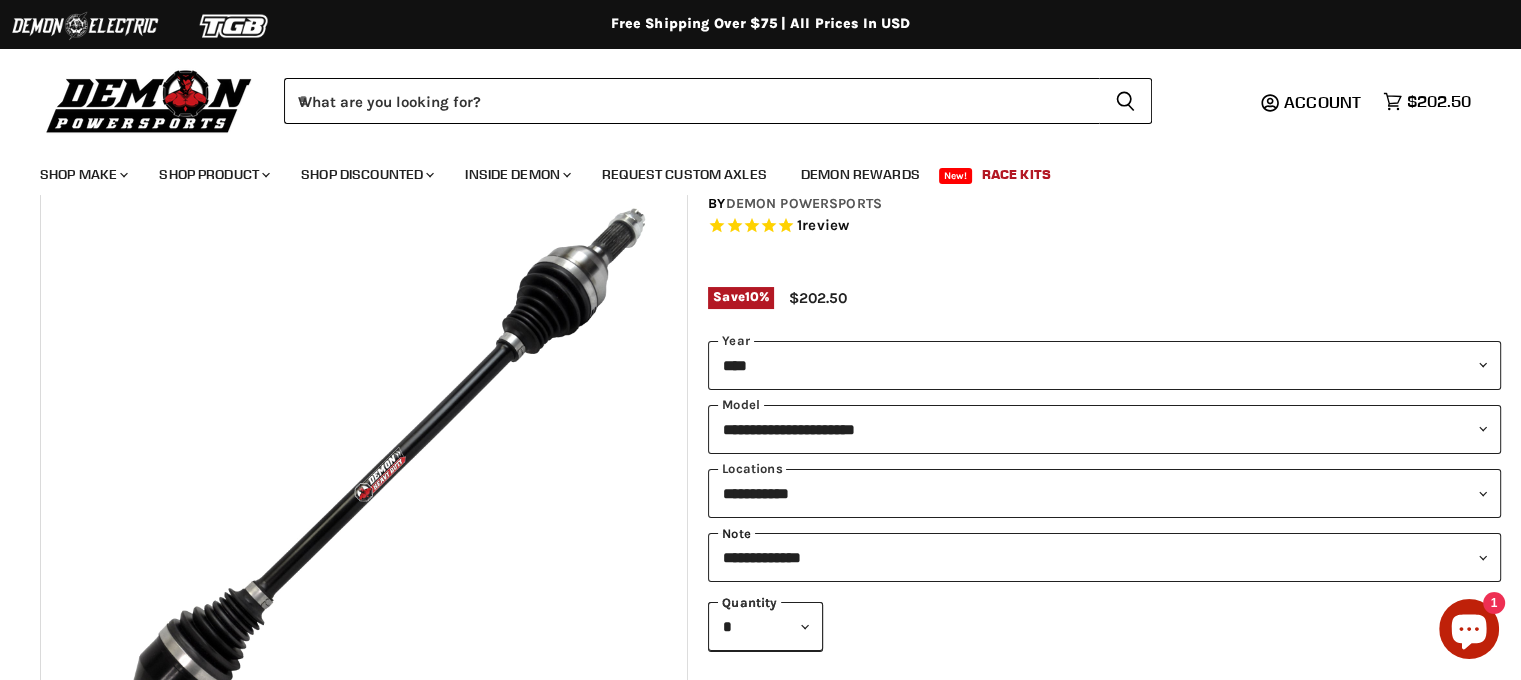 click on "**********" at bounding box center (1104, 557) 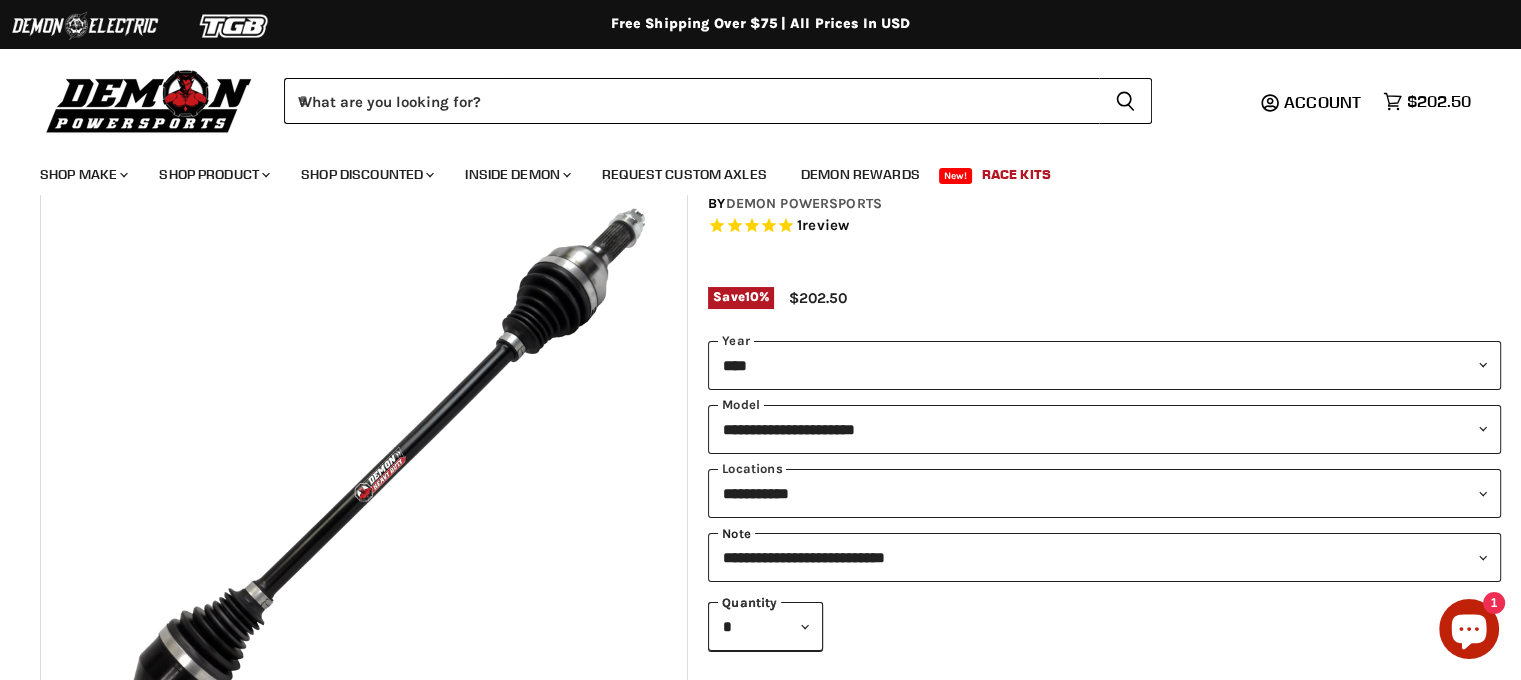 click on "**********" at bounding box center (1104, 557) 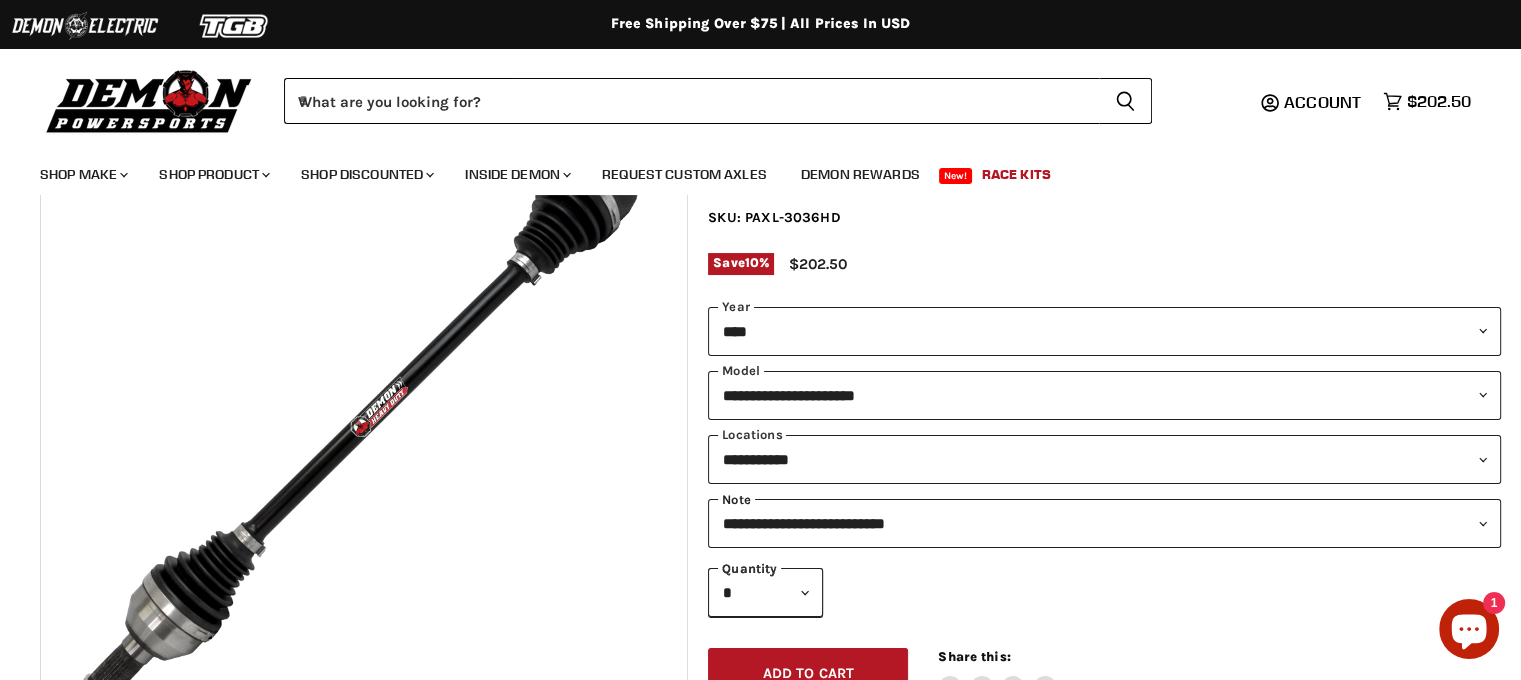 scroll, scrollTop: 200, scrollLeft: 0, axis: vertical 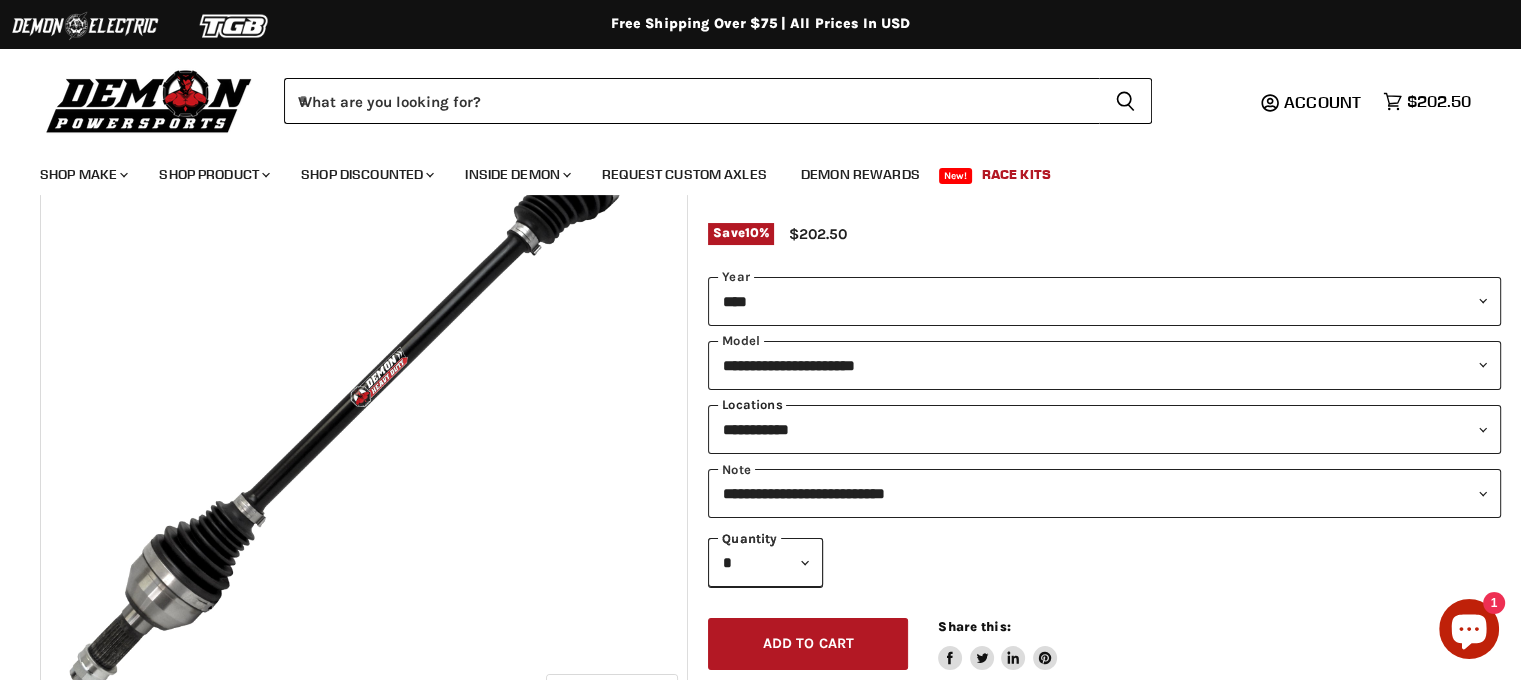 click on "**********" at bounding box center [1104, 429] 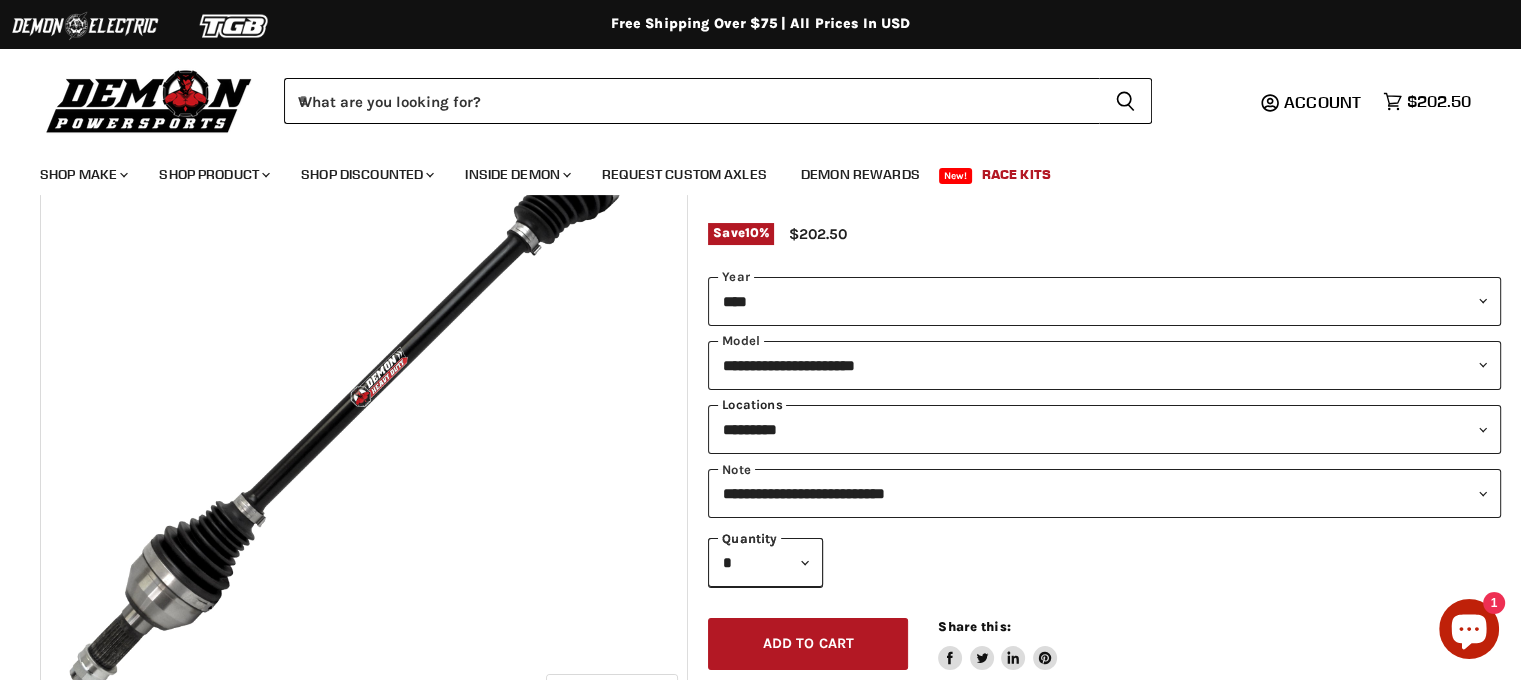 click on "**********" at bounding box center (1104, 429) 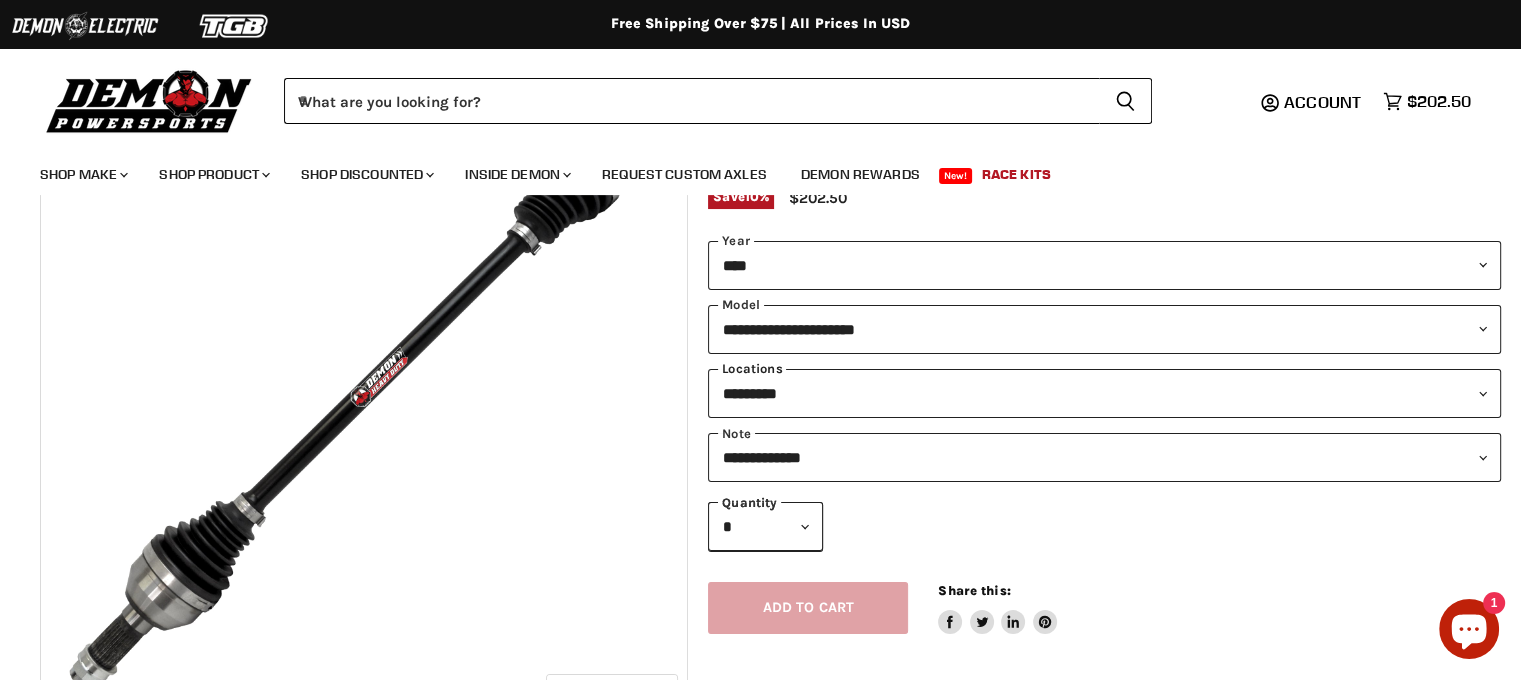 click on "**********" at bounding box center (1104, 393) 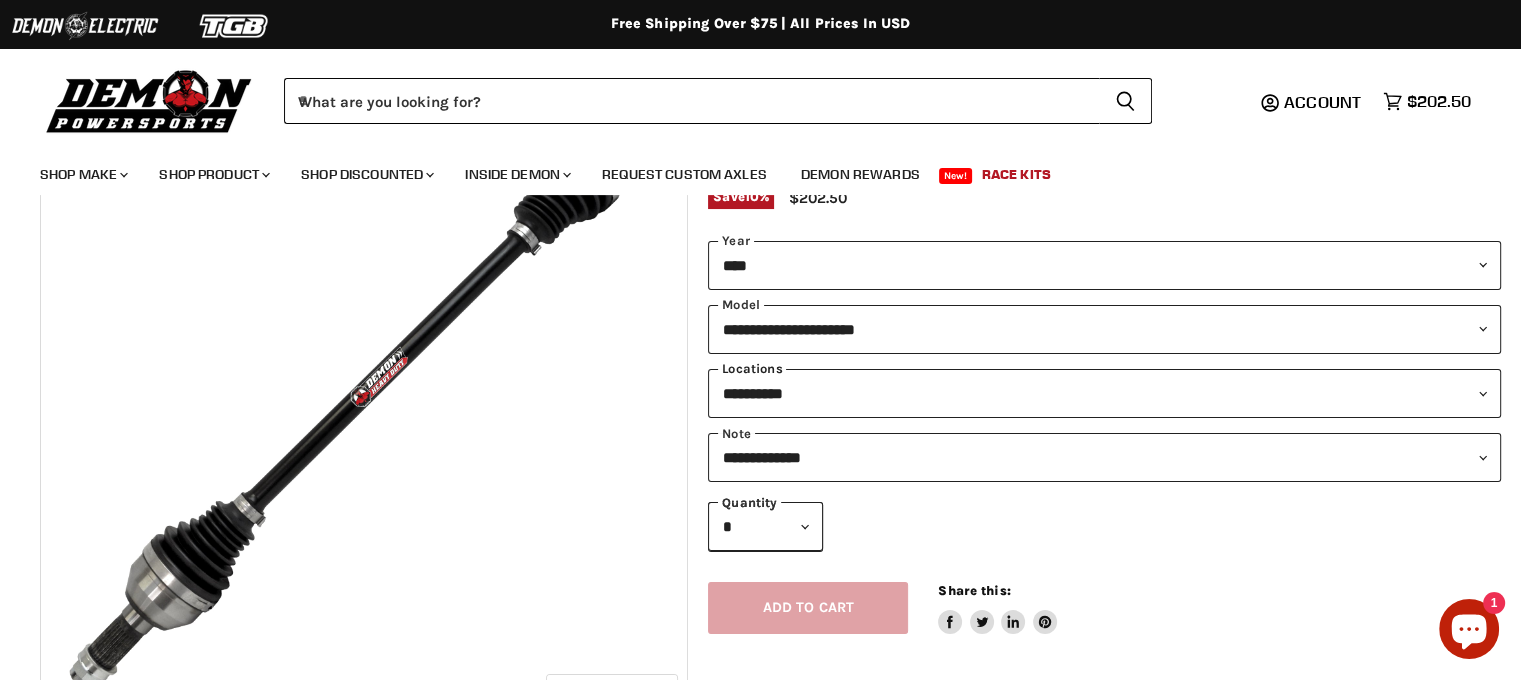 click on "**********" at bounding box center (1104, 393) 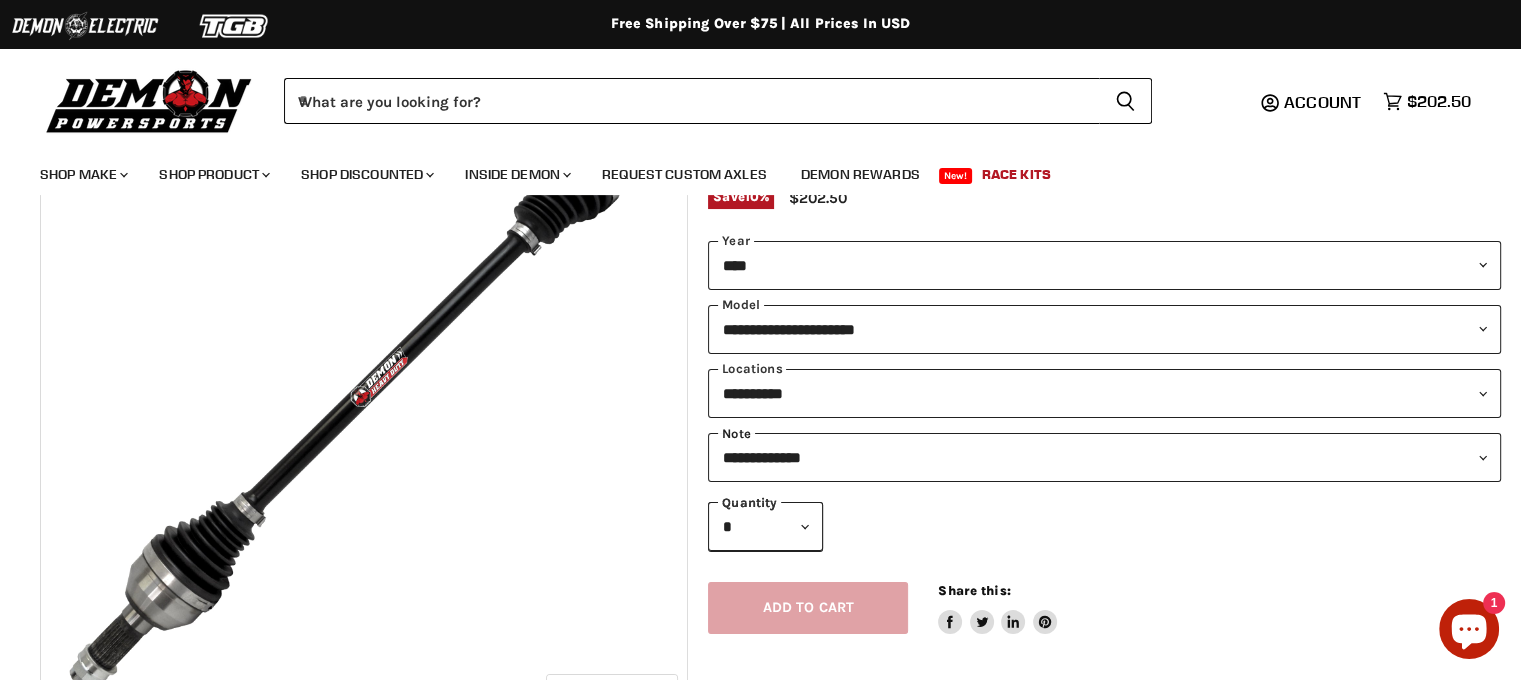 click on "**********" at bounding box center (1104, 457) 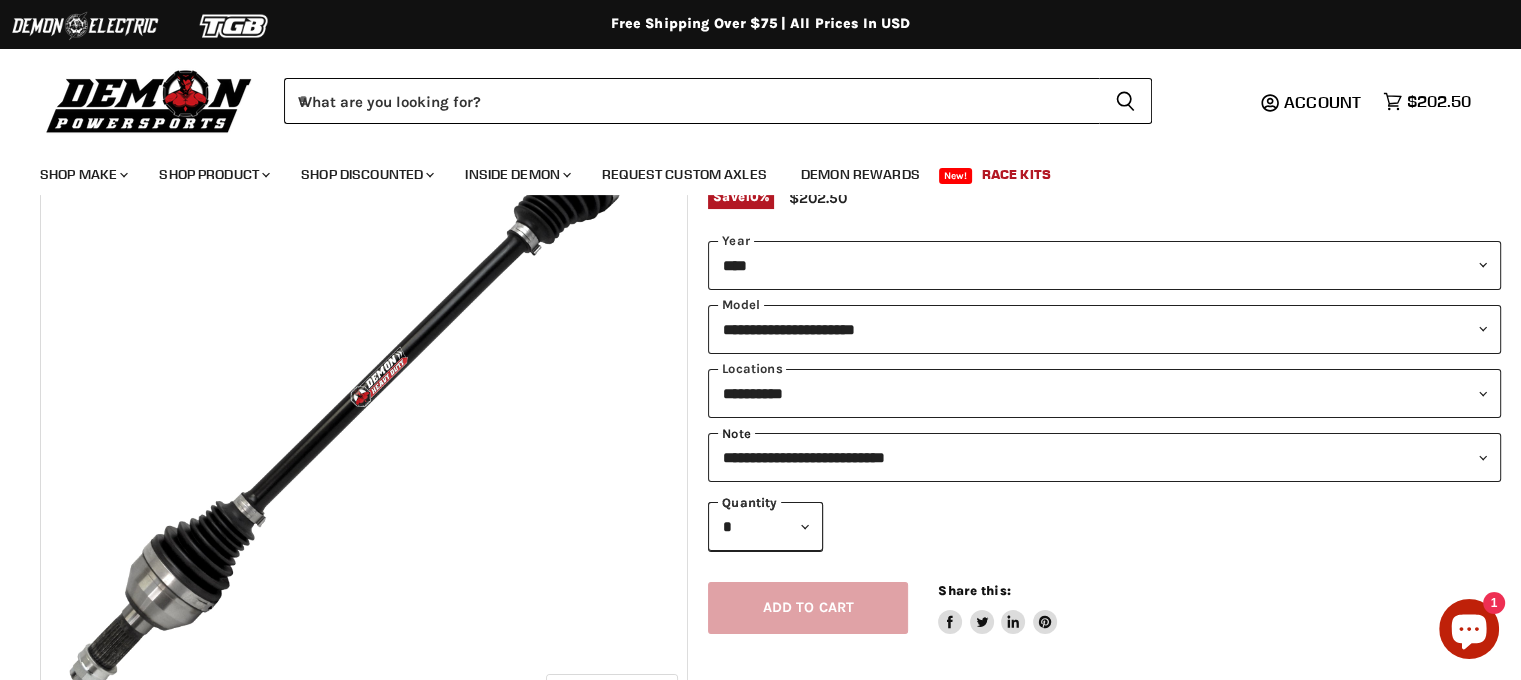 click on "**********" at bounding box center (1104, 457) 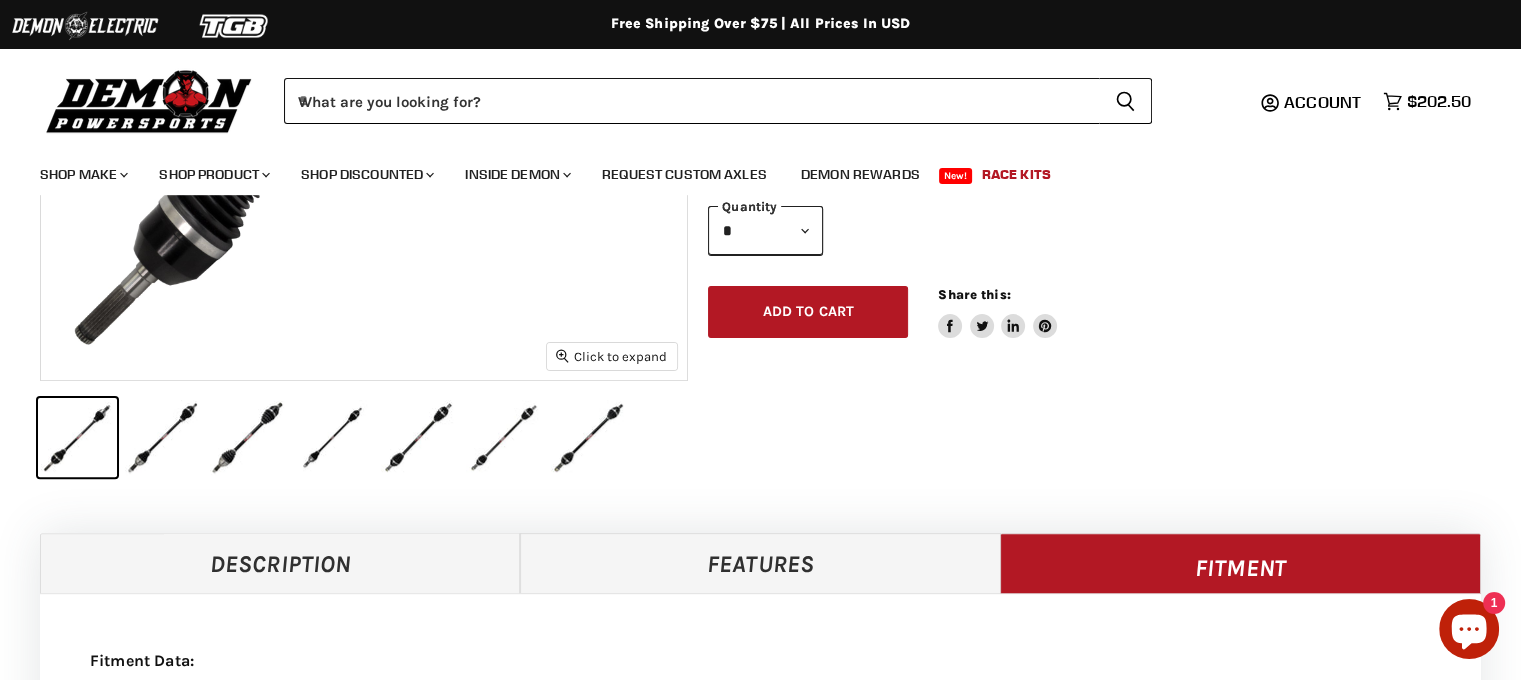 scroll, scrollTop: 600, scrollLeft: 0, axis: vertical 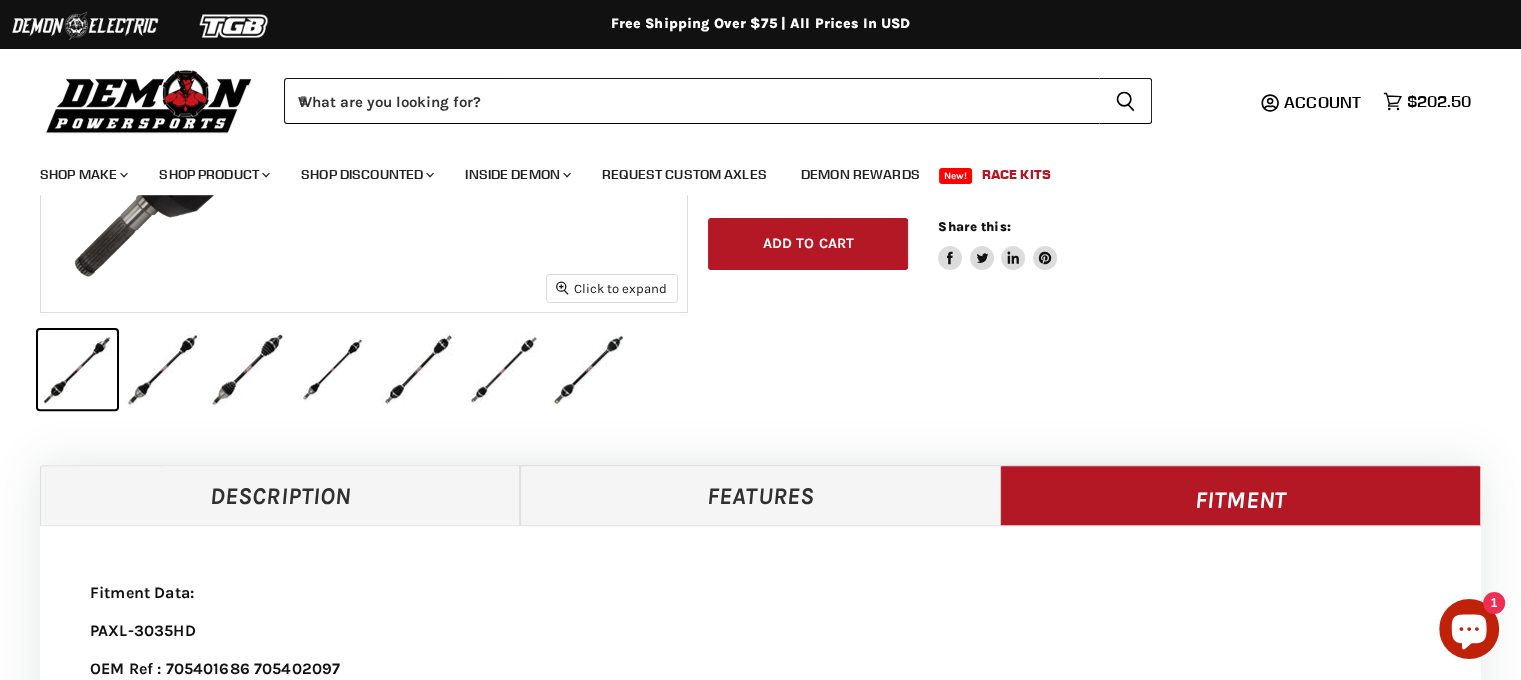 click on "Features" at bounding box center [760, 495] 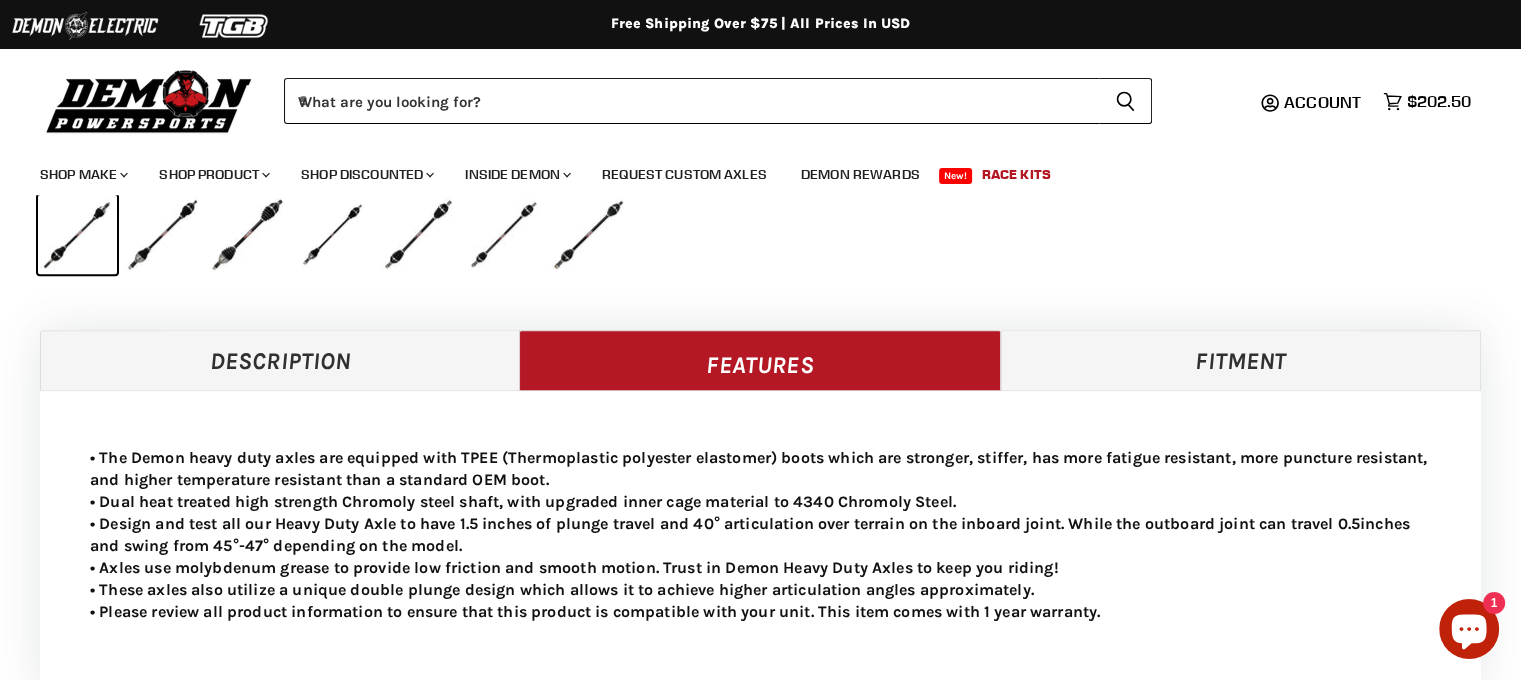 scroll, scrollTop: 700, scrollLeft: 0, axis: vertical 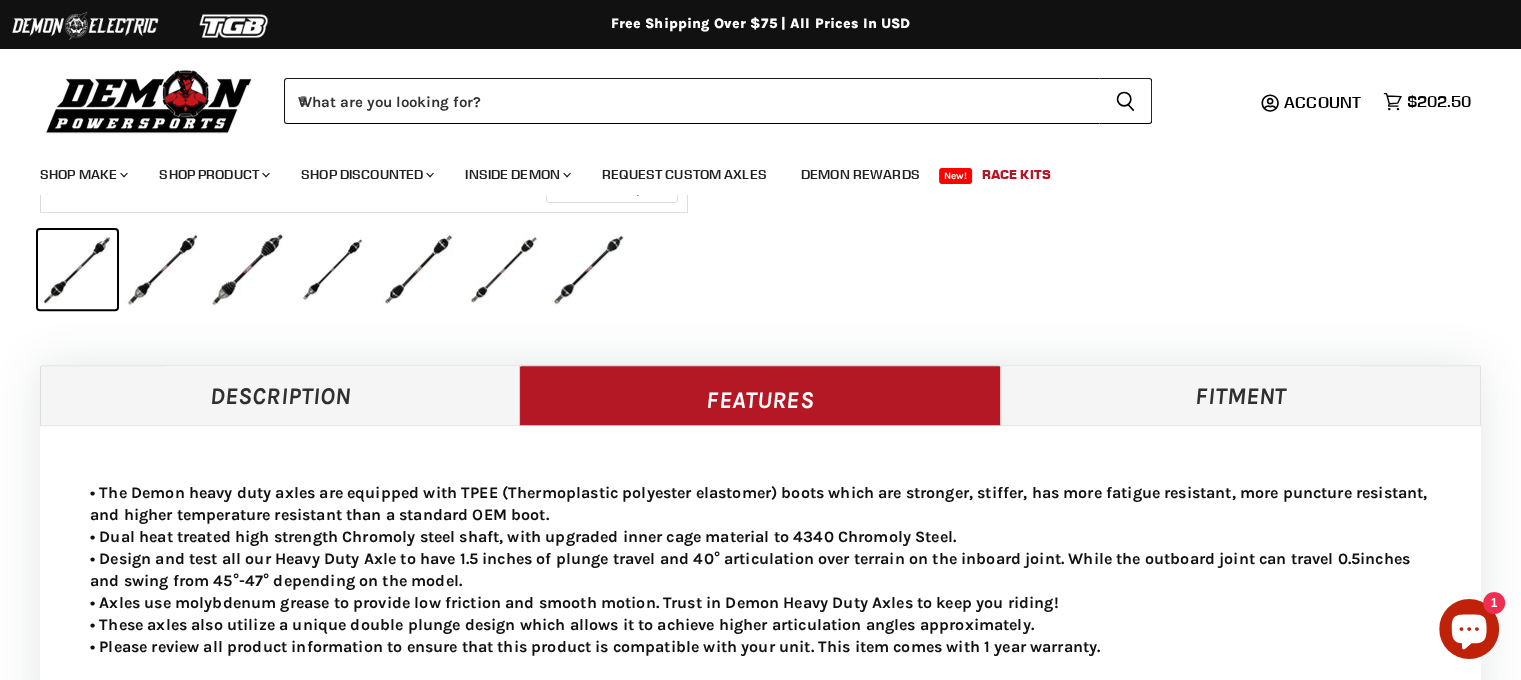 click on "Description" at bounding box center [280, 395] 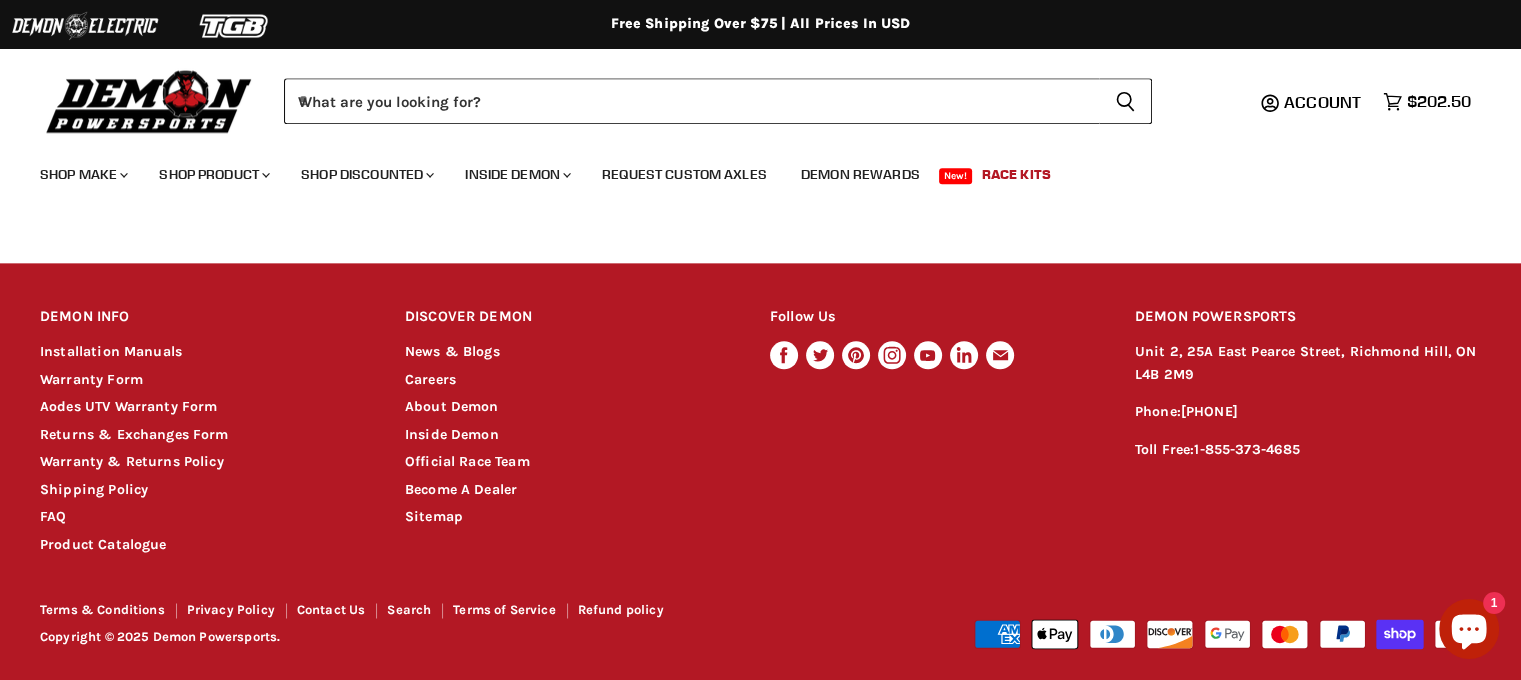scroll, scrollTop: 2466, scrollLeft: 0, axis: vertical 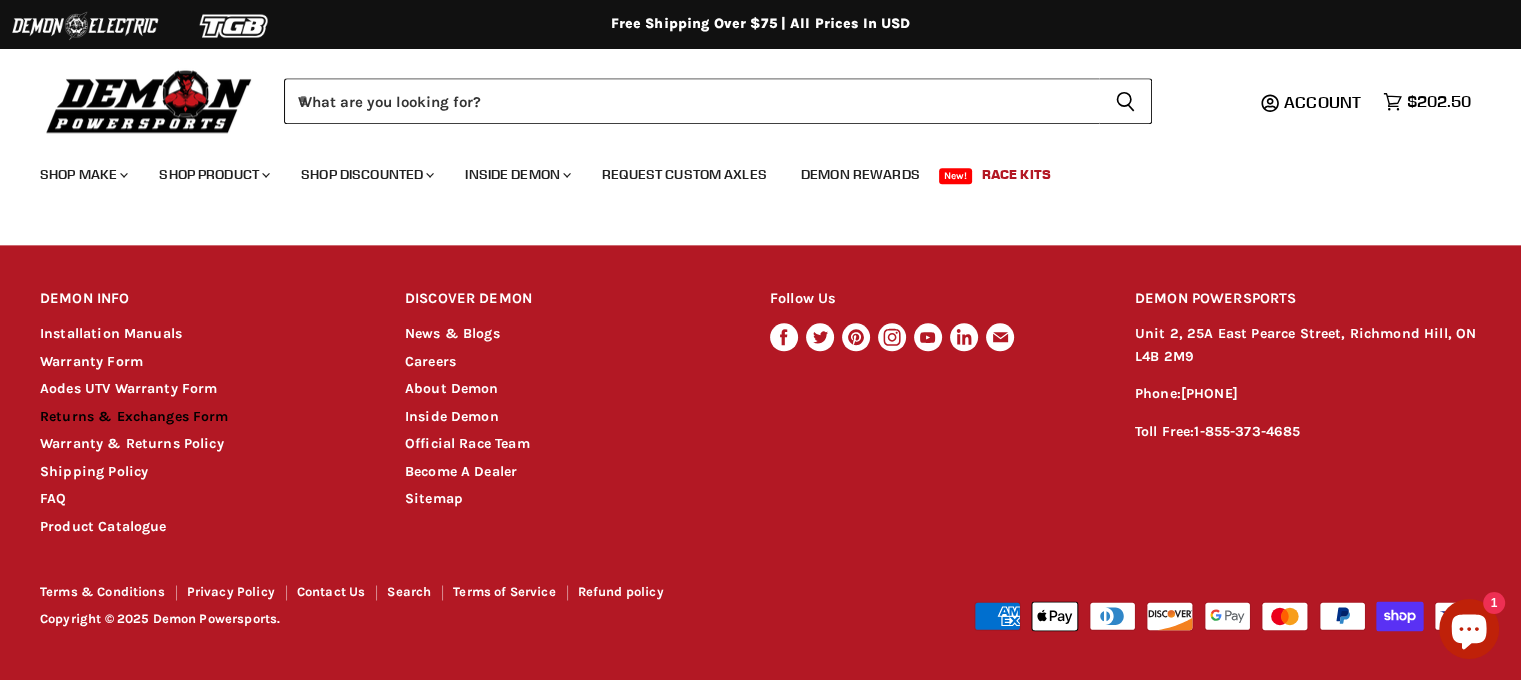 click on "Returns & Exchanges Form" at bounding box center [134, 416] 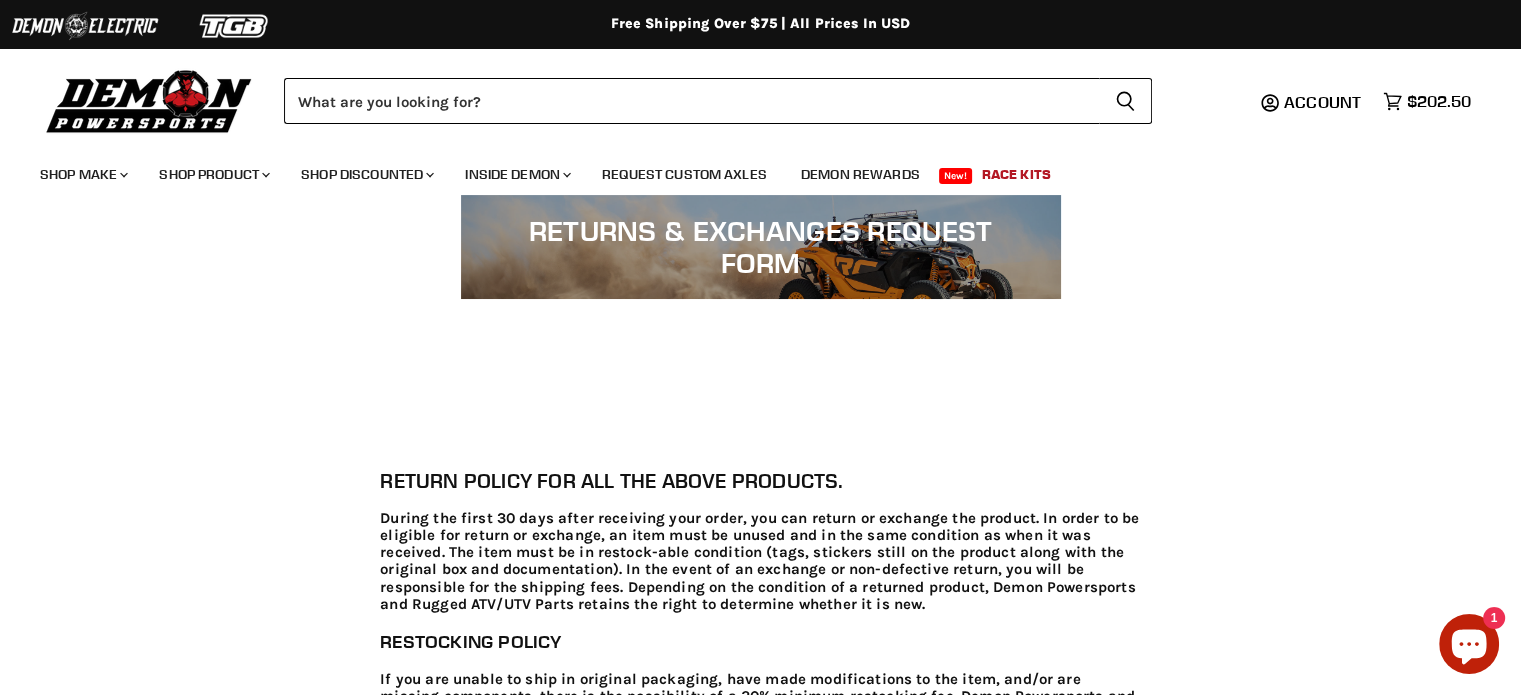 scroll, scrollTop: 65, scrollLeft: 0, axis: vertical 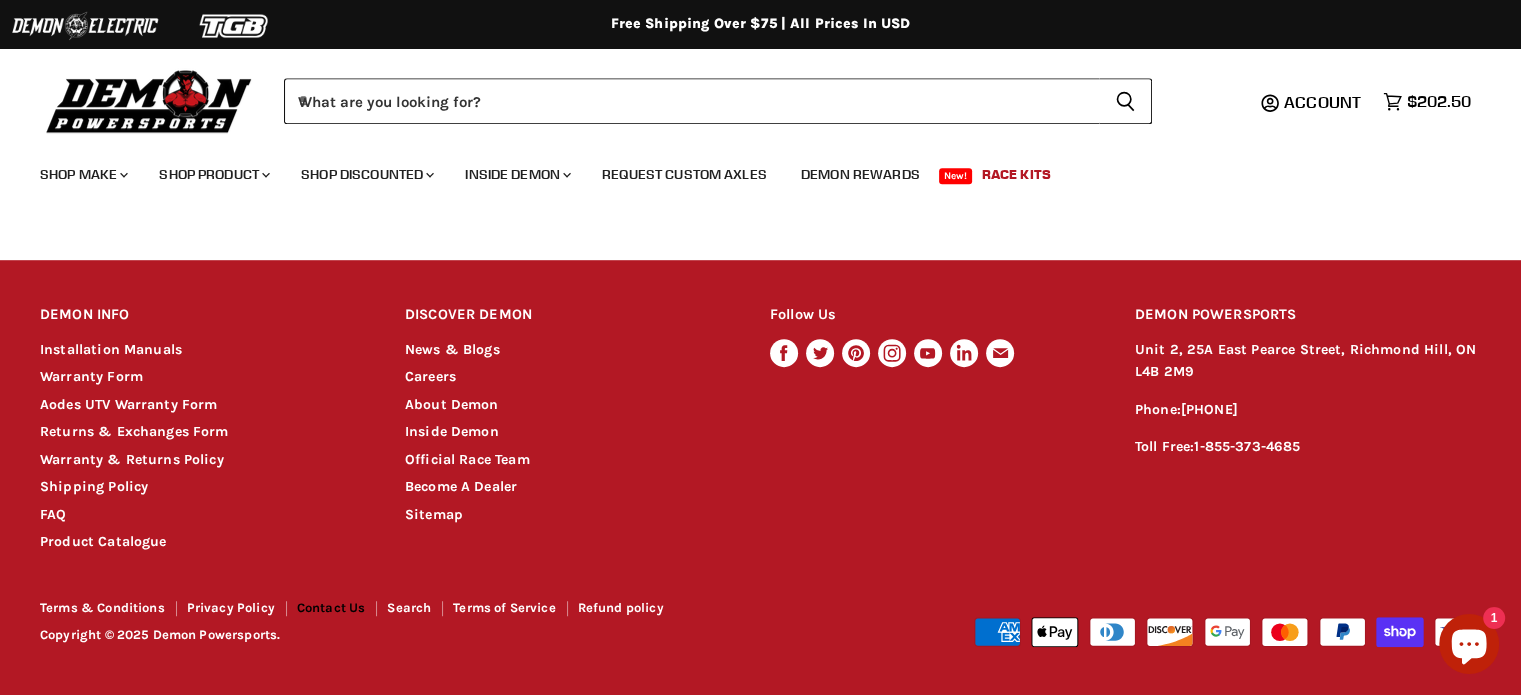 click on "Contact Us" at bounding box center [331, 607] 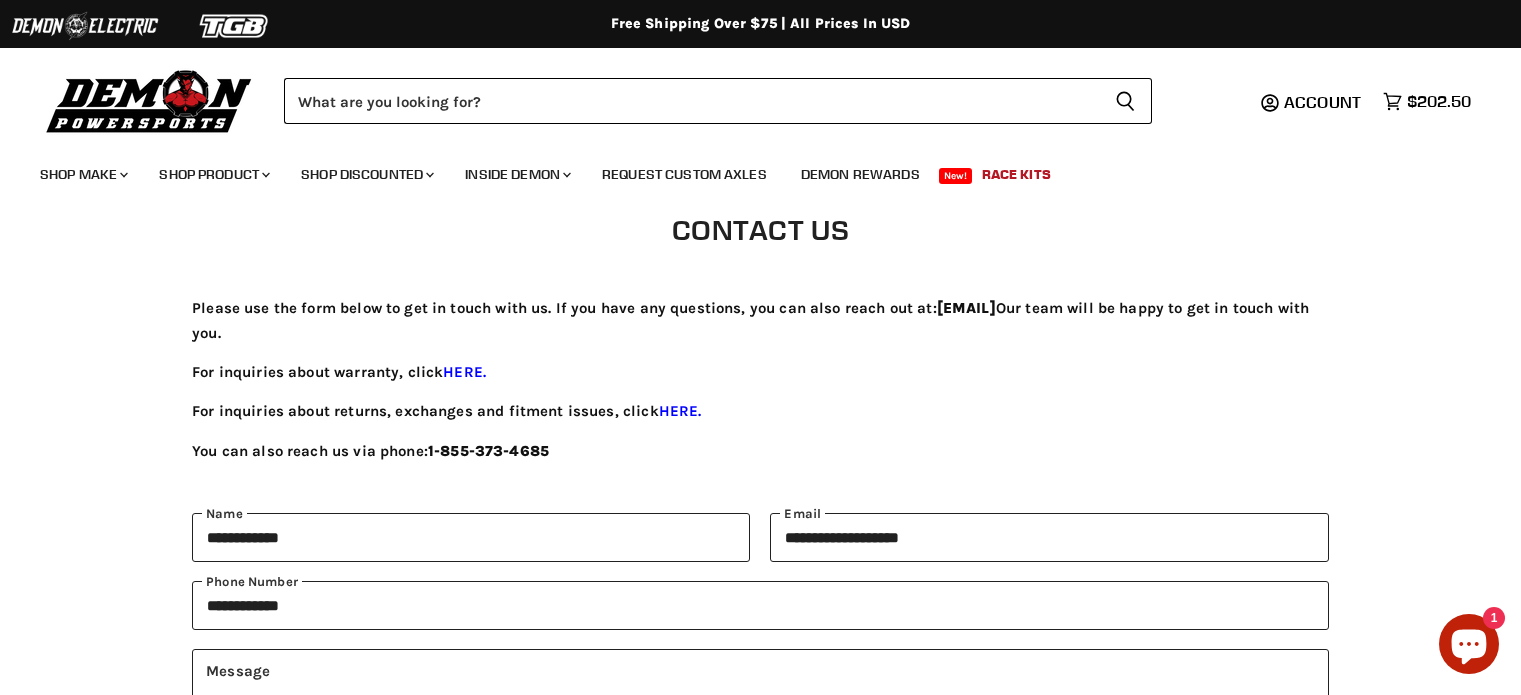 scroll, scrollTop: 0, scrollLeft: 0, axis: both 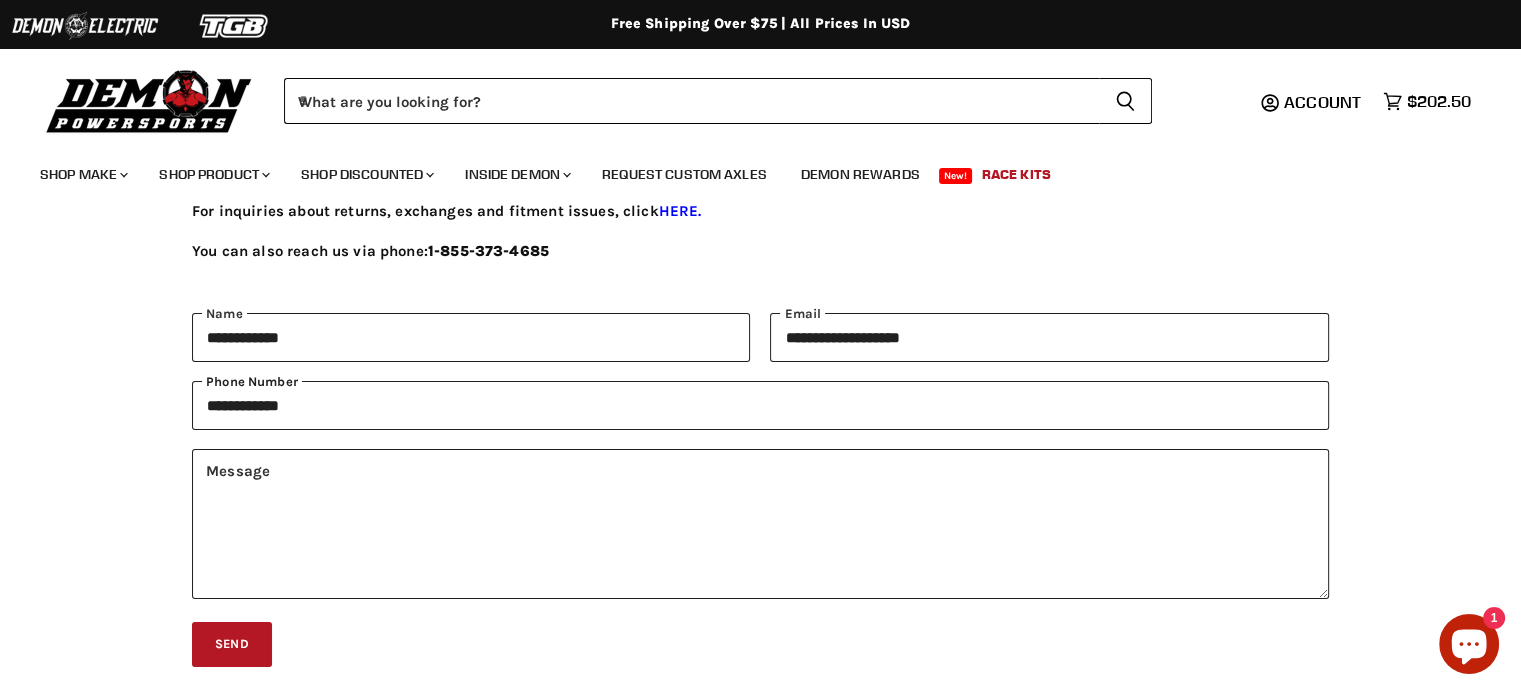 click on "**********" at bounding box center (760, 405) 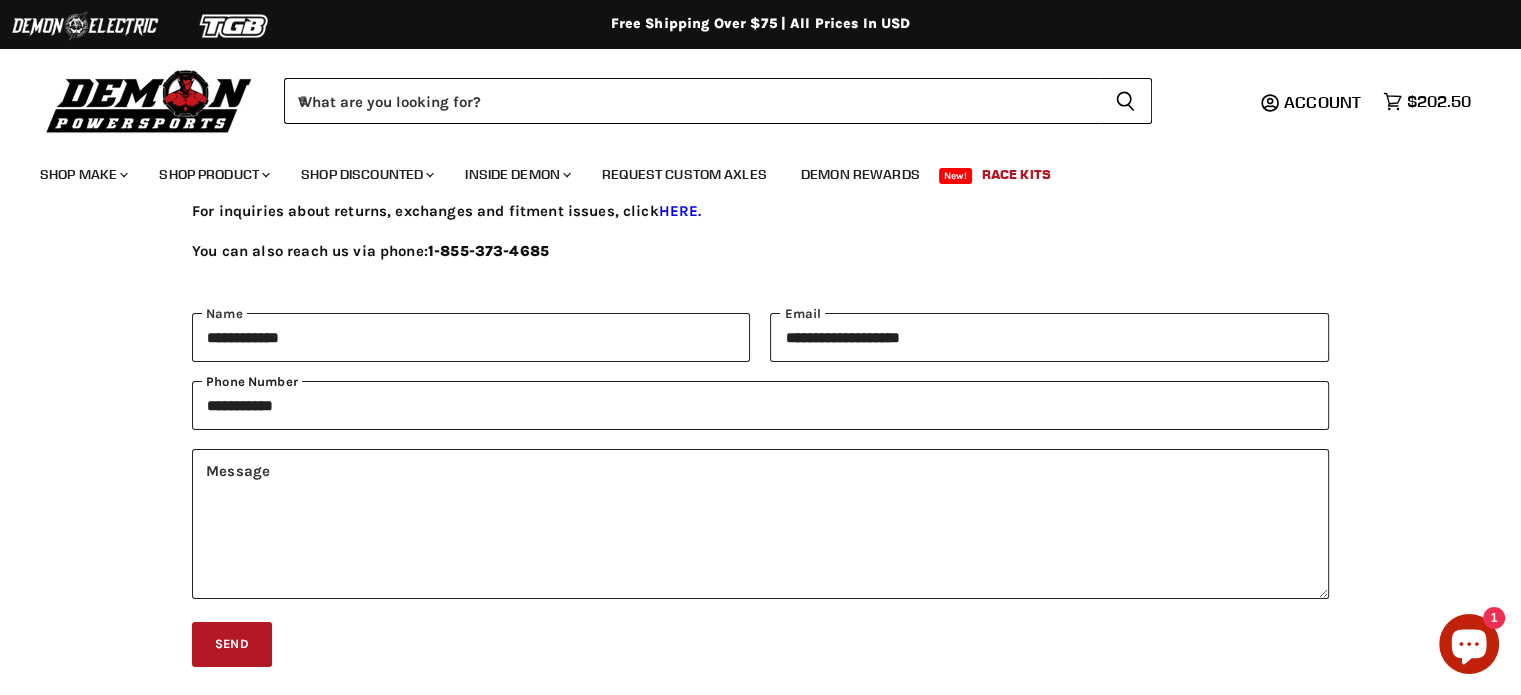type on "**********" 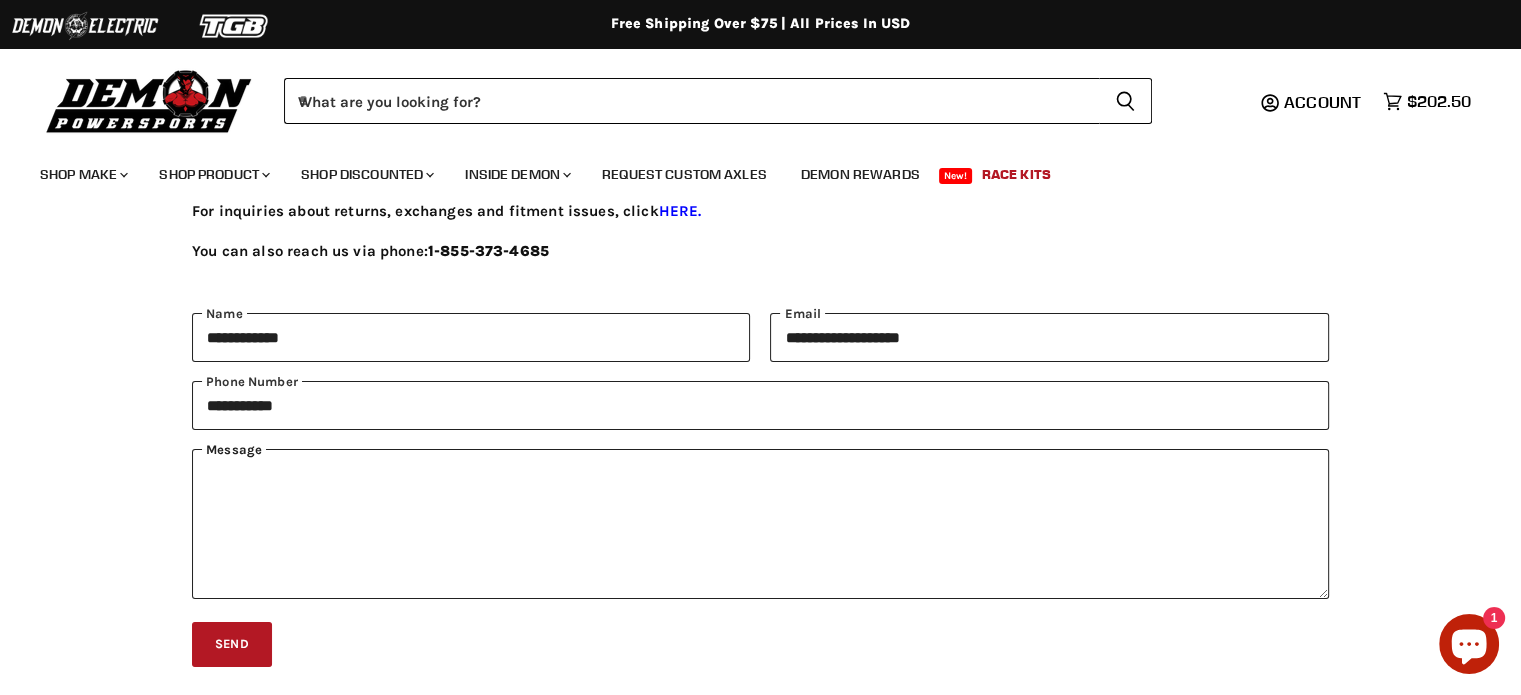 click at bounding box center [760, 524] 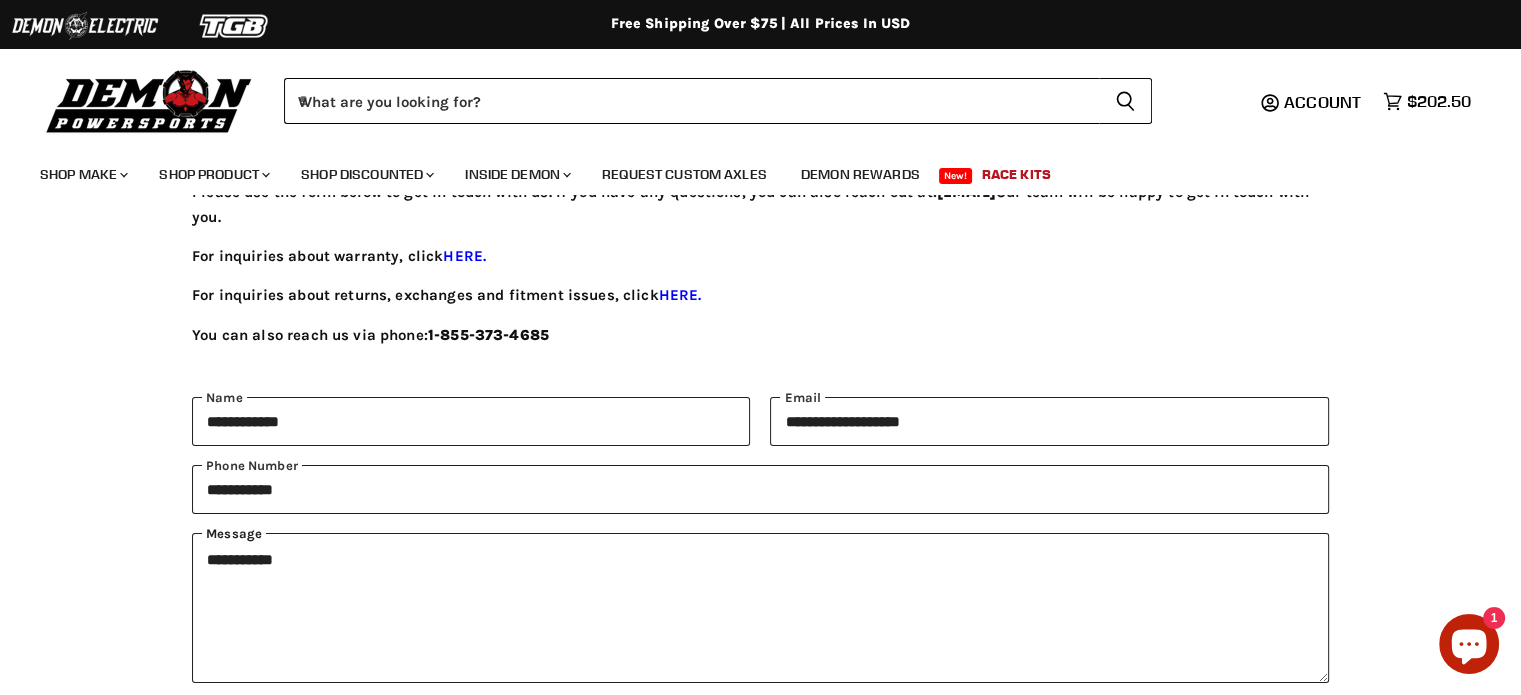 scroll, scrollTop: 200, scrollLeft: 0, axis: vertical 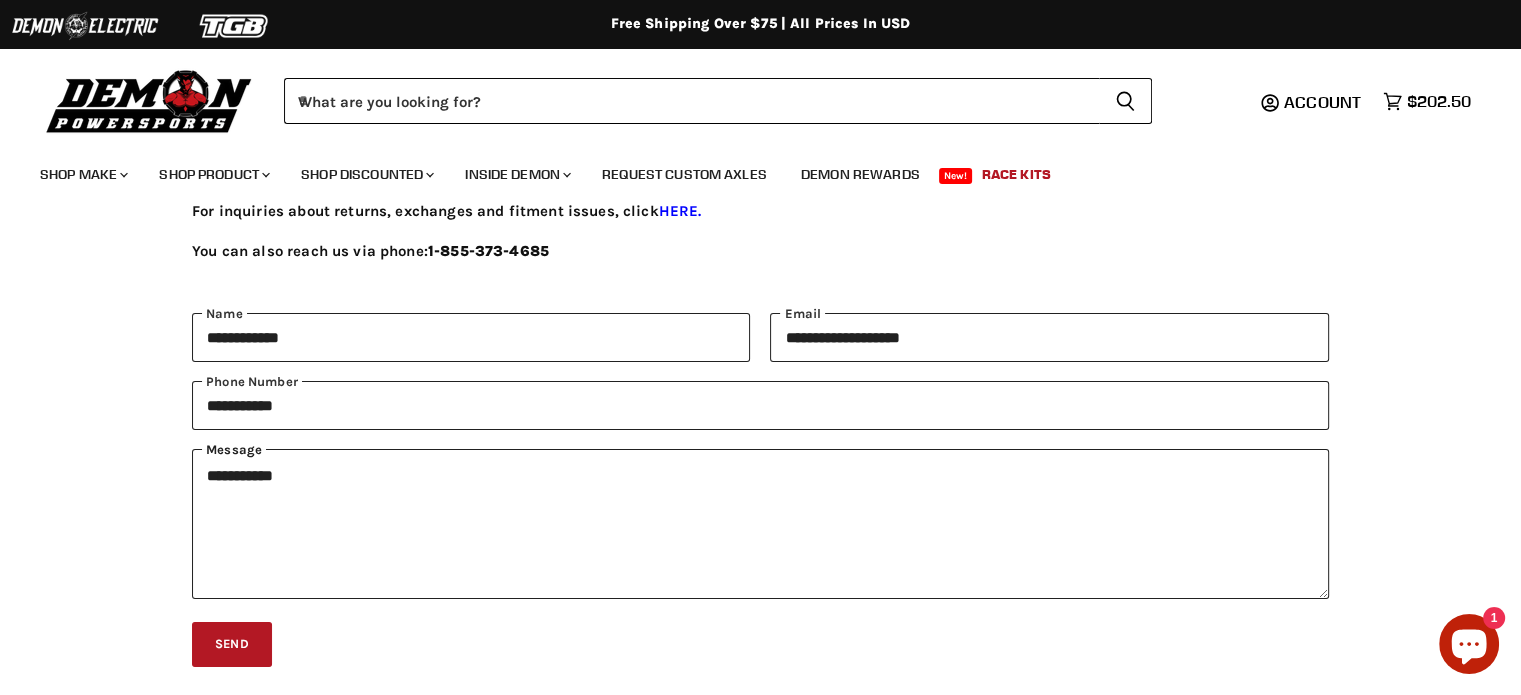 drag, startPoint x: 204, startPoint y: 477, endPoint x: 291, endPoint y: 483, distance: 87.20665 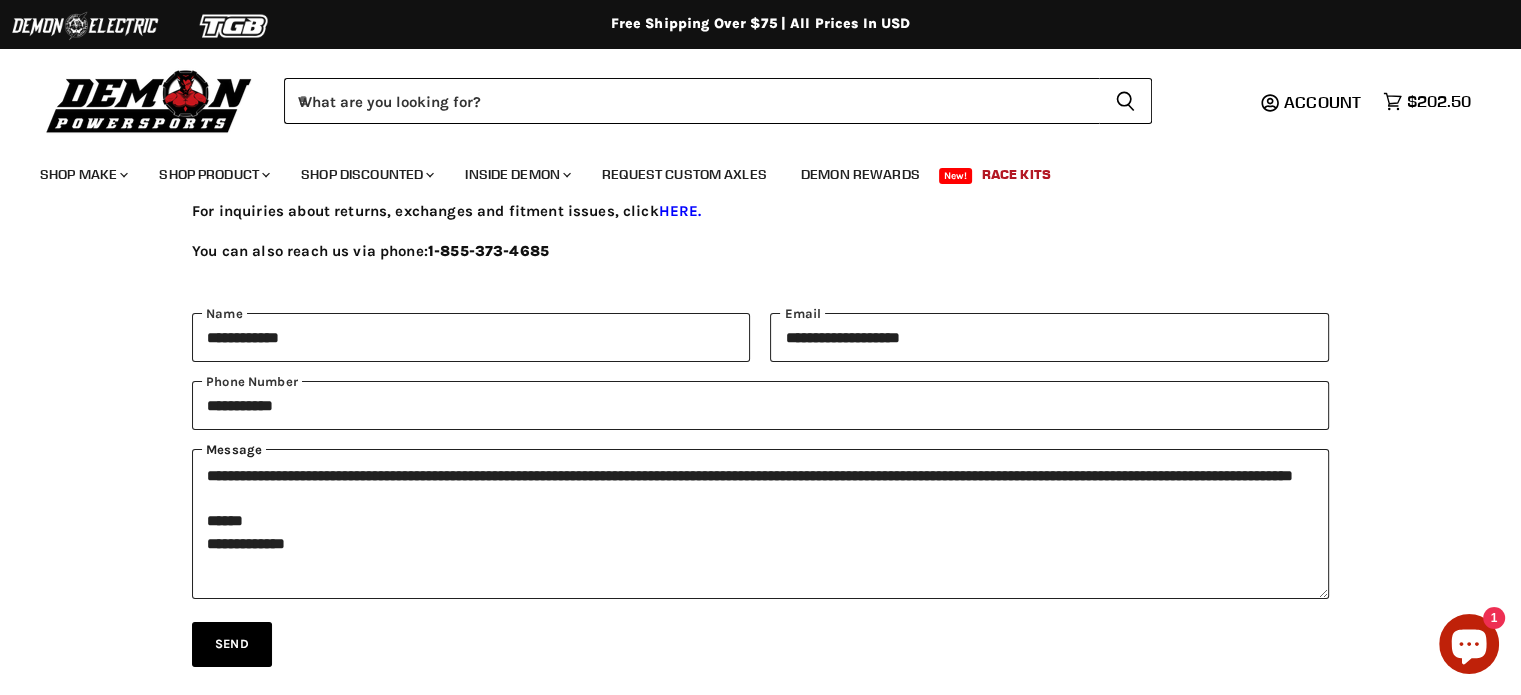 type on "**********" 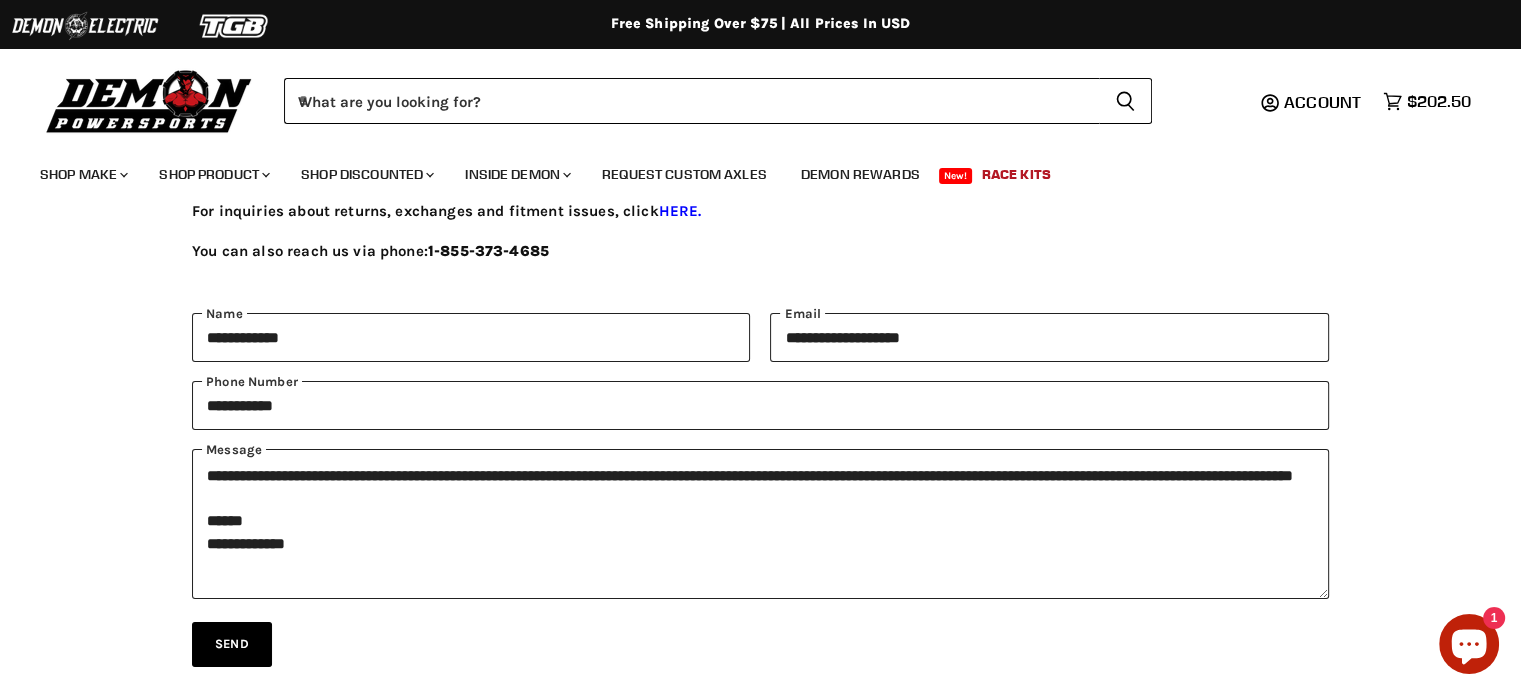 click on "Send" at bounding box center (232, 644) 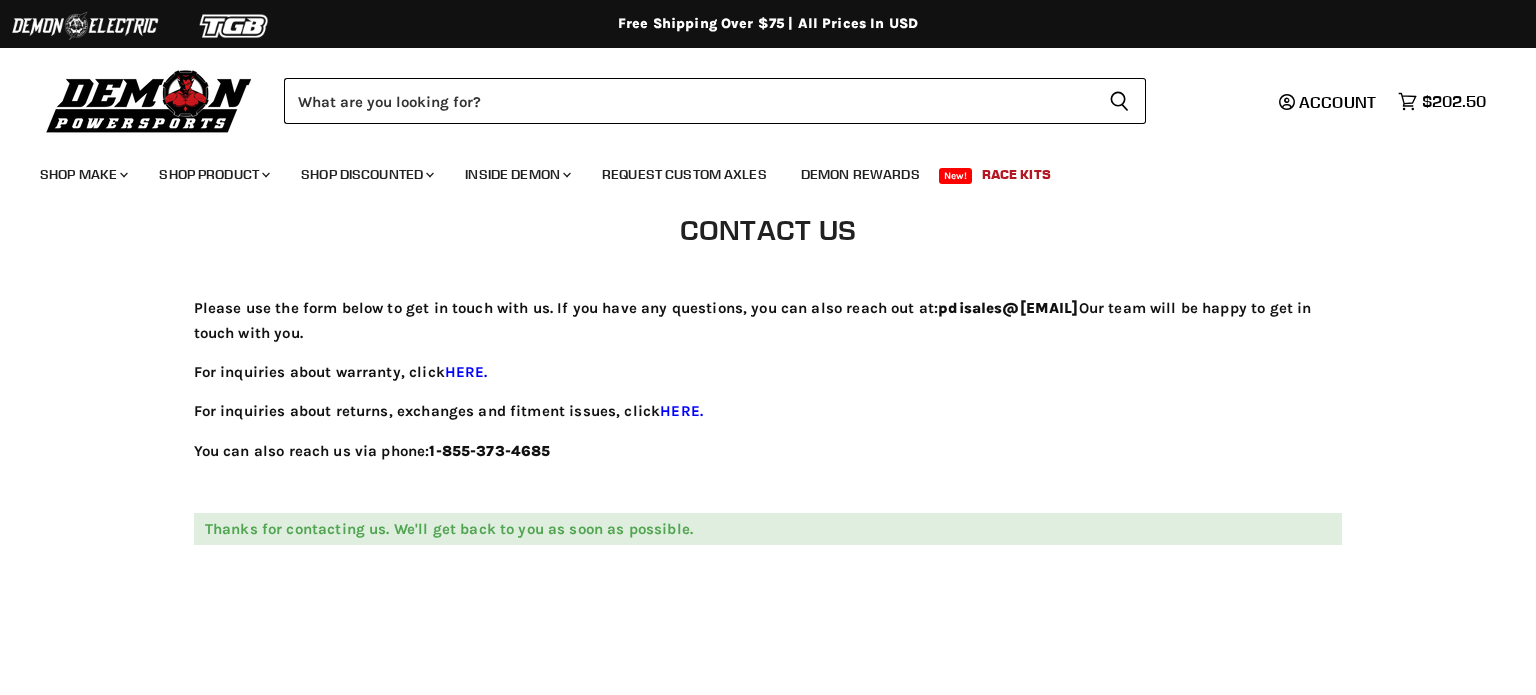 scroll, scrollTop: 0, scrollLeft: 0, axis: both 